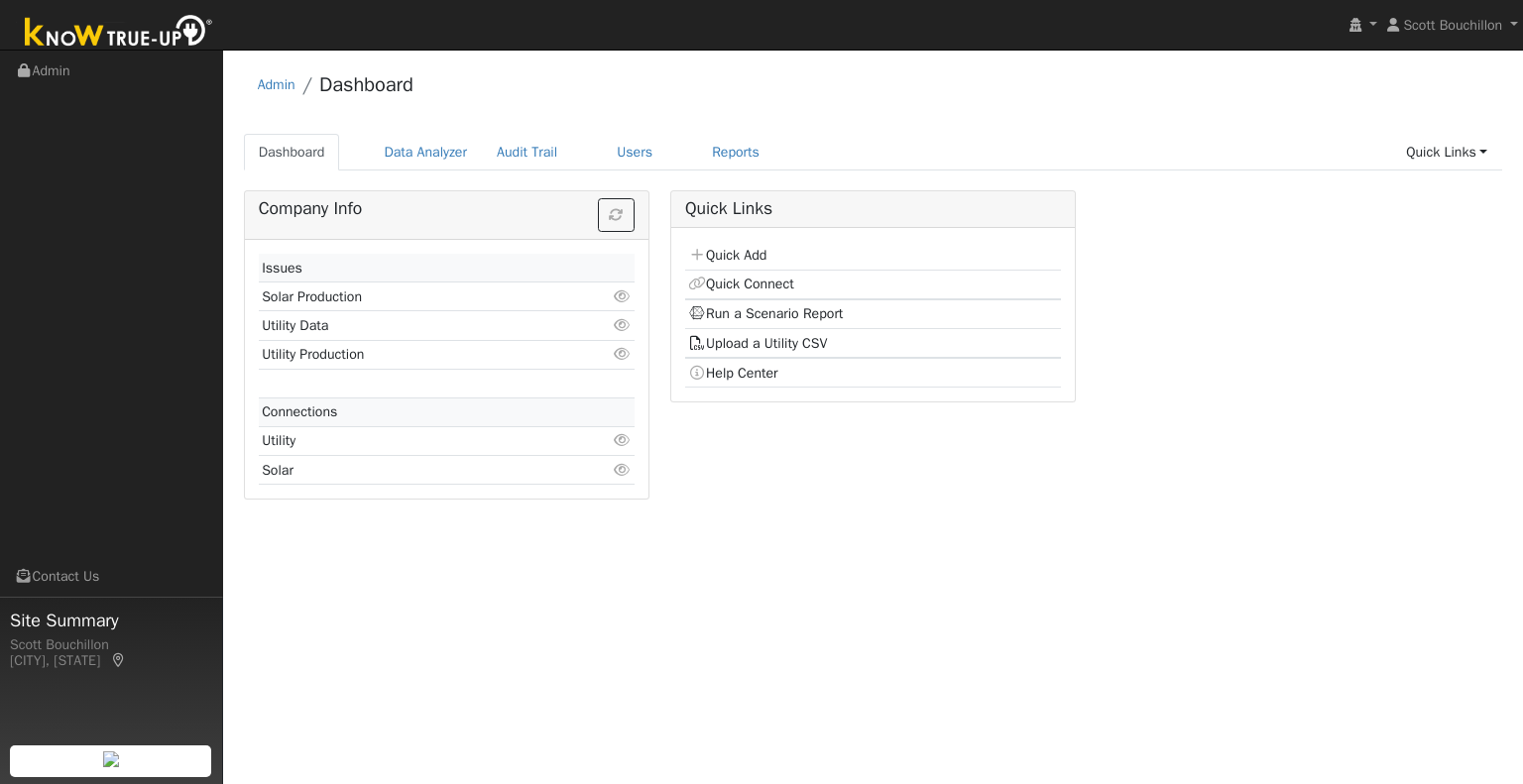 scroll, scrollTop: 0, scrollLeft: 0, axis: both 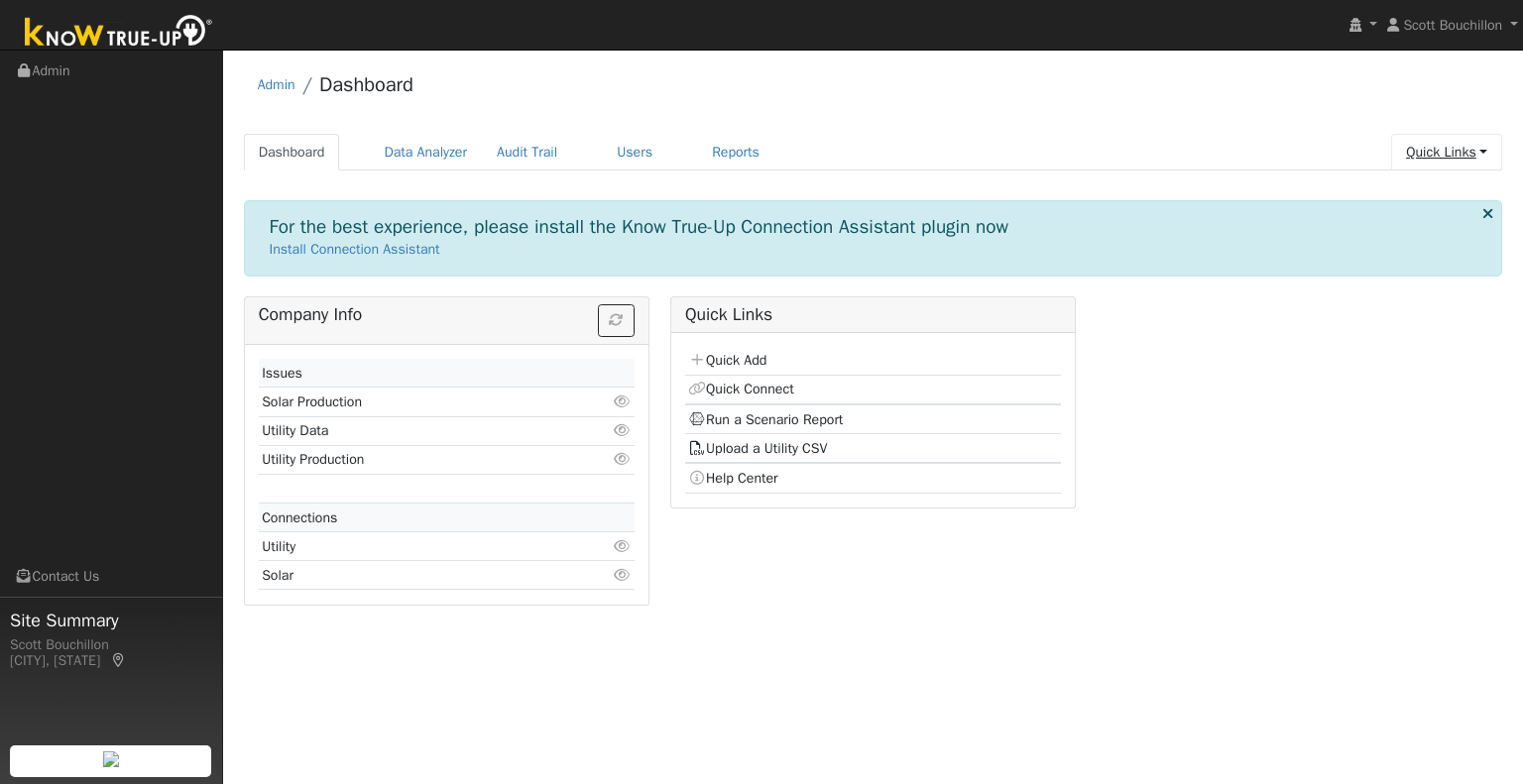 click on "Quick Links" at bounding box center (1447, 152) 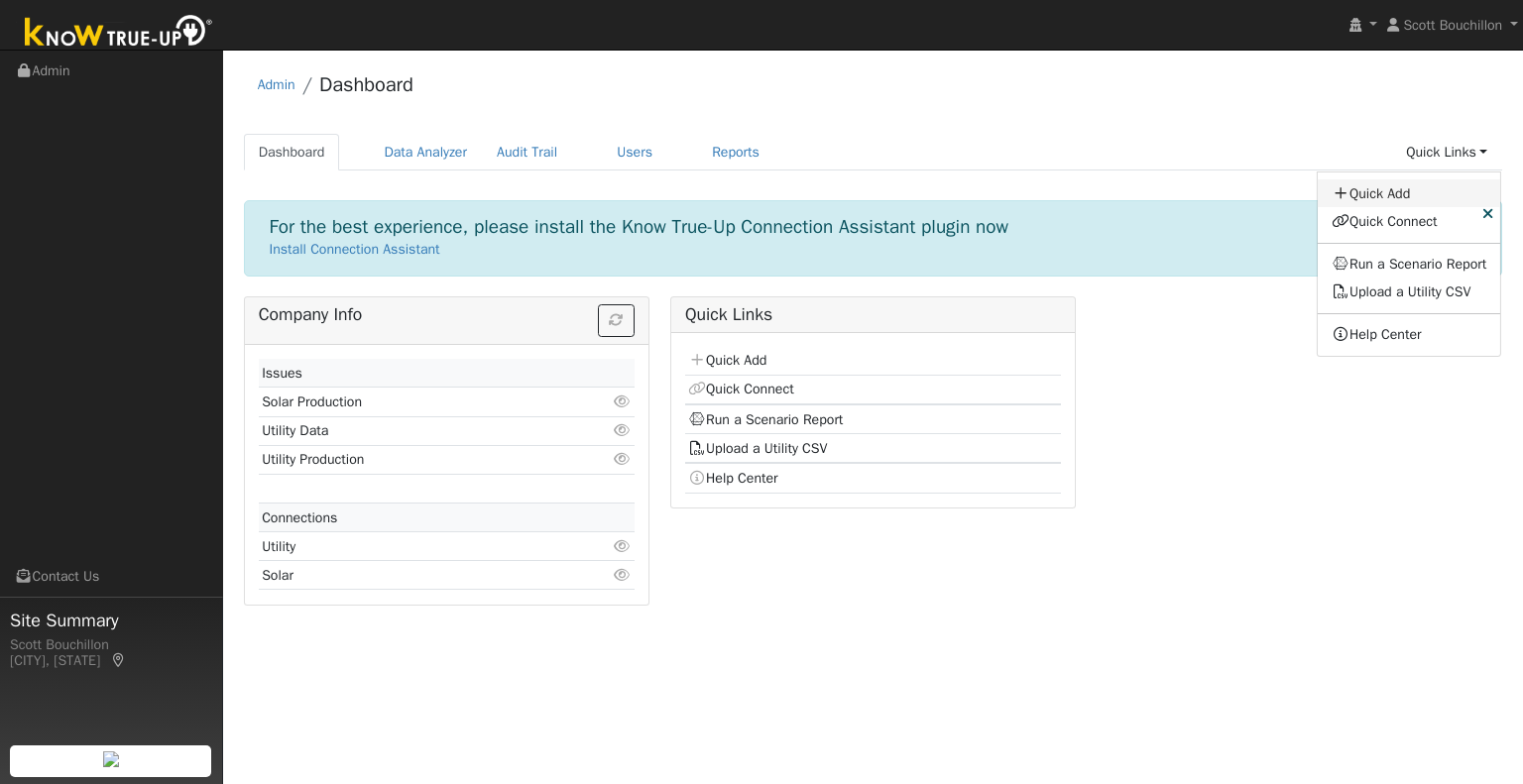 click on "Quick Add" at bounding box center (1409, 193) 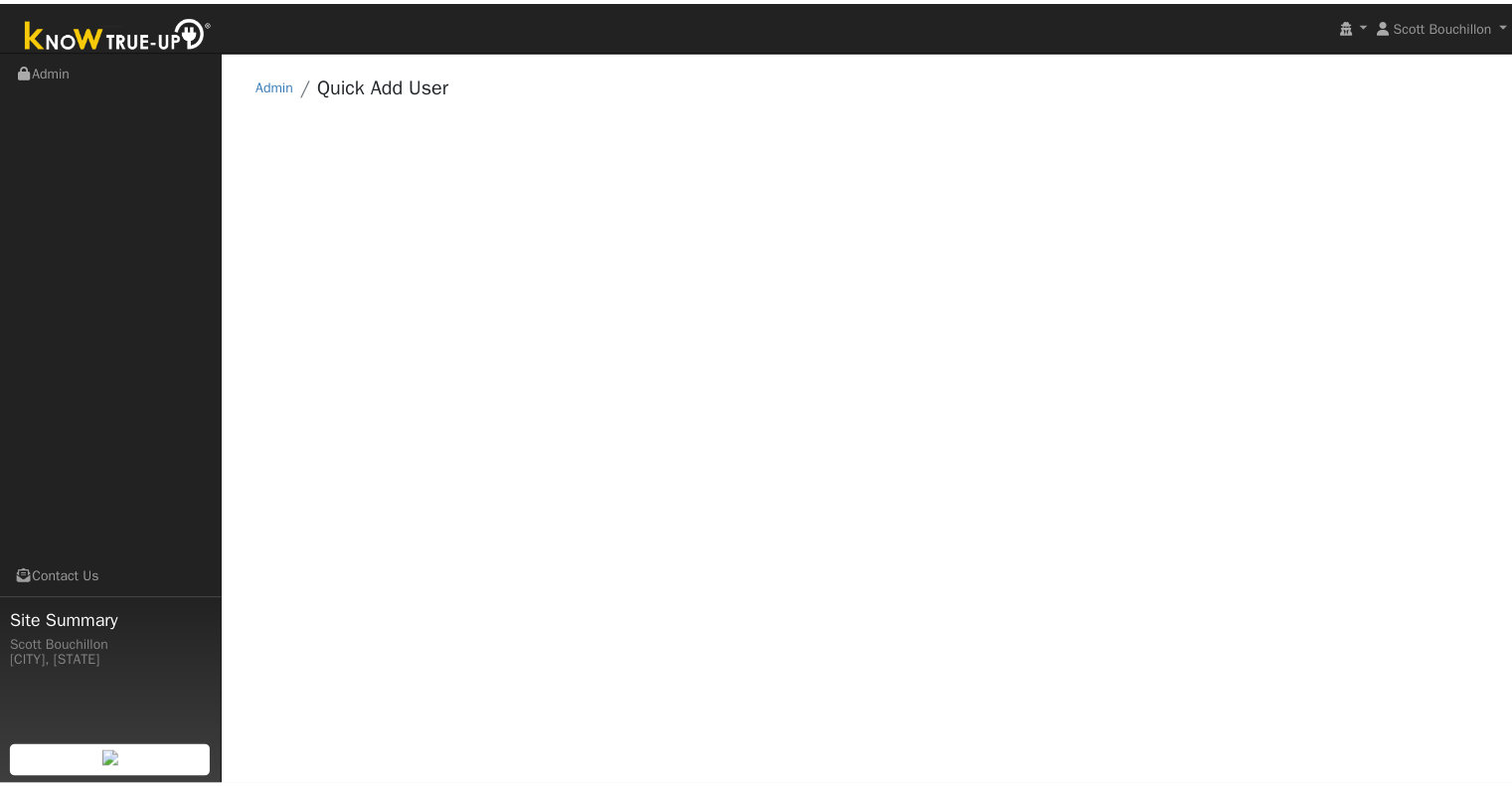 scroll, scrollTop: 0, scrollLeft: 0, axis: both 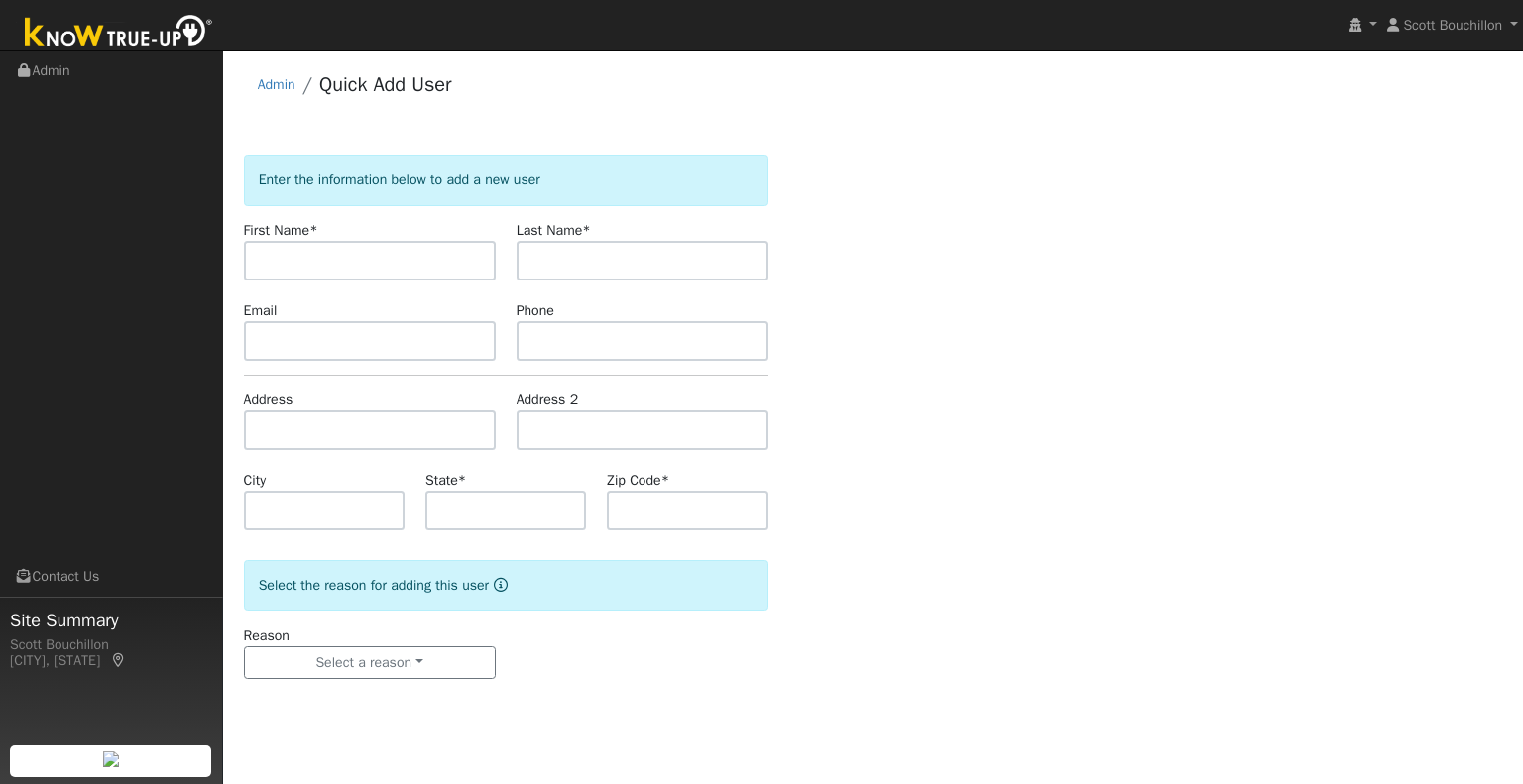 click at bounding box center [370, 261] 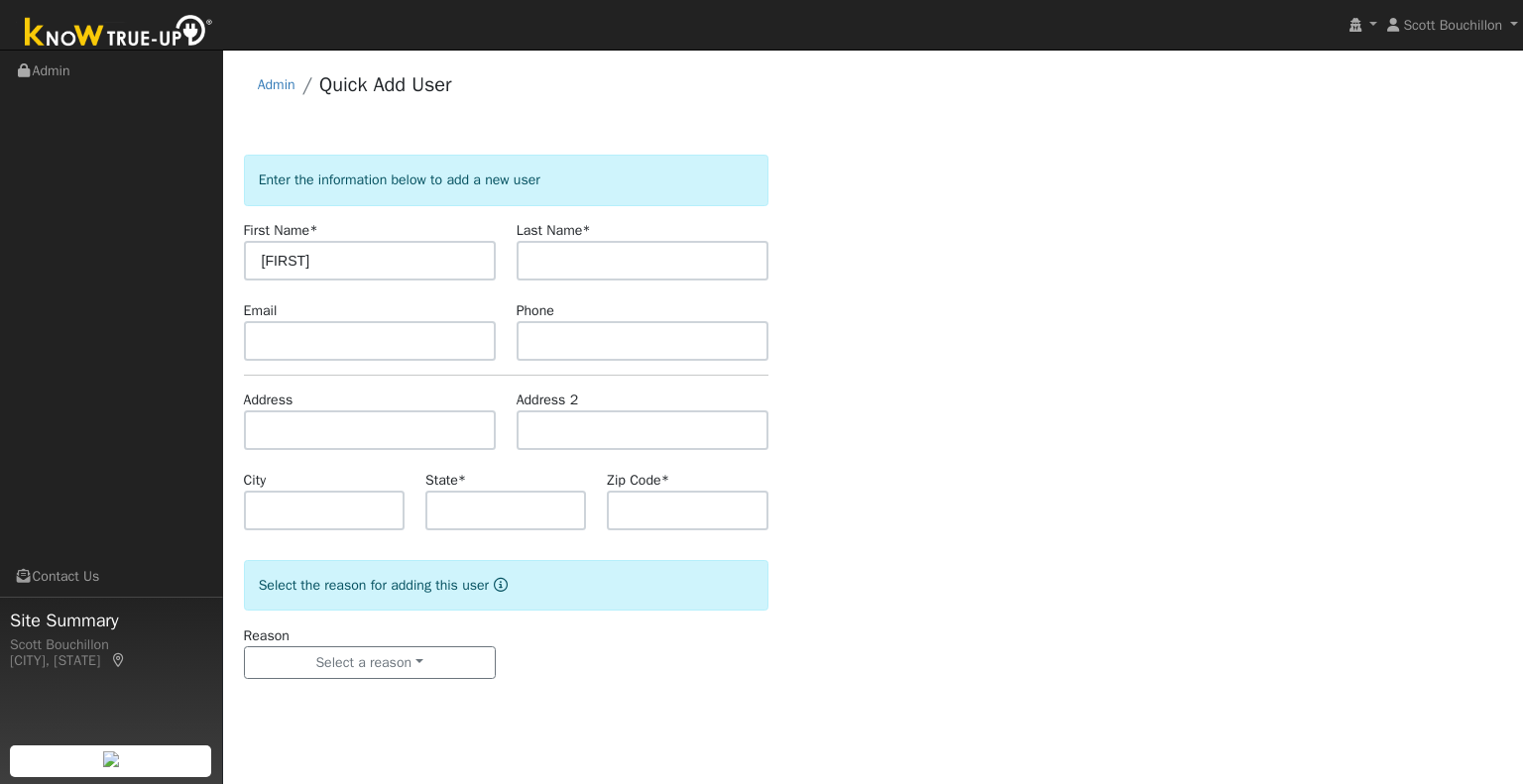 type on "[FIRST]" 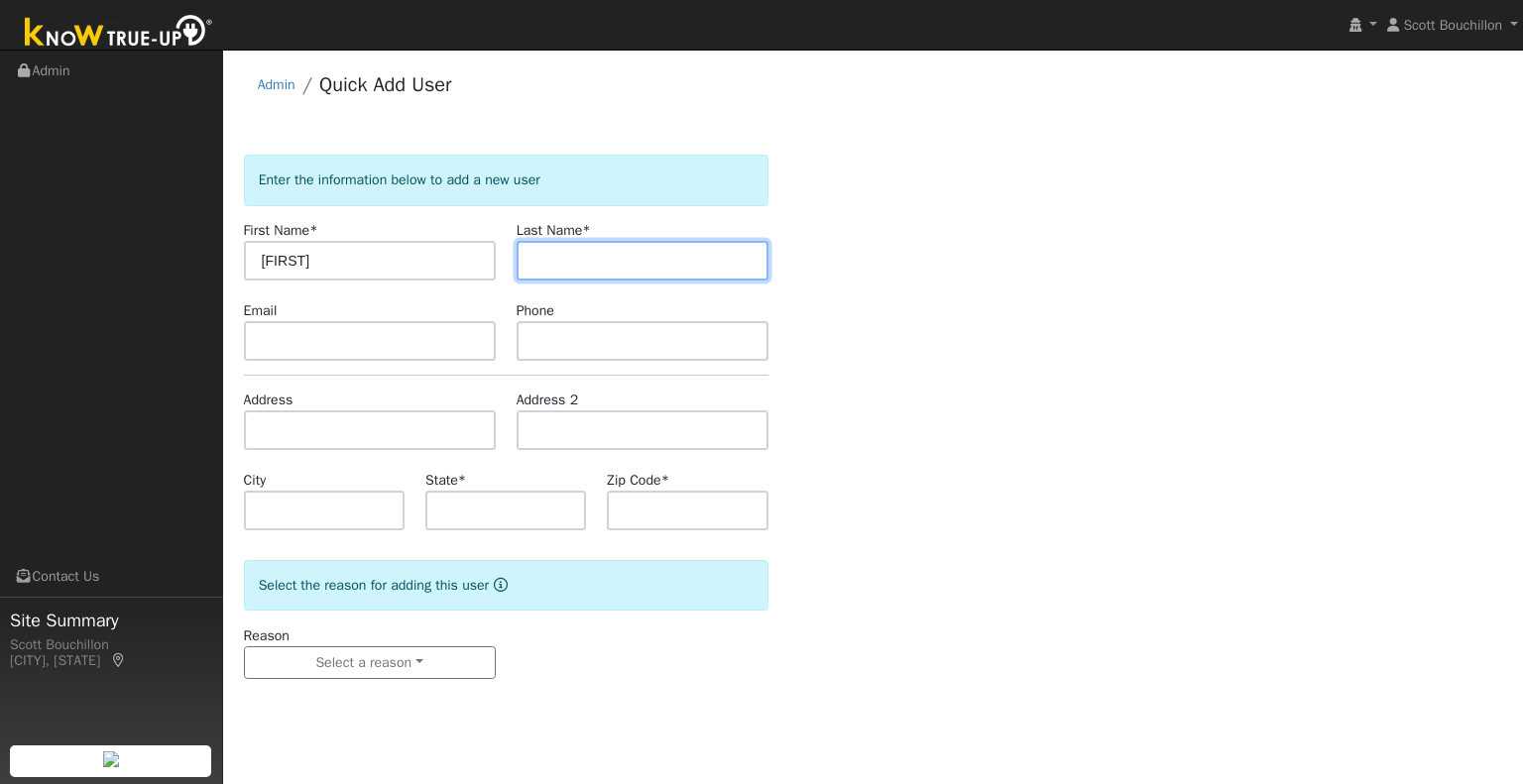 type on "S" 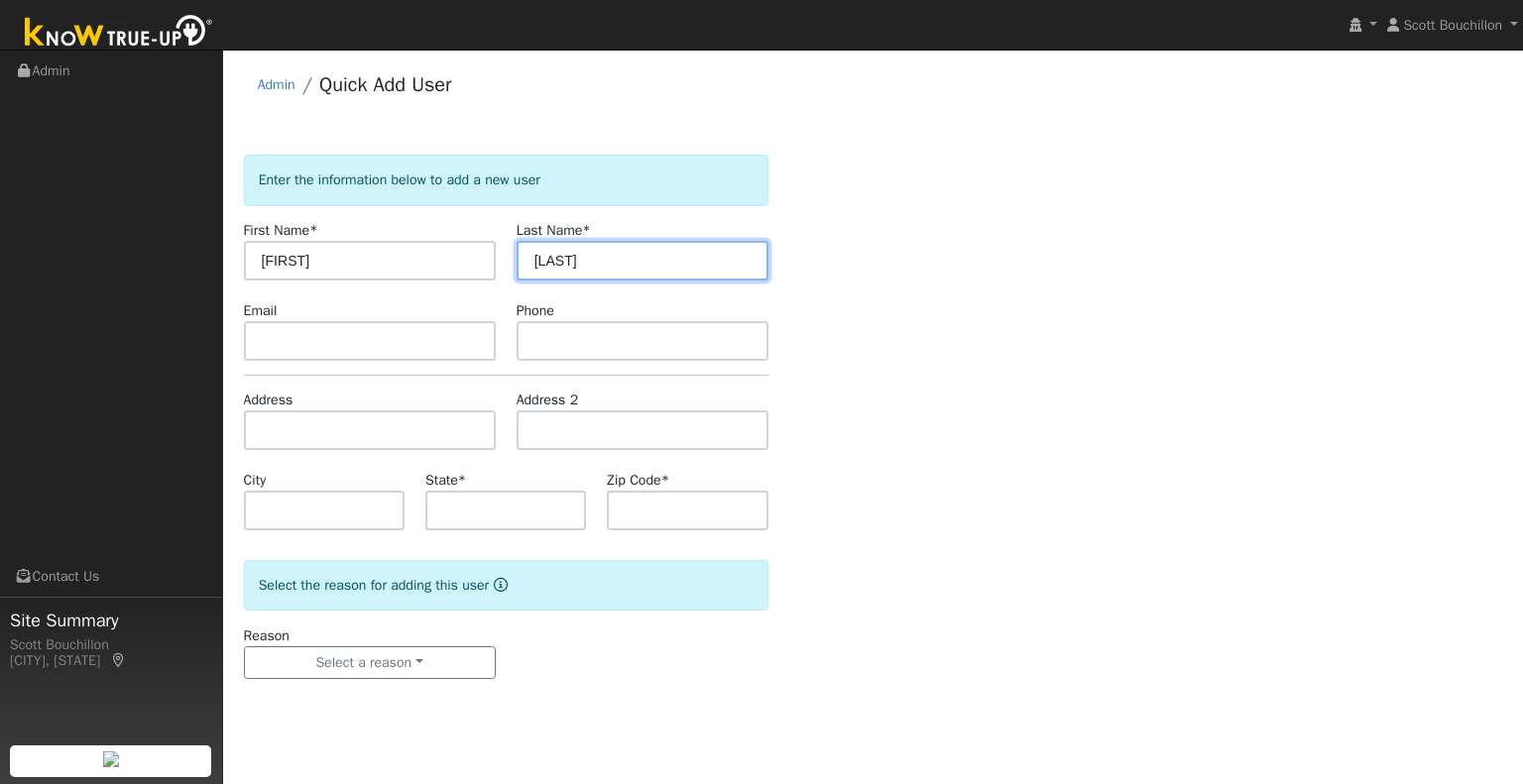 type on "David" 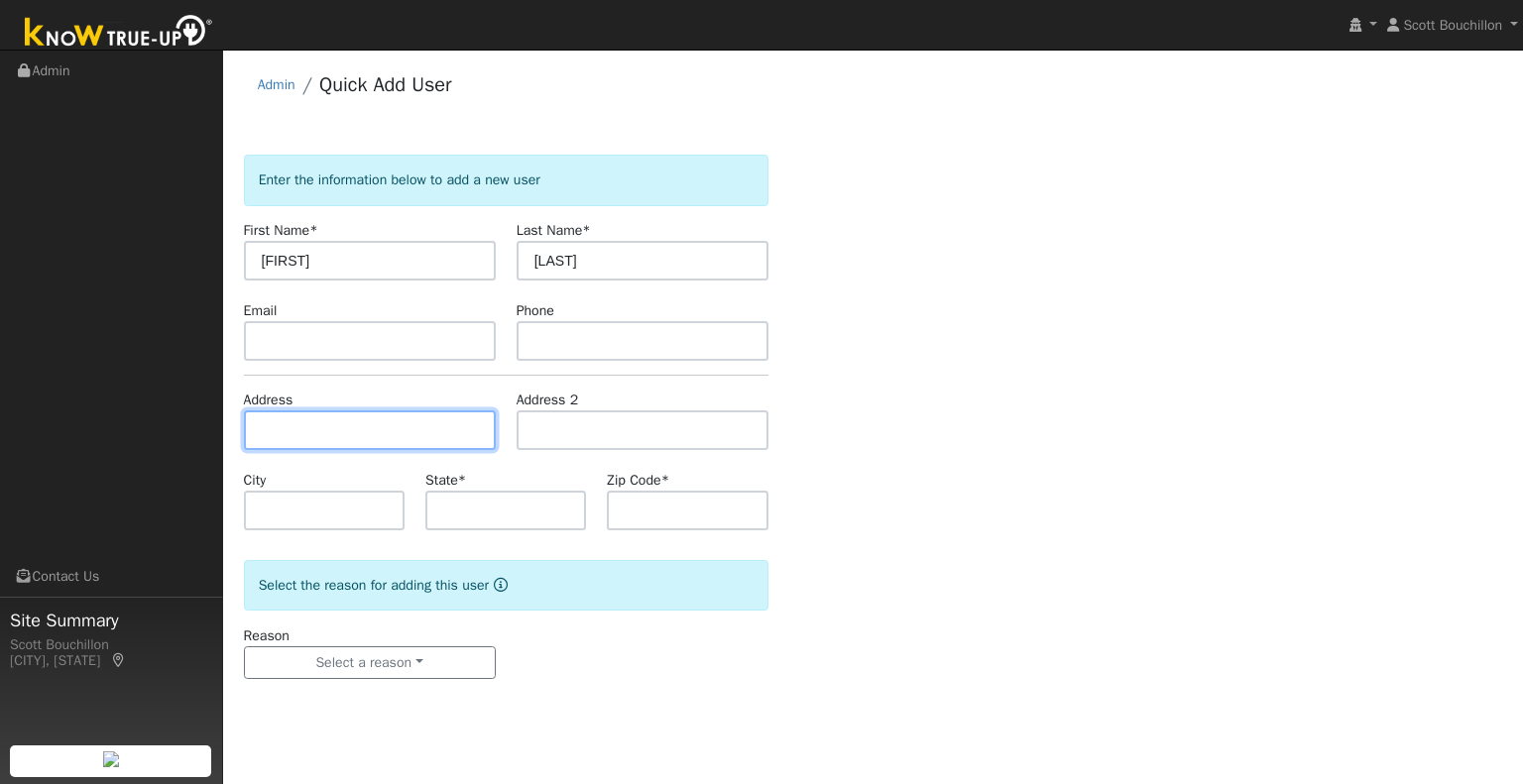 click at bounding box center (370, 430) 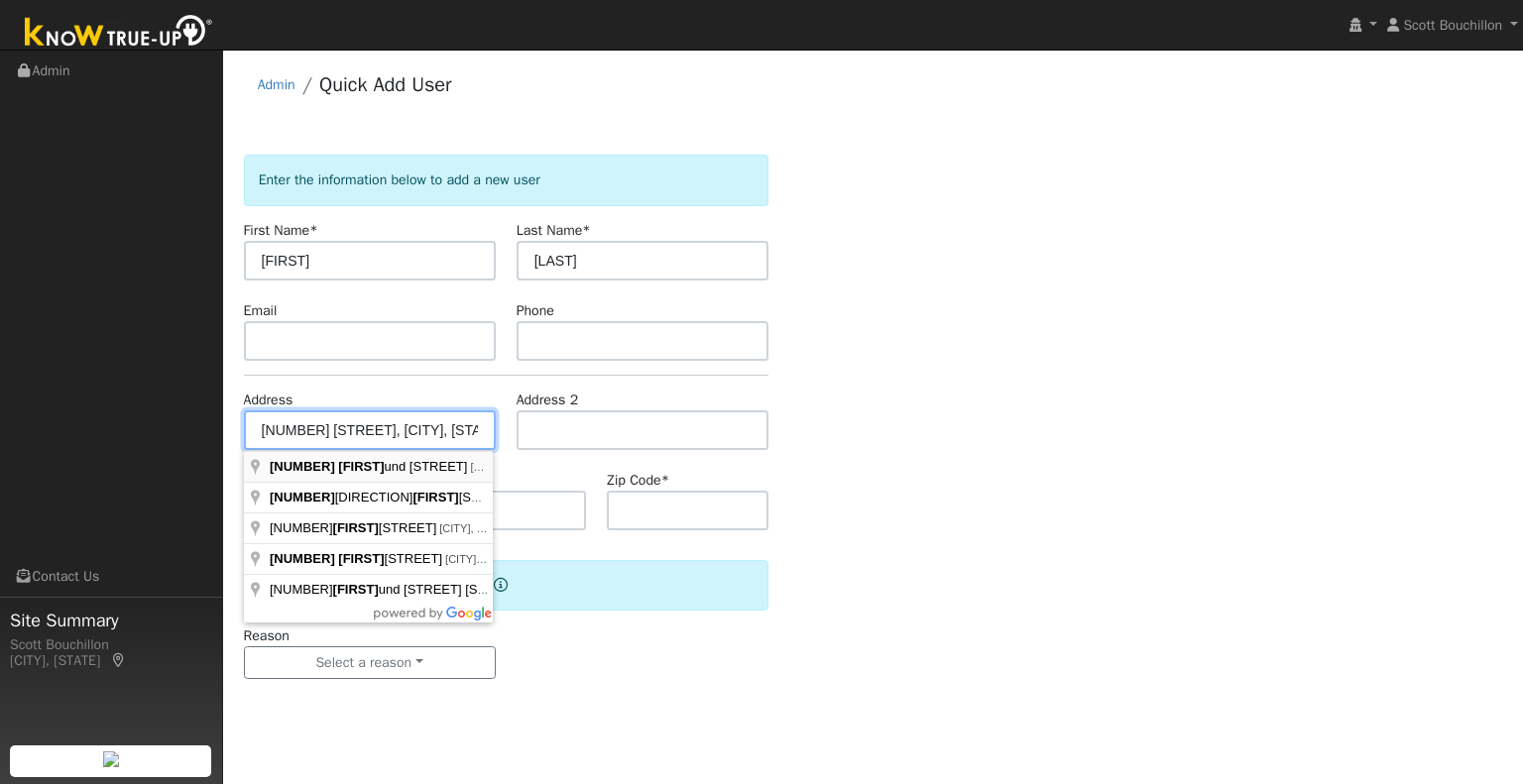 type on "5490 Ground Squirrel Hollow" 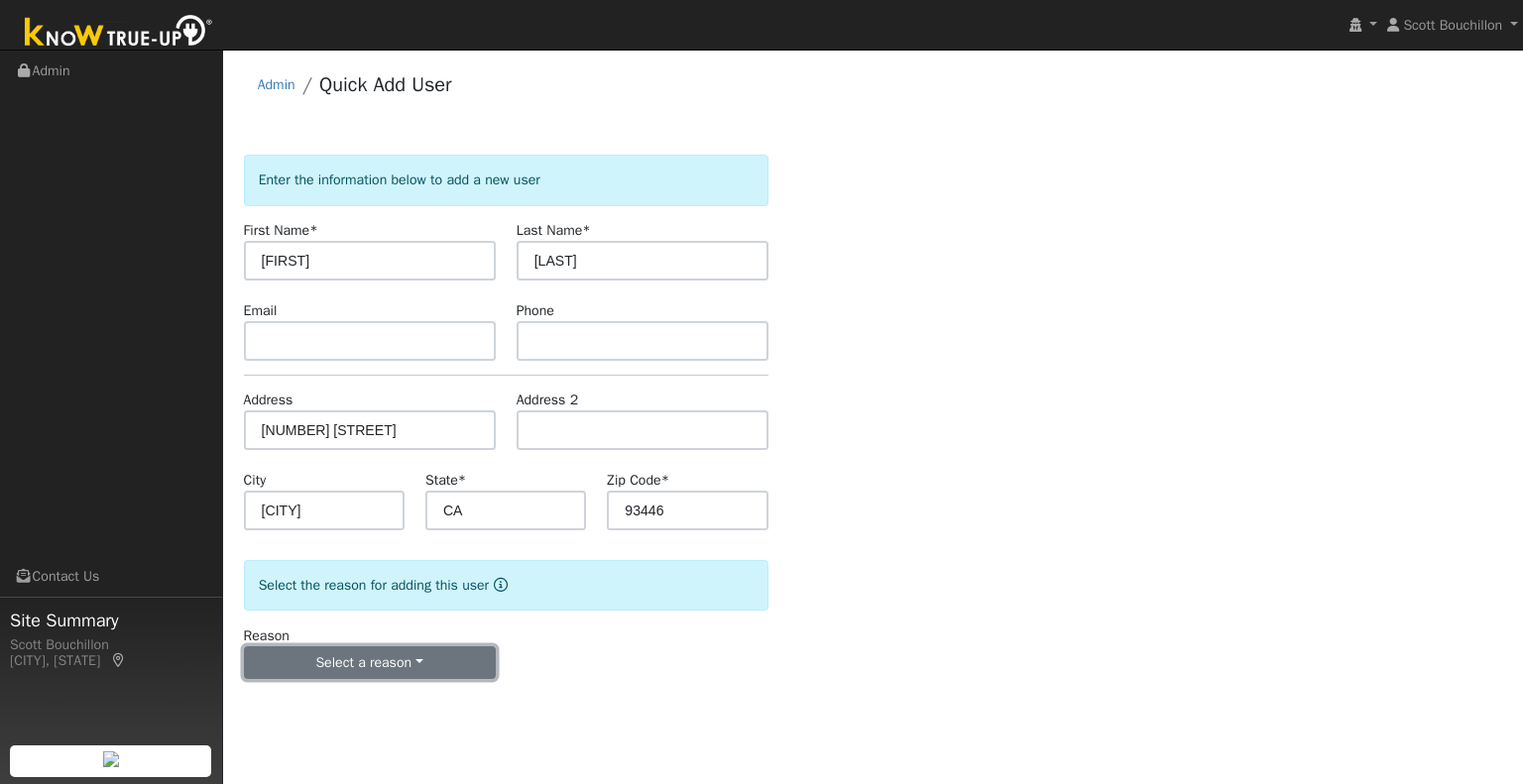 click on "Select a reason" at bounding box center [370, 663] 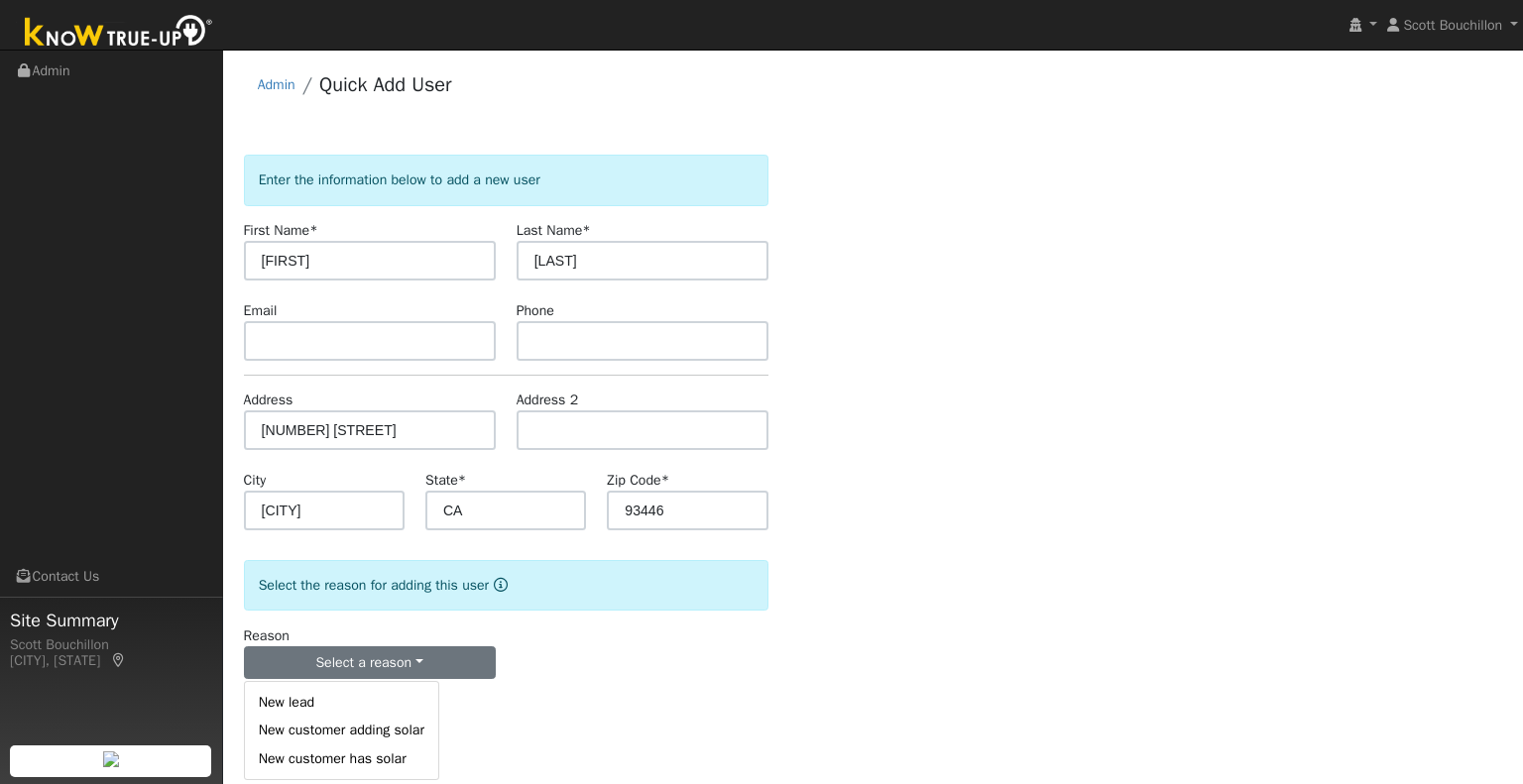 click on "New customer adding solar" at bounding box center [341, 730] 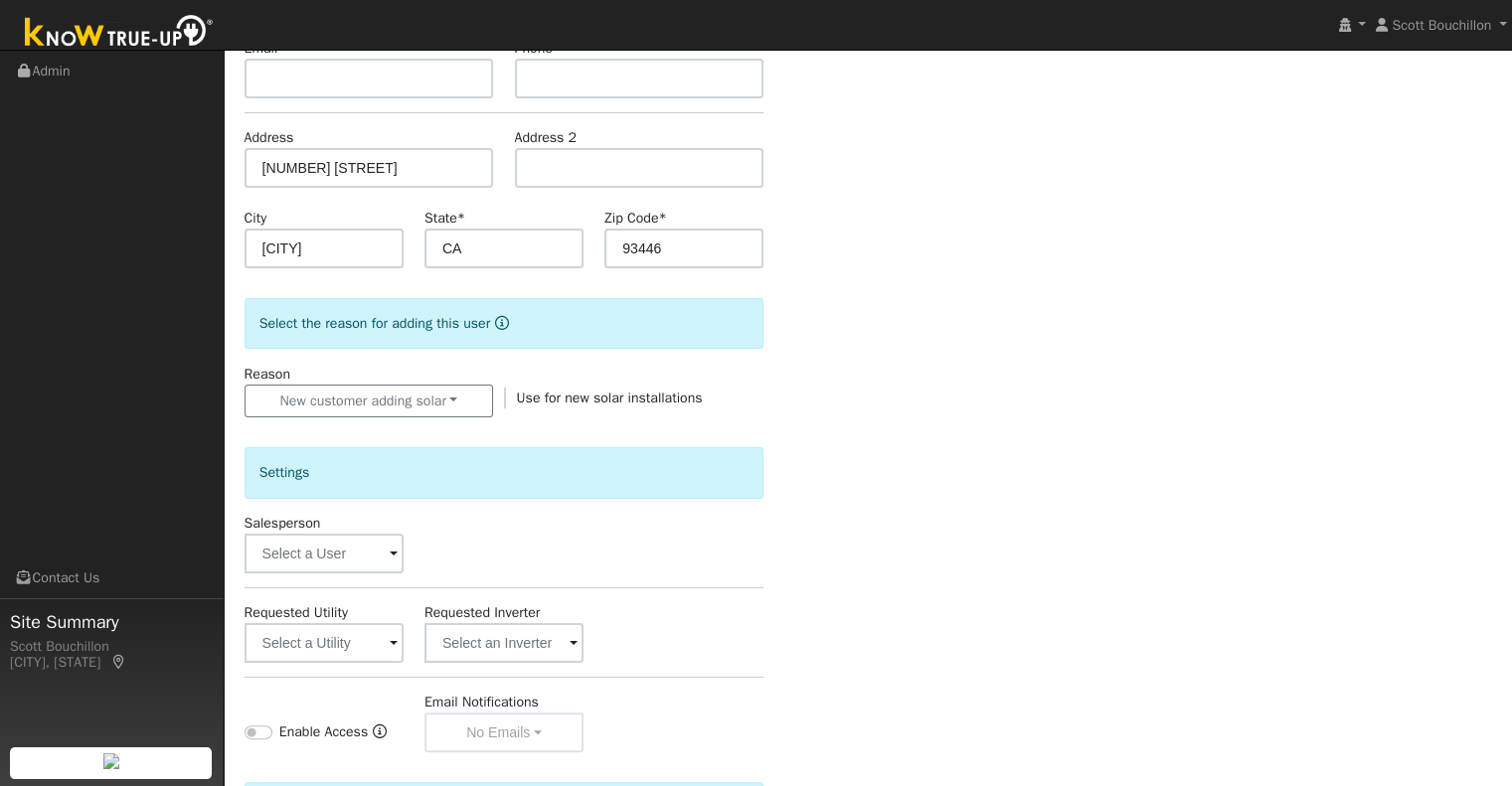 scroll, scrollTop: 298, scrollLeft: 0, axis: vertical 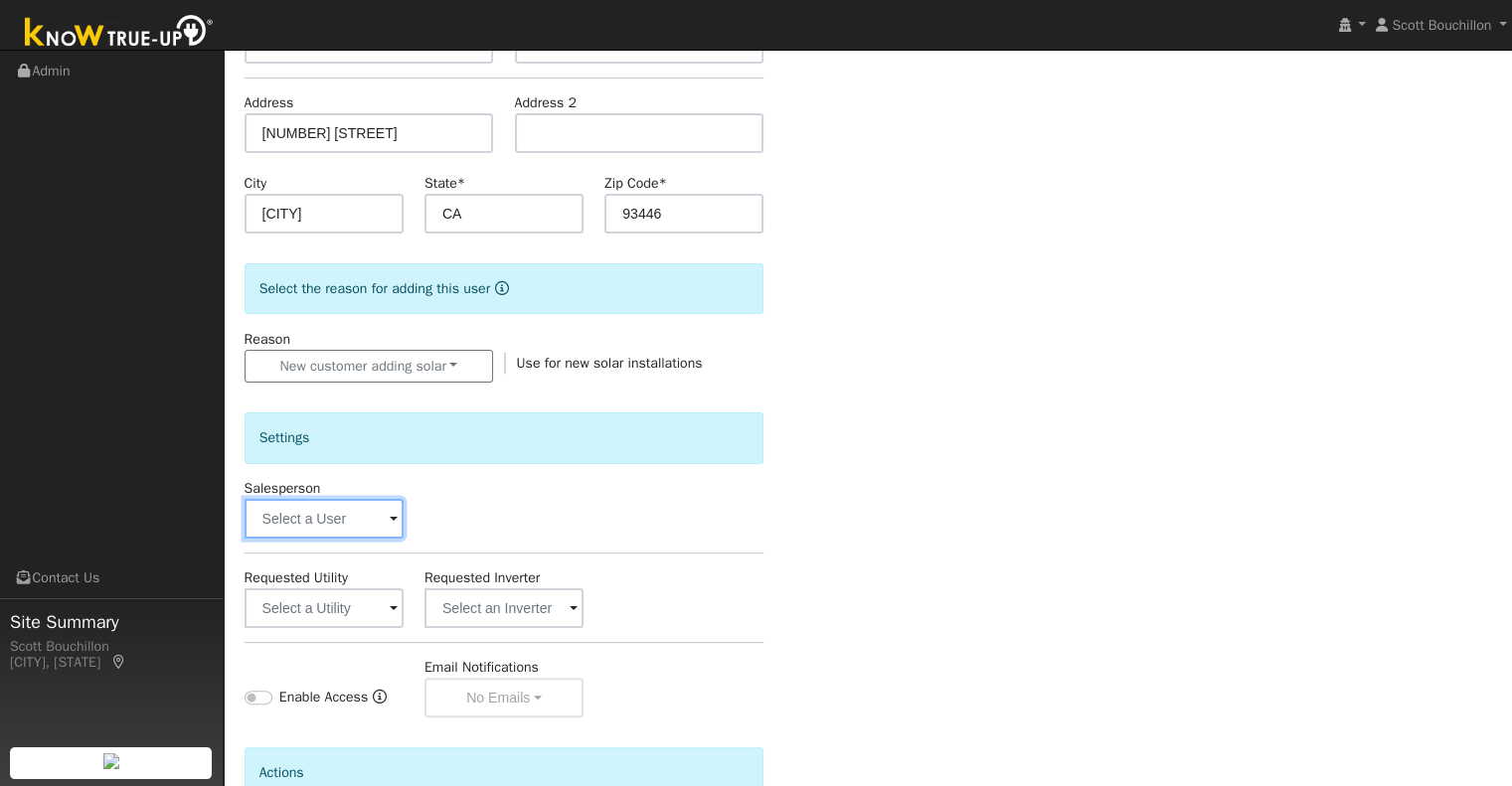 click at bounding box center (324, 519) 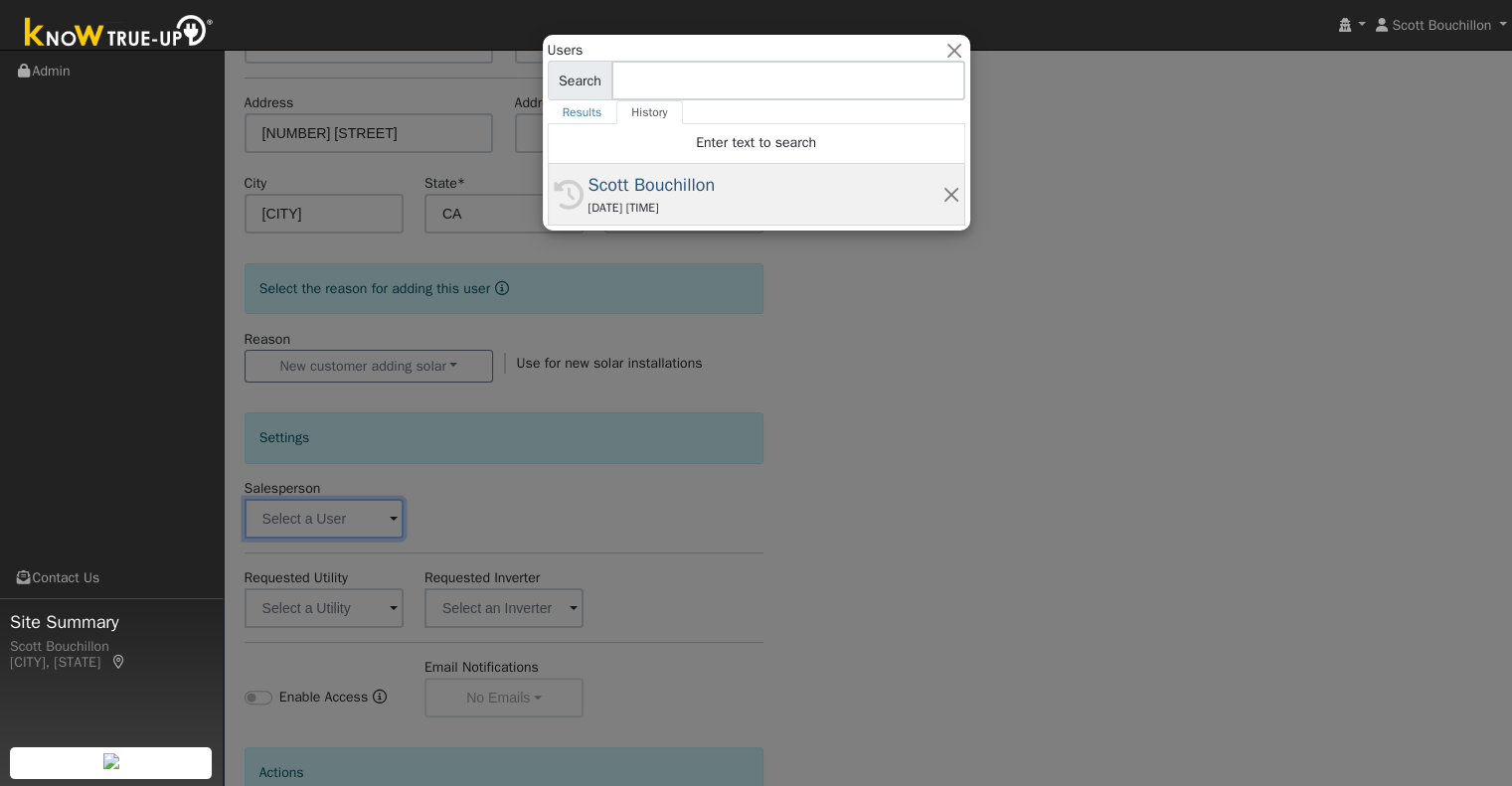 click on "08/05/2025 9:49 PM" at bounding box center [765, 208] 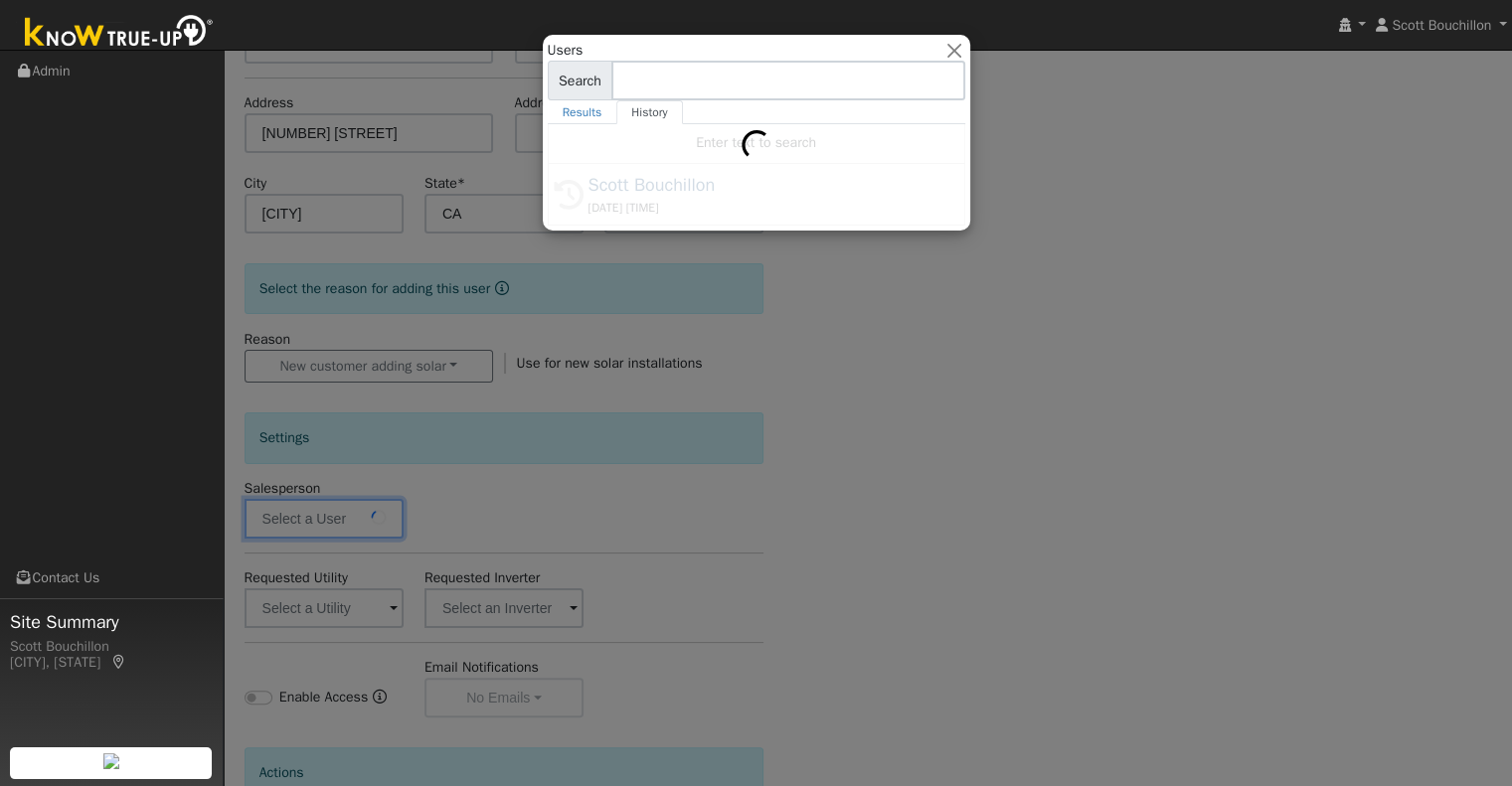 type on "Scott Bouchillon" 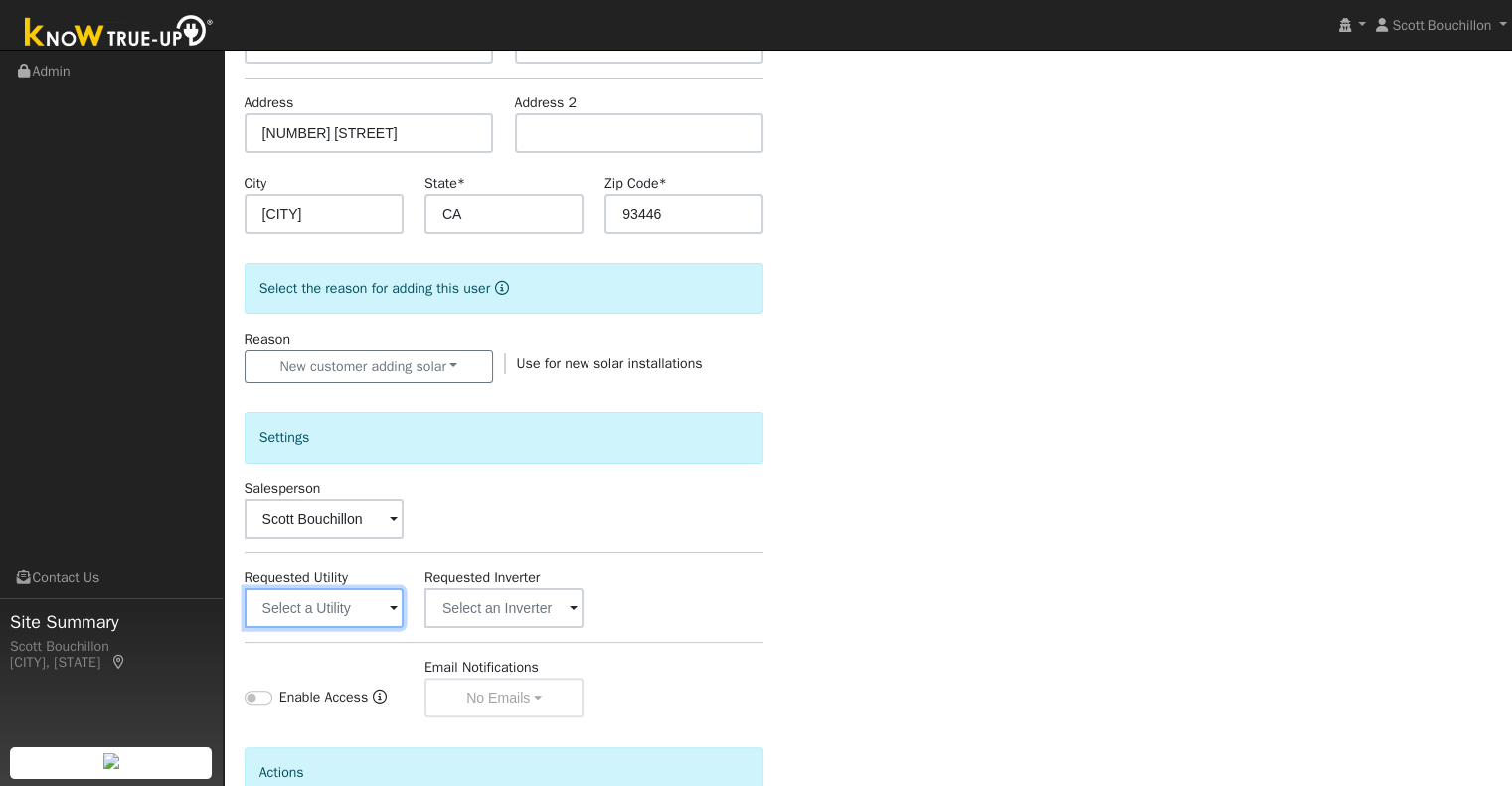 click at bounding box center (324, 608) 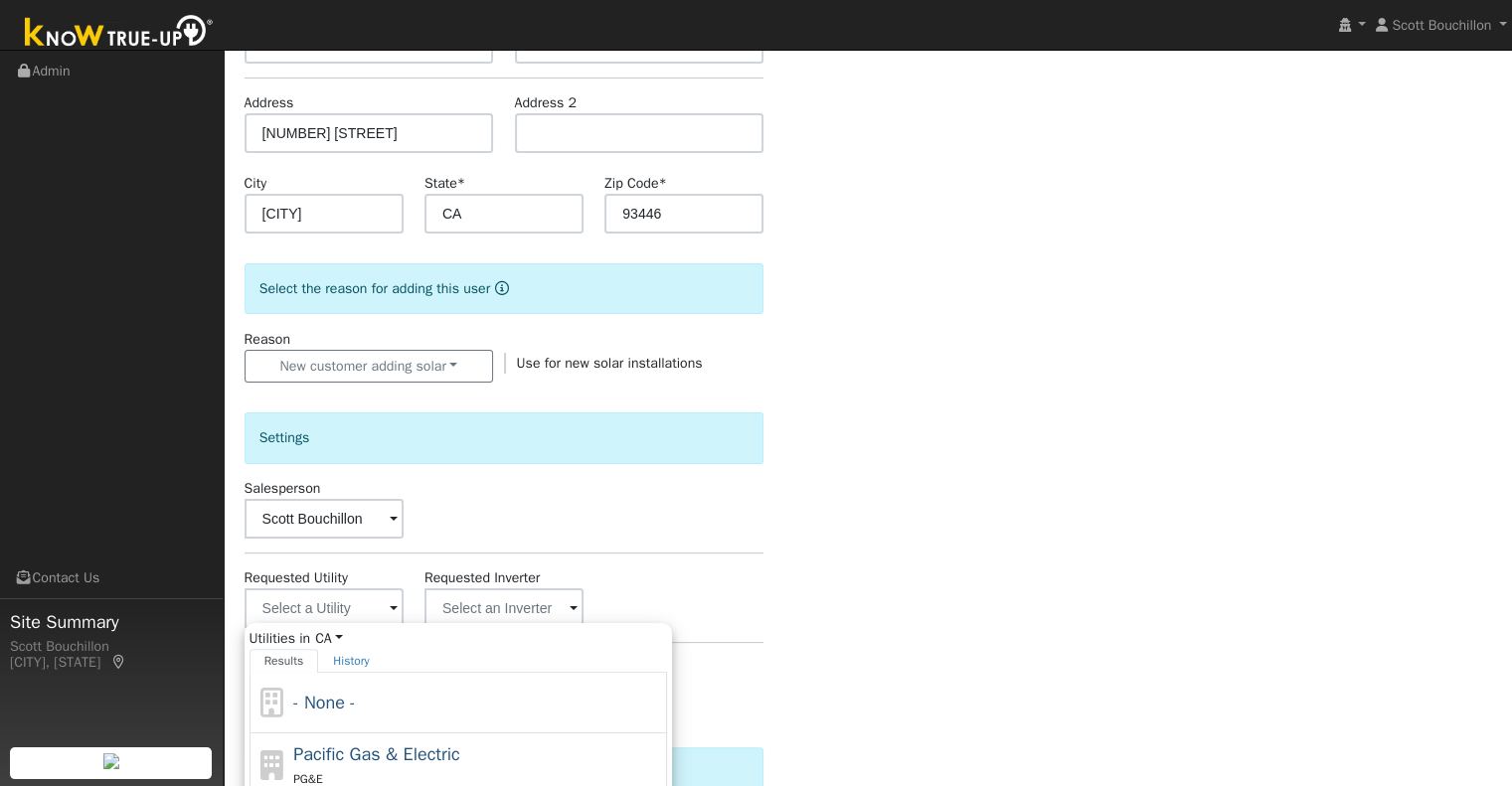click on "PG&E" at bounding box center (477, 778) 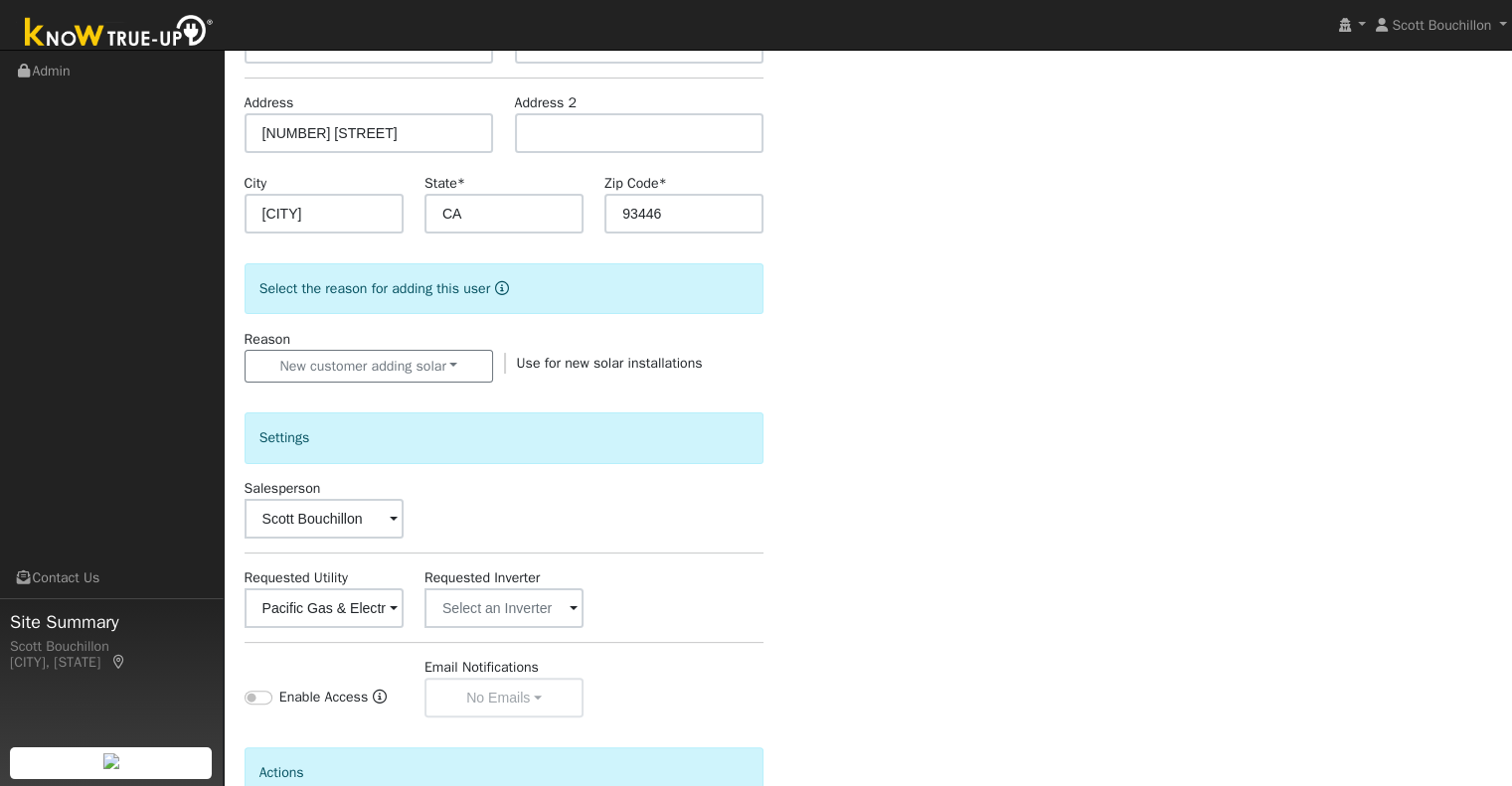 click on "Enter the information below to add a new user First Name  * Andrew Last Name  * David Email Phone Address 5490 Ground Squirrel Hollow Address 2 City Paso Robles State  * CA Zip Code  * 93446  Select the reason for adding this user  Reason New customer adding solar New lead New customer adding solar New customer has solar Use for new solar installations Settings Salesperson Scott Bouchillon Requested Utility Pacific Gas & Electric Requested Inverter Enable Access Email Notifications No Emails No Emails Weekly Emails Monthly Emails Actions Send Email to User Delete Email Template Are you sure you want to delete ? Cancel Delete Connect Now Add User No Yes" at bounding box center (868, 416) 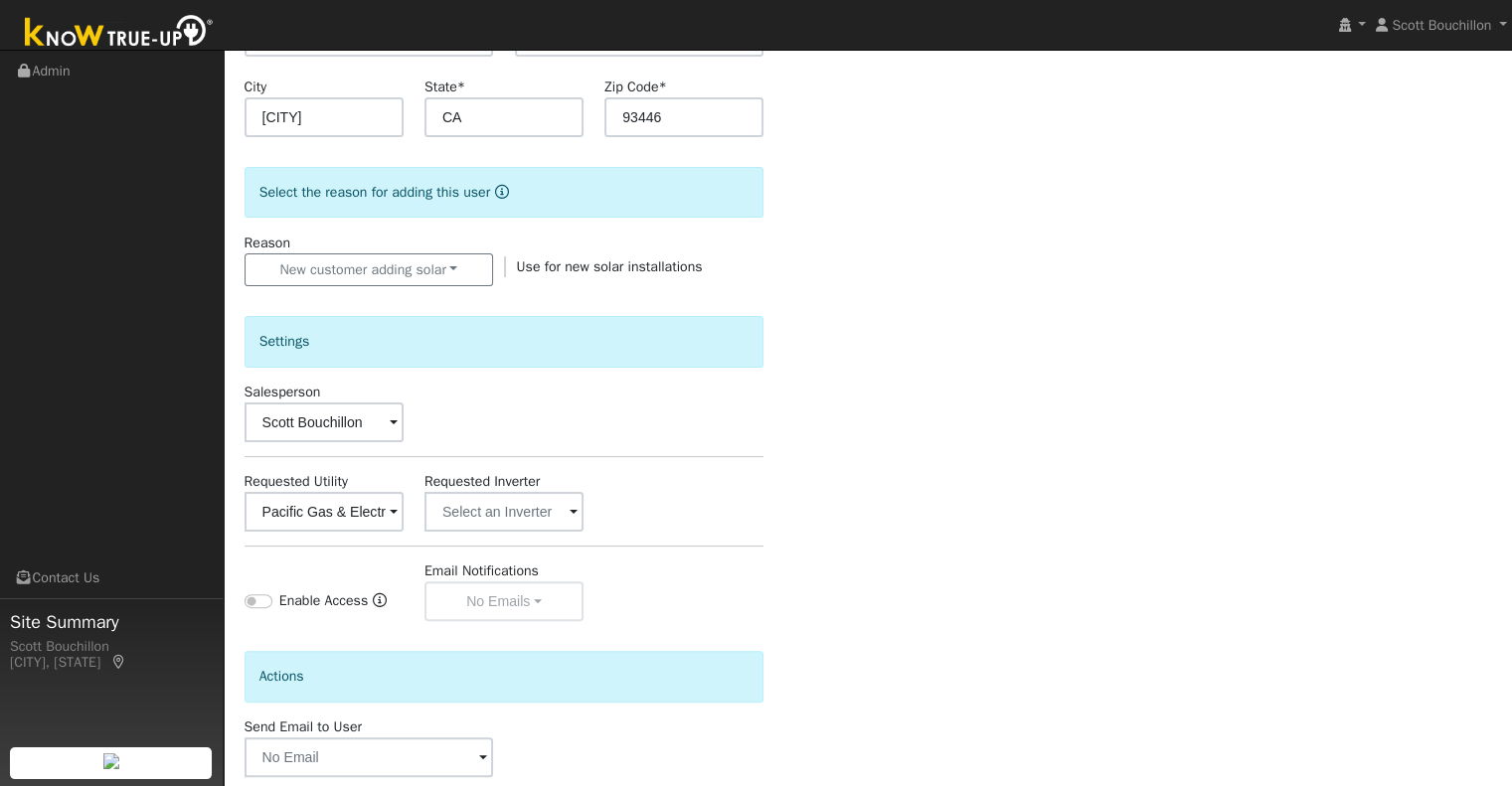 scroll, scrollTop: 496, scrollLeft: 0, axis: vertical 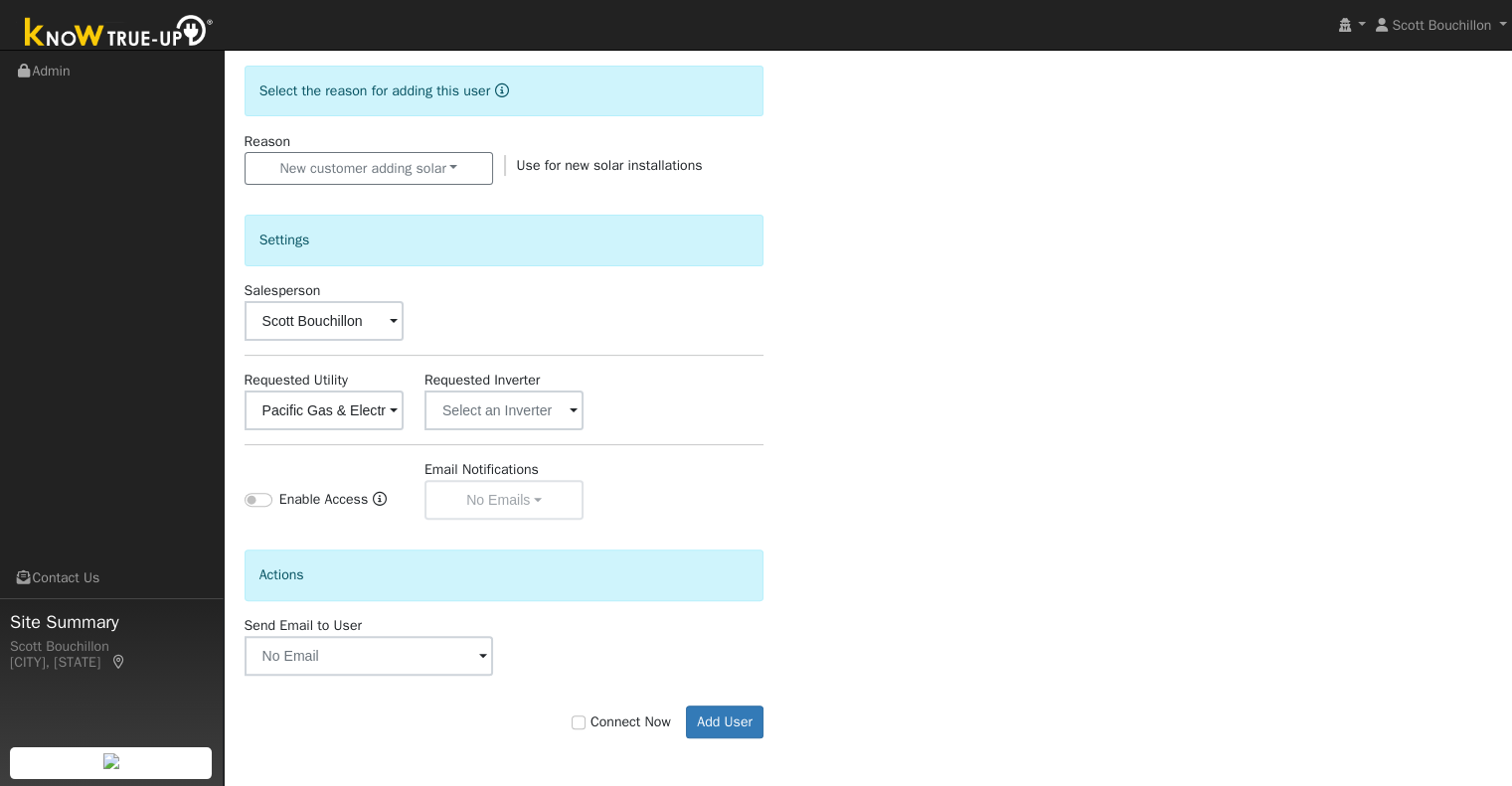 click on "Connect Now Add User" at bounding box center [504, 722] 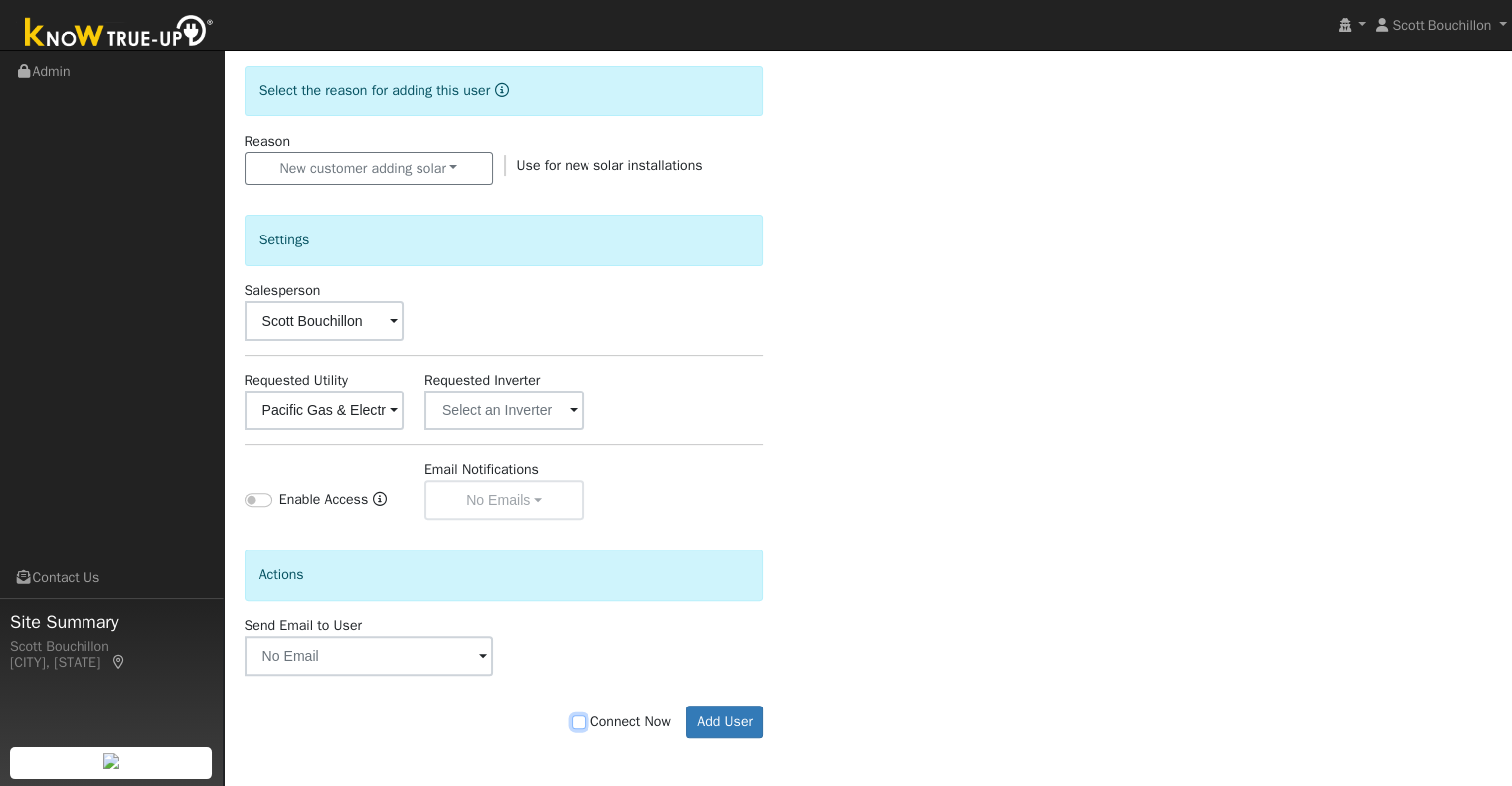 checkbox on "true" 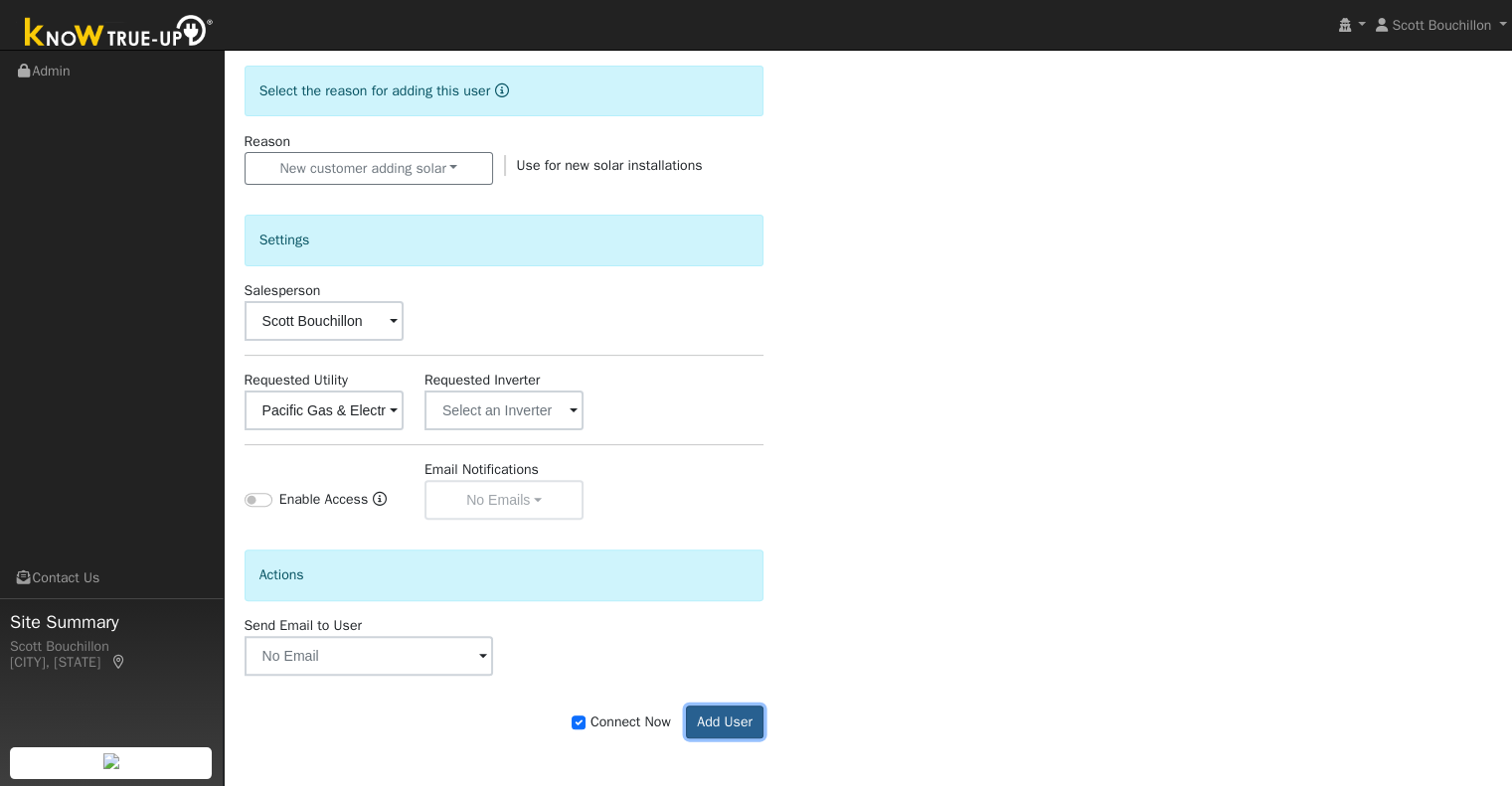 click on "Add User" at bounding box center [725, 722] 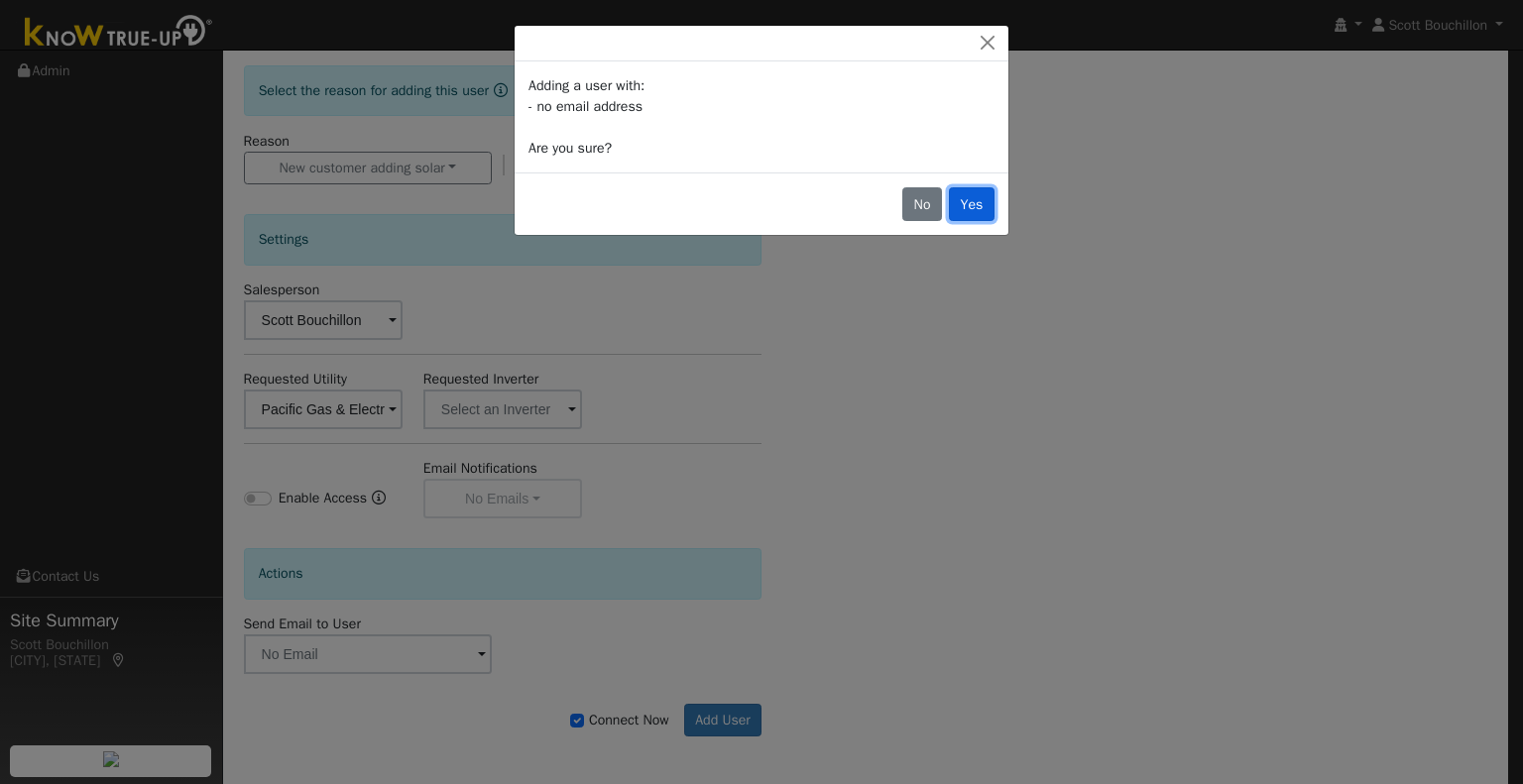 click on "Yes" at bounding box center (972, 204) 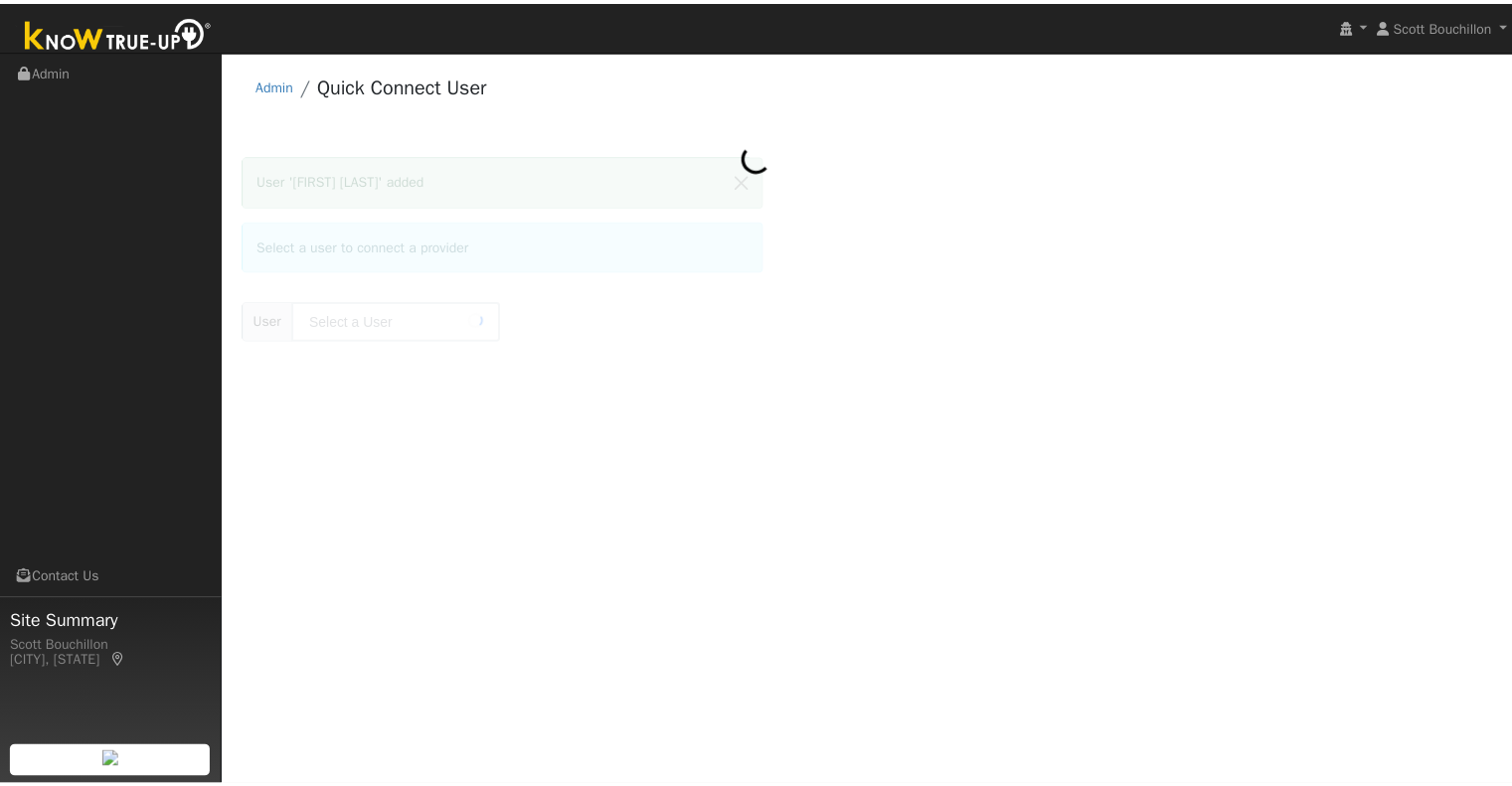 scroll, scrollTop: 0, scrollLeft: 0, axis: both 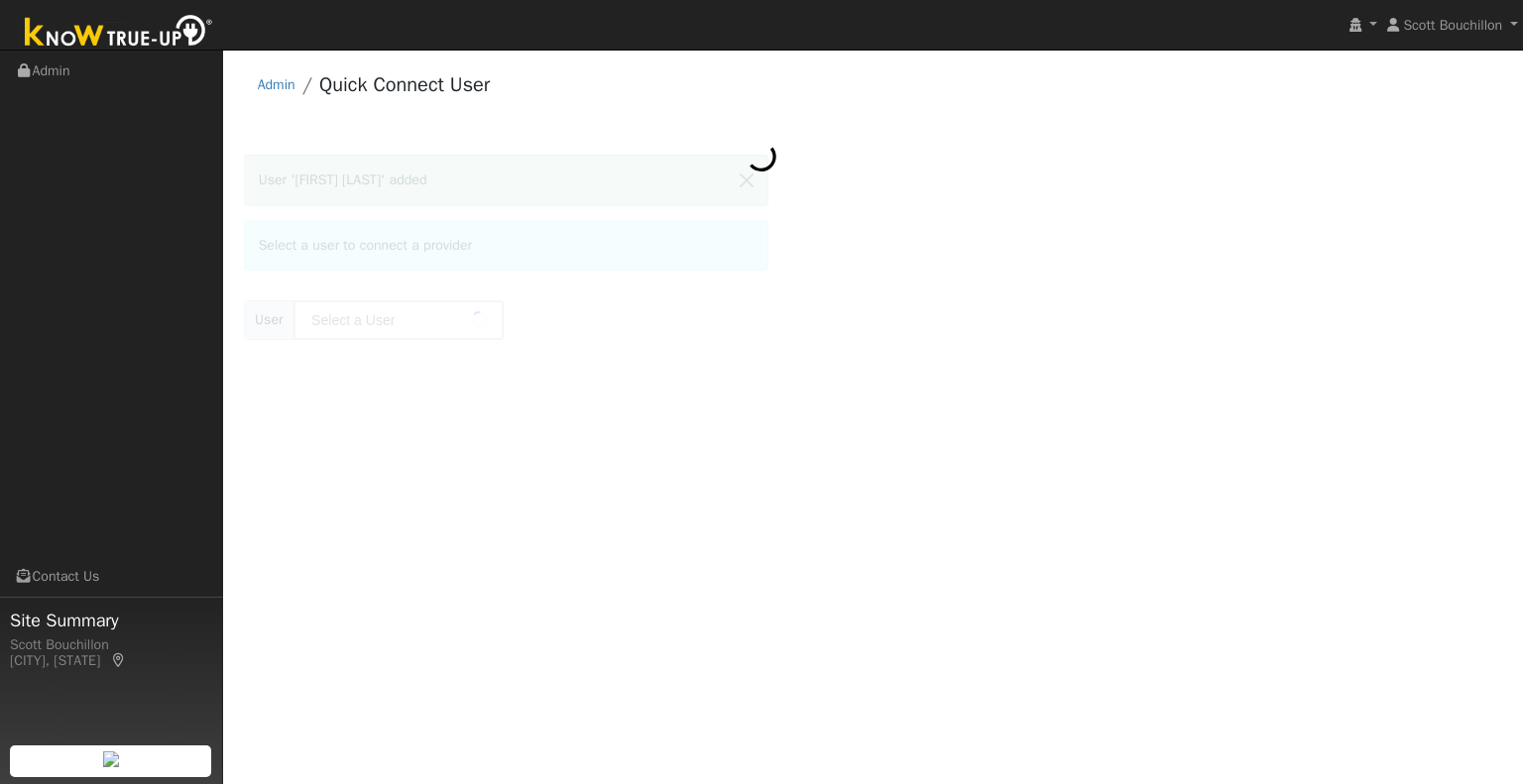 type on "[FIRST] [LAST]" 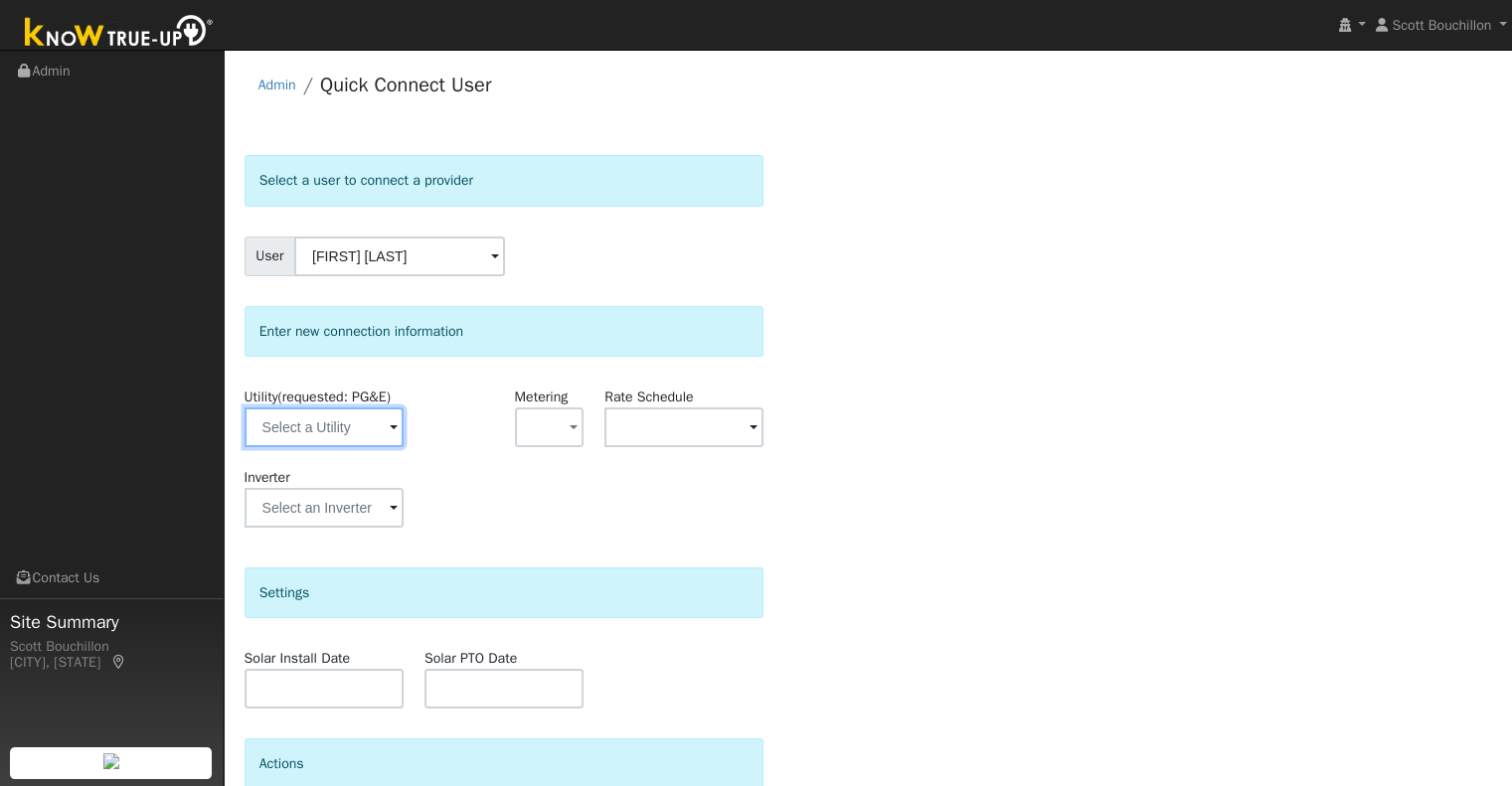 click at bounding box center (324, 427) 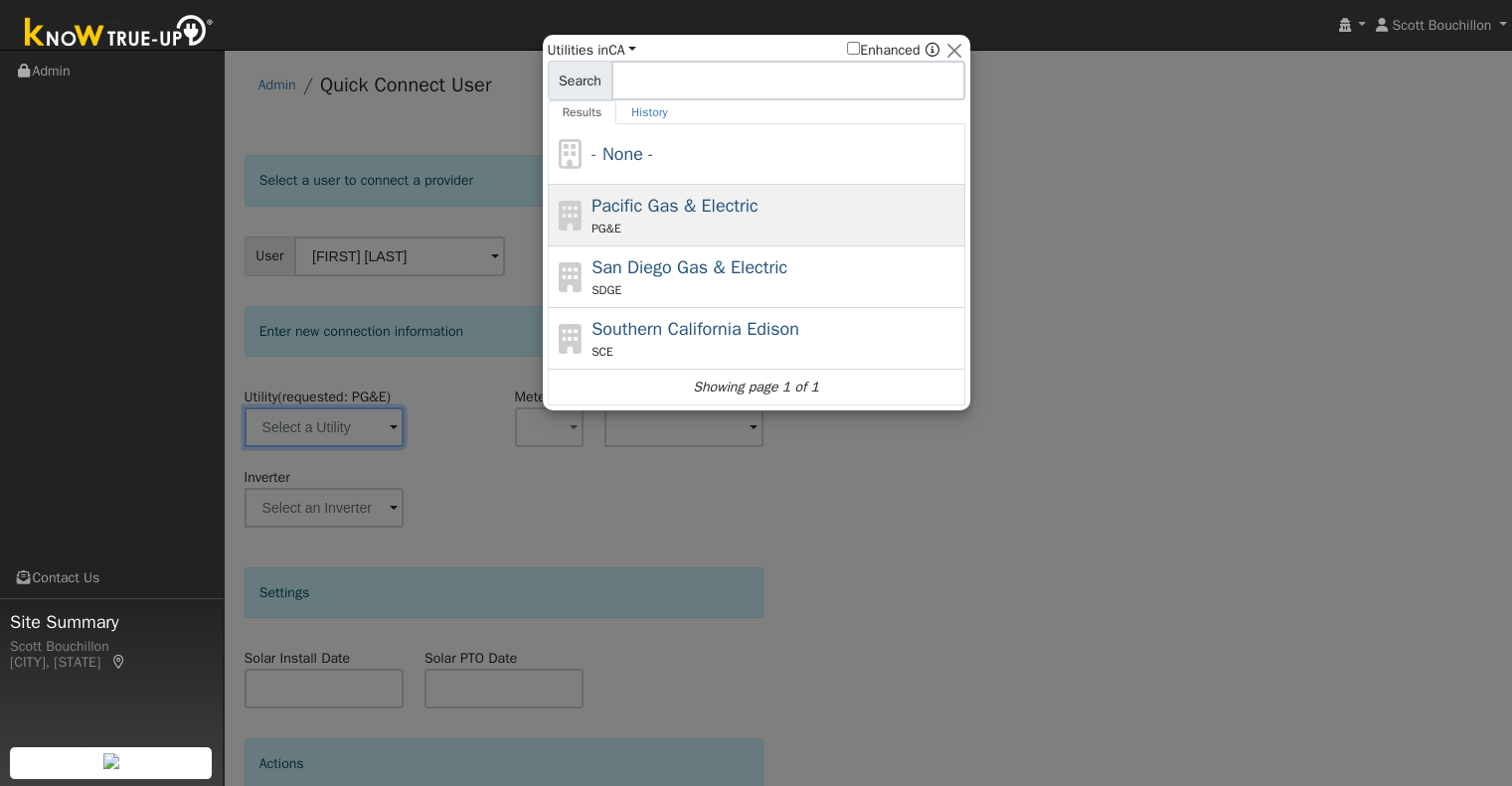 click on "PG&E" at bounding box center [775, 229] 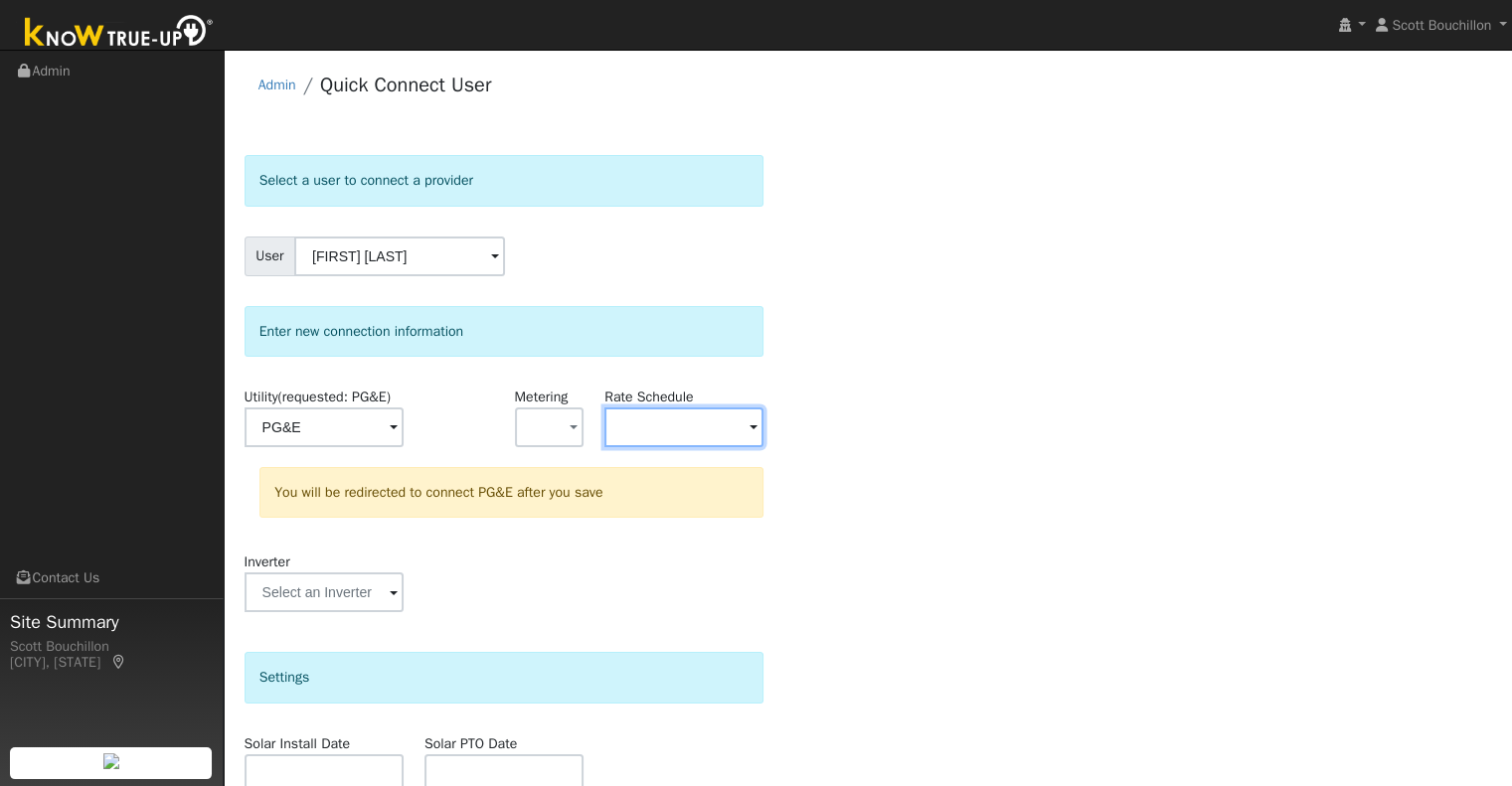 click at bounding box center [324, 427] 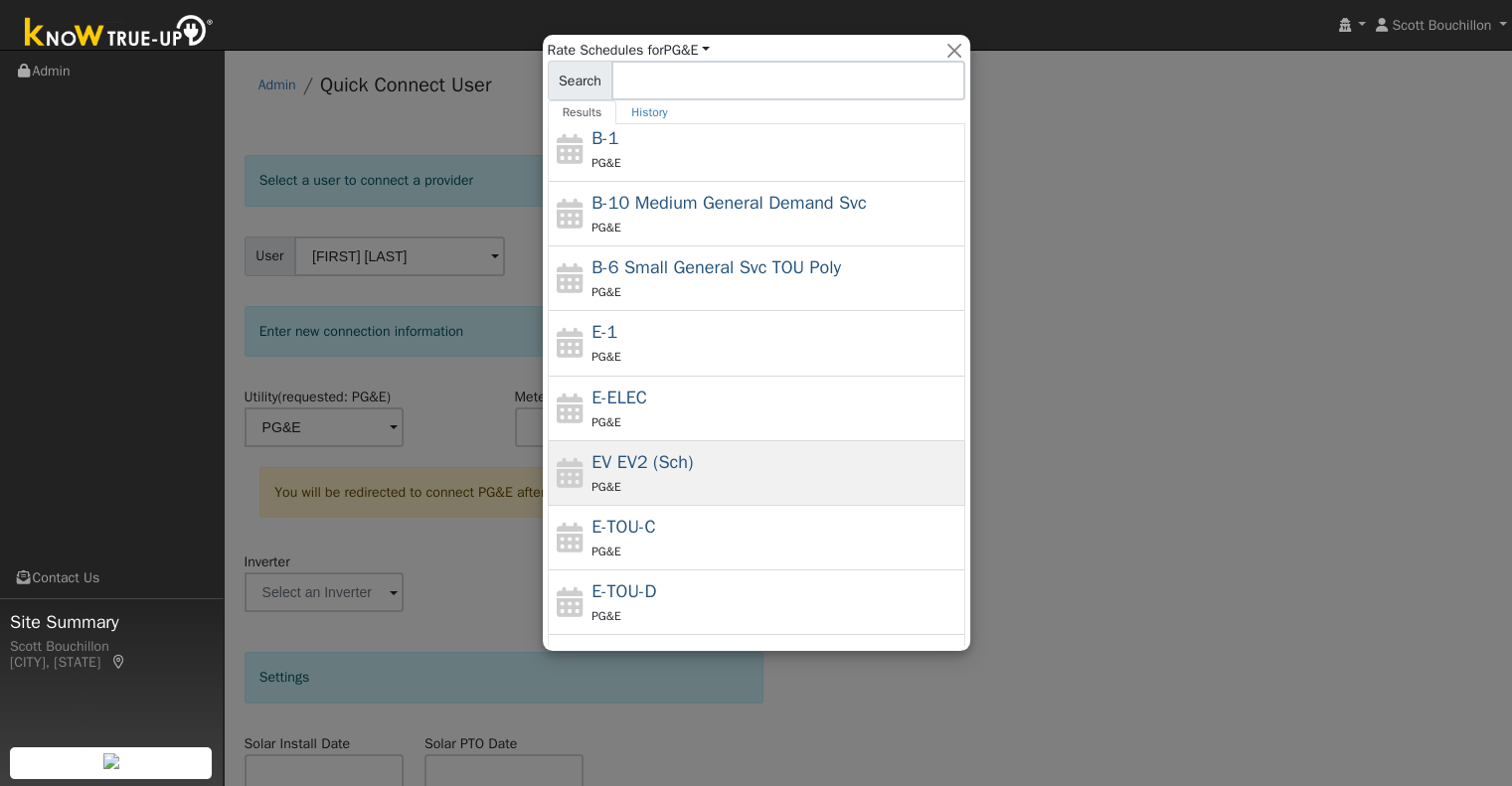 scroll, scrollTop: 155, scrollLeft: 0, axis: vertical 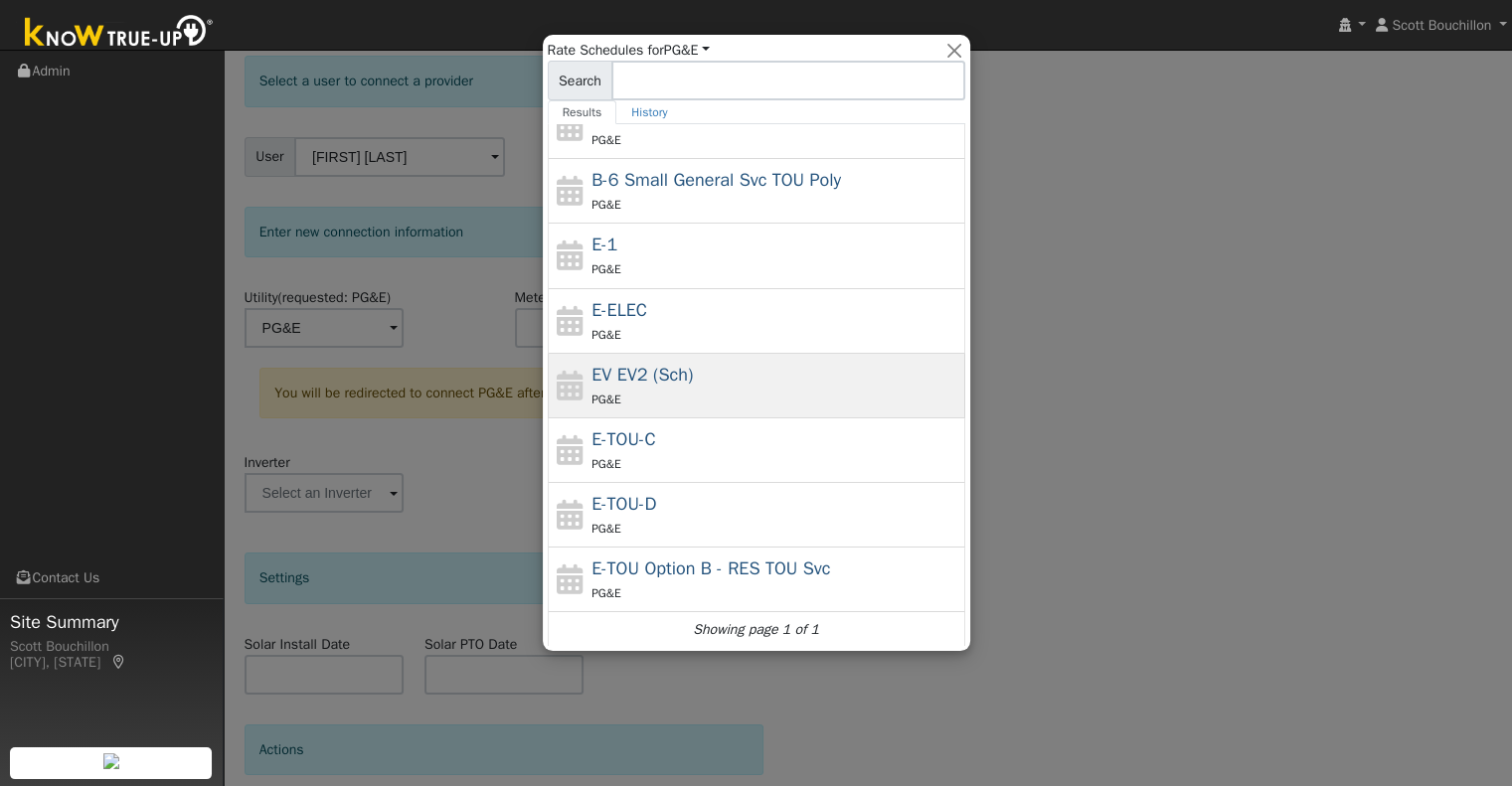 click on "EV EV2 (Sch) PG&E" at bounding box center (775, 386) 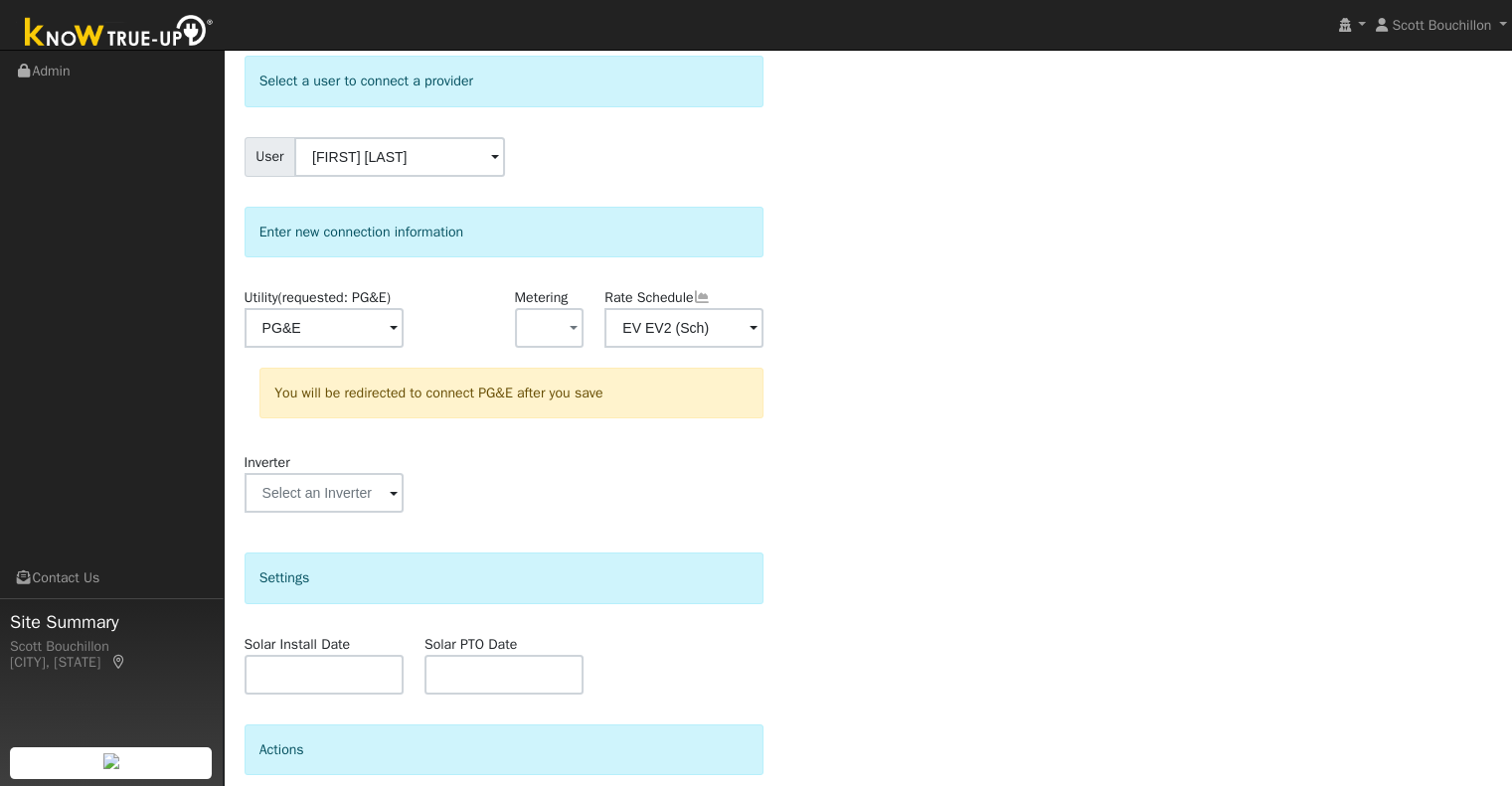 click on "Select a user to connect a provider User Andrew David Account   Default Account Default Account 5490 Ground Squirrel Hollow, Paso Robles, CA 93446 Primary Account Enter new connection information Utility  (requested: PG&E) PG&E Metering - None - NEM NBT  Rate Schedule  EV EV2 (Sch) You will be redirected to connect PG&E after you save Inverter Disconnecting . Do you also want to delete all of the  data?  - Delete data if disconnecting or connecting to different data.  - Keep data if reconnecting to same data.  Be careful: this cannot be undone.  Cancel  No  Yes Settings Solar Install Date Solar PTO Date Actions Send Email to User Delete Email Template Are you sure you want to delete ? Cancel Delete Connect User No Yes" at bounding box center [868, 497] 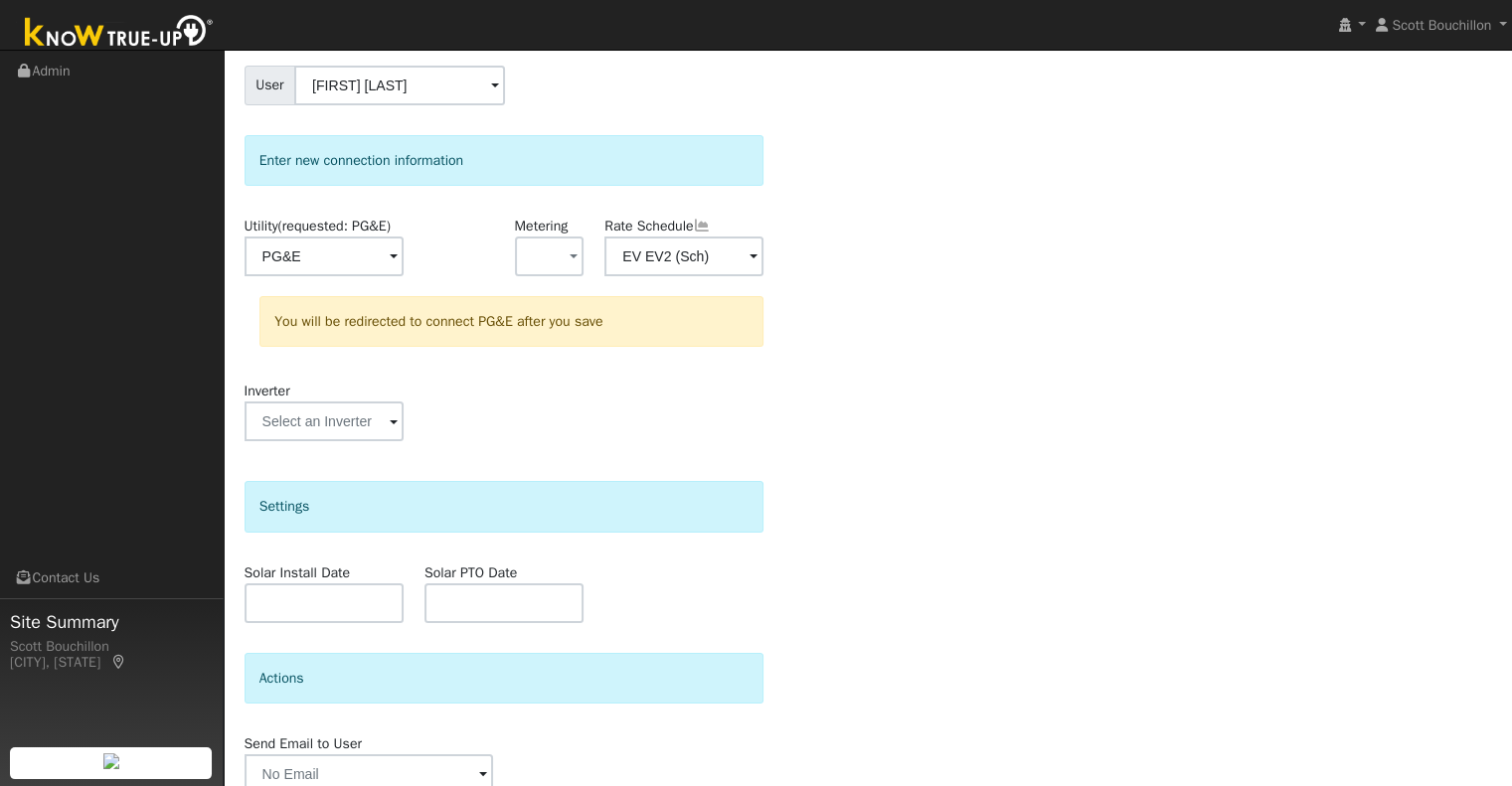 scroll, scrollTop: 258, scrollLeft: 0, axis: vertical 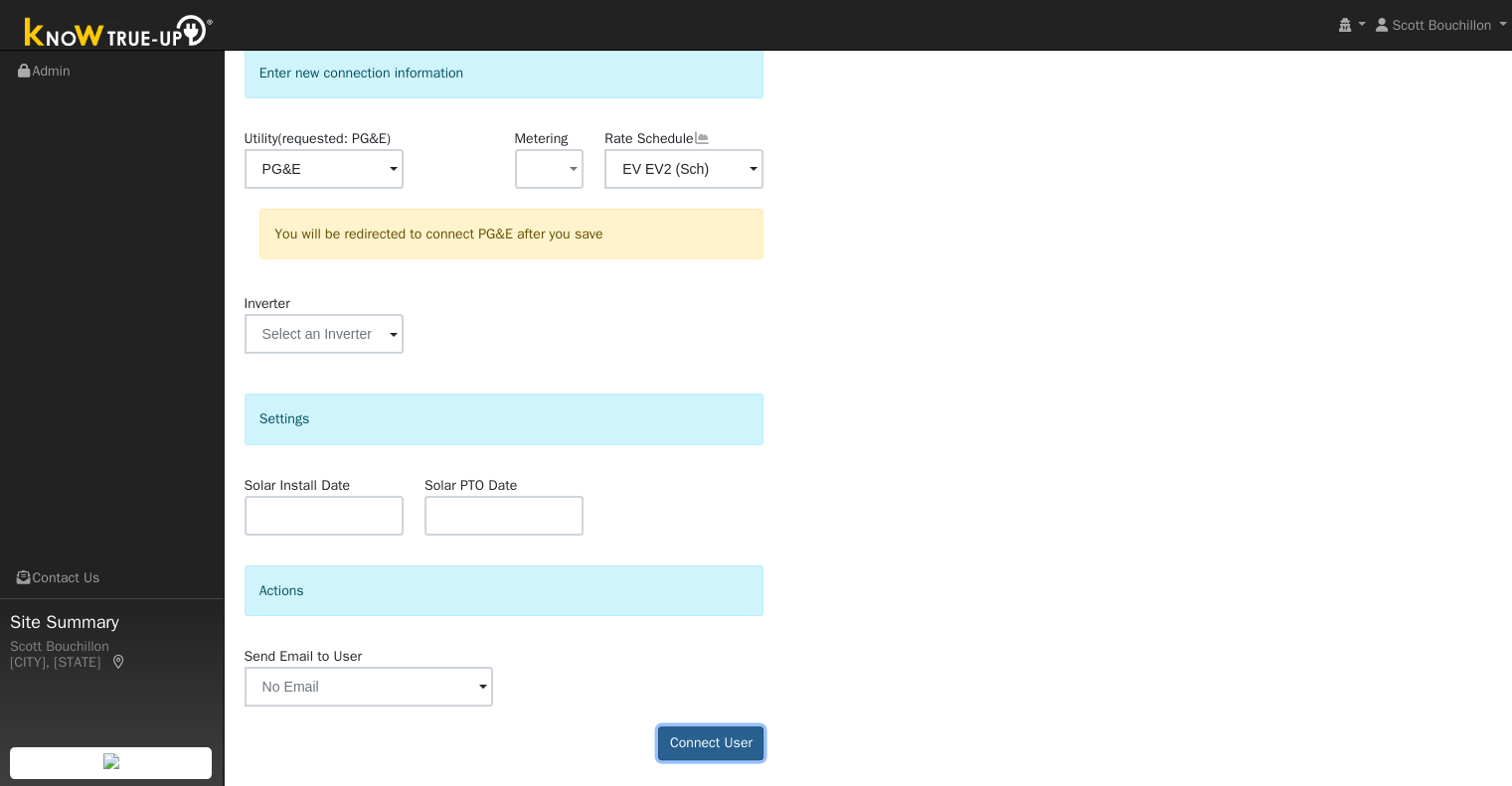click on "Connect User" at bounding box center [711, 743] 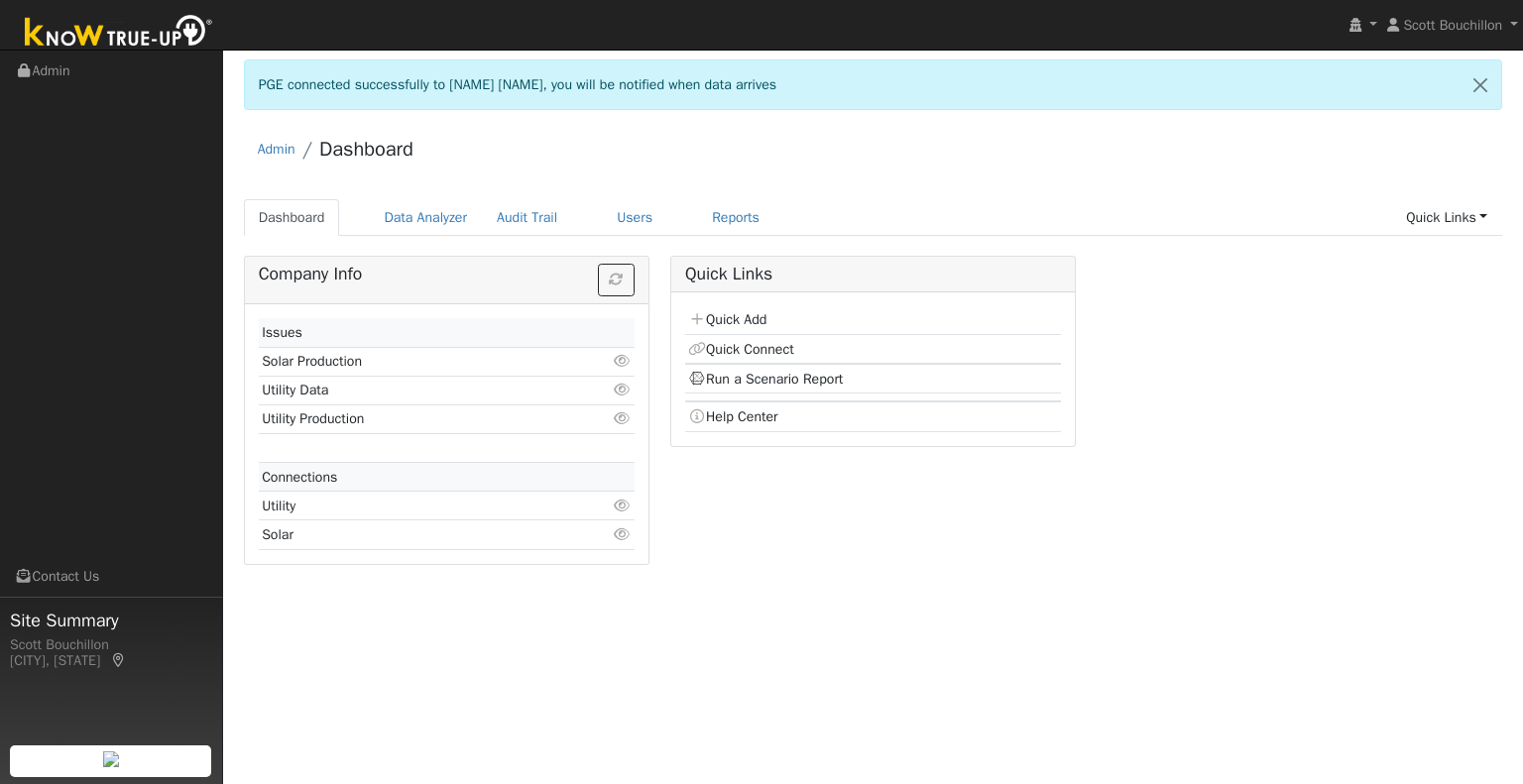 scroll, scrollTop: 0, scrollLeft: 0, axis: both 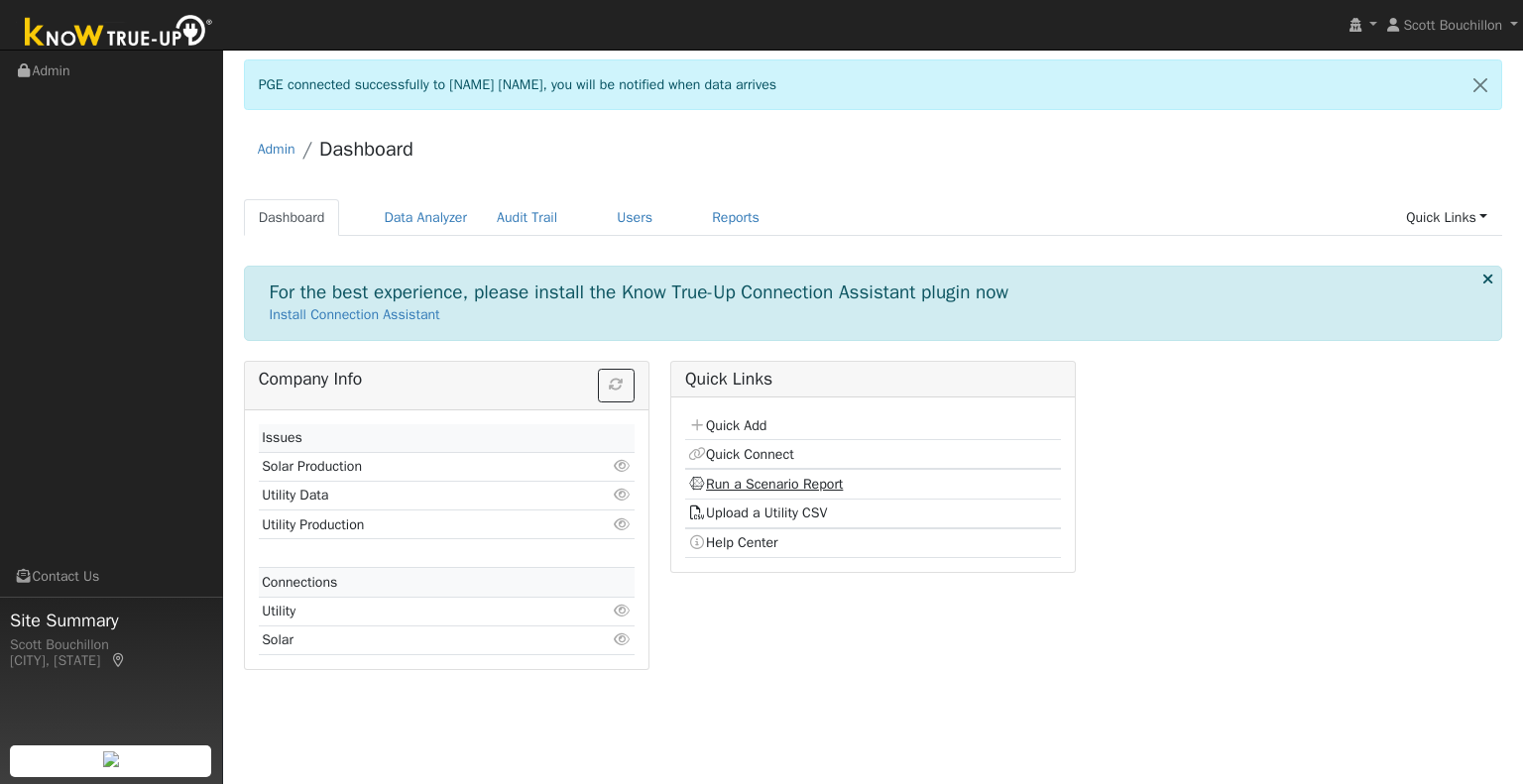 click on "Run a Scenario Report" at bounding box center [765, 484] 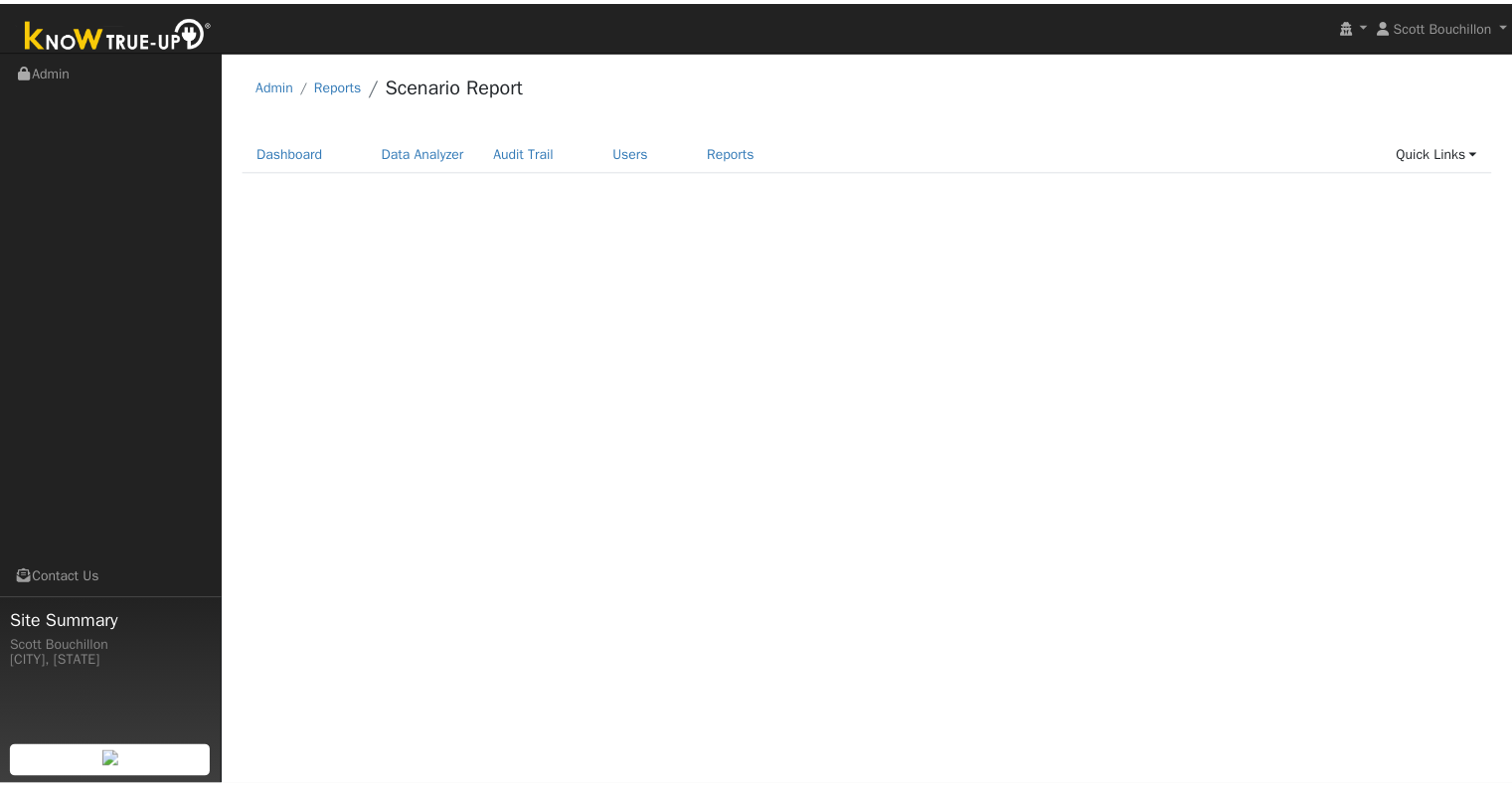 scroll, scrollTop: 0, scrollLeft: 0, axis: both 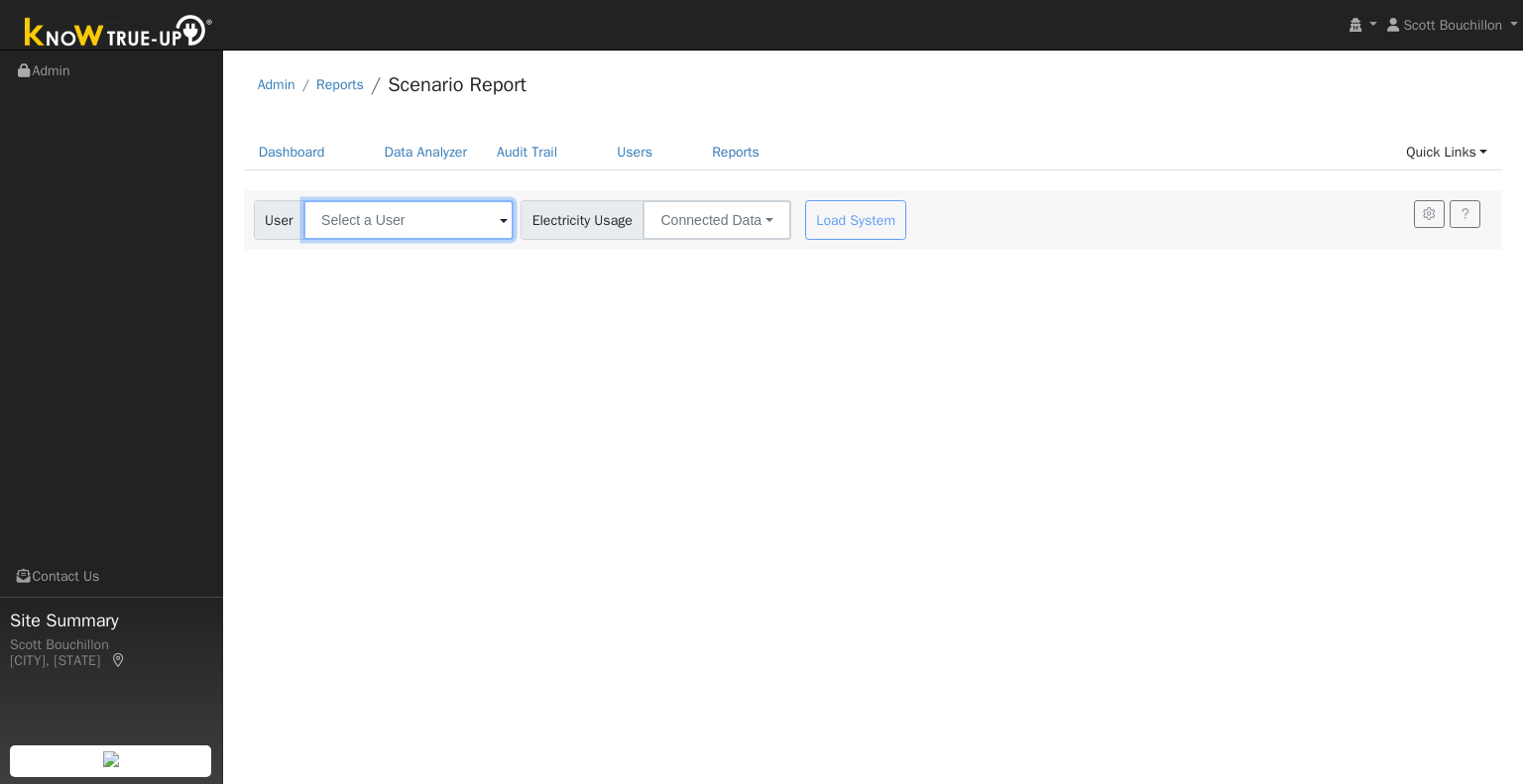 click at bounding box center (409, 220) 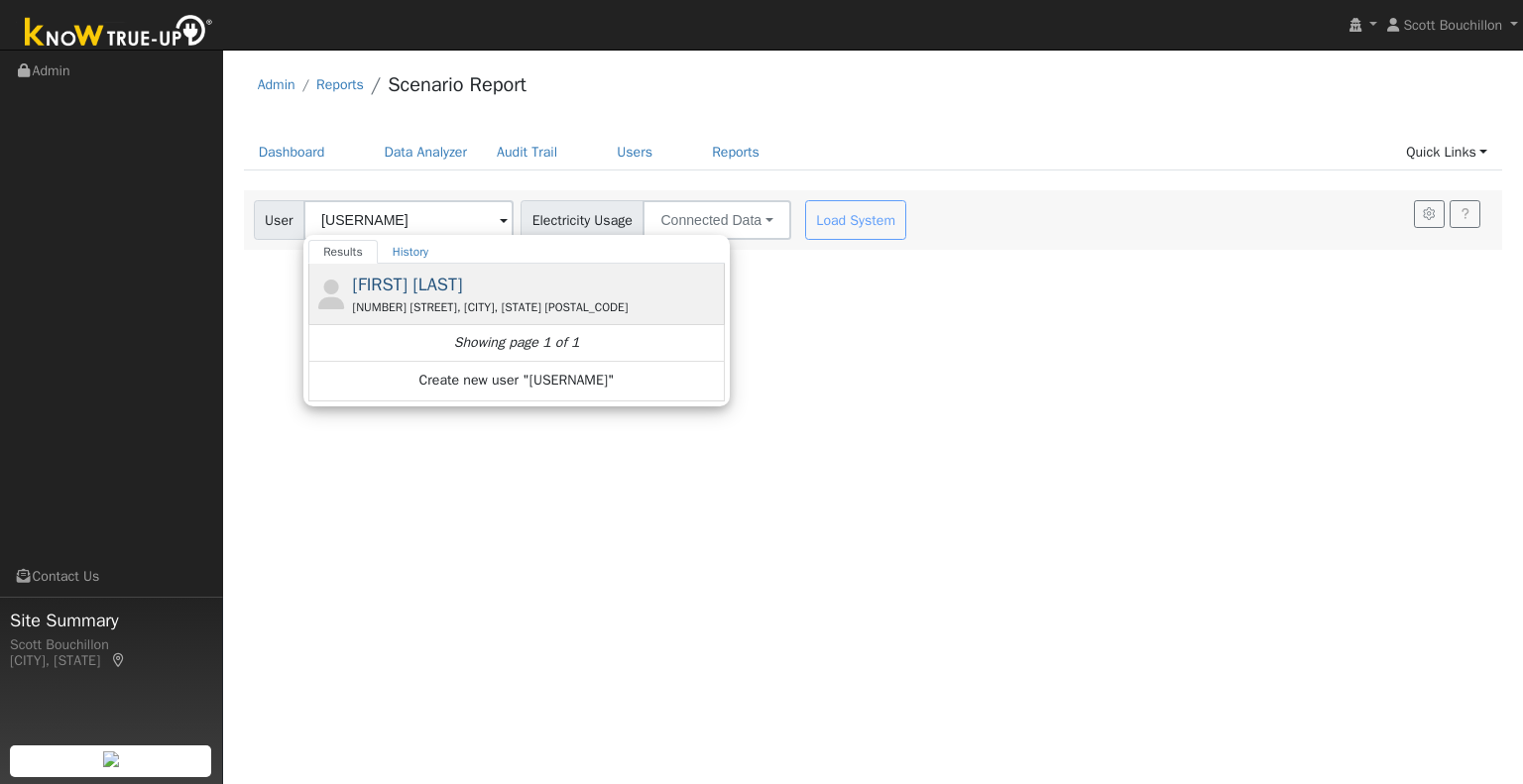 click on "Andrew David" at bounding box center [408, 284] 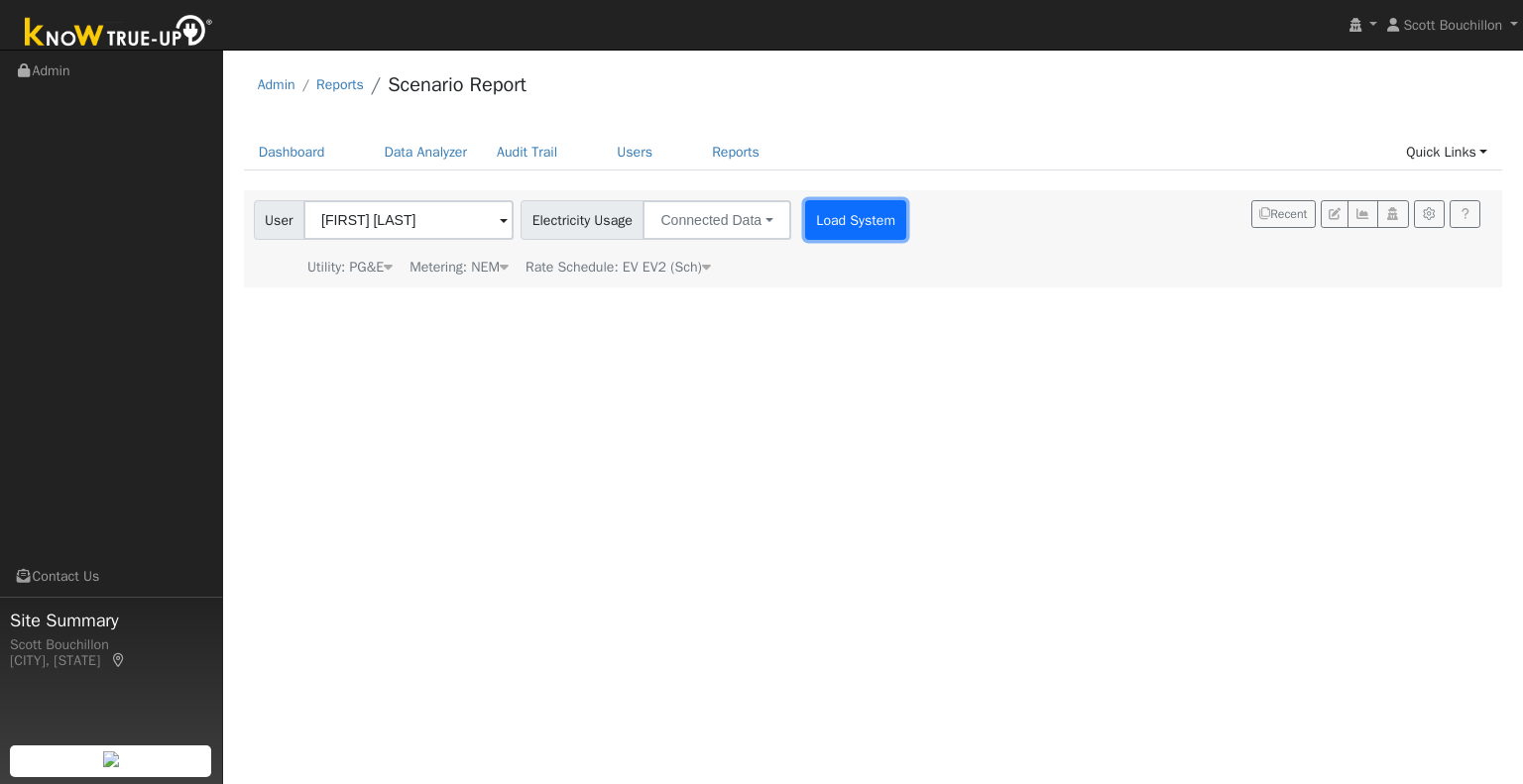 click on "Load System" at bounding box center [856, 220] 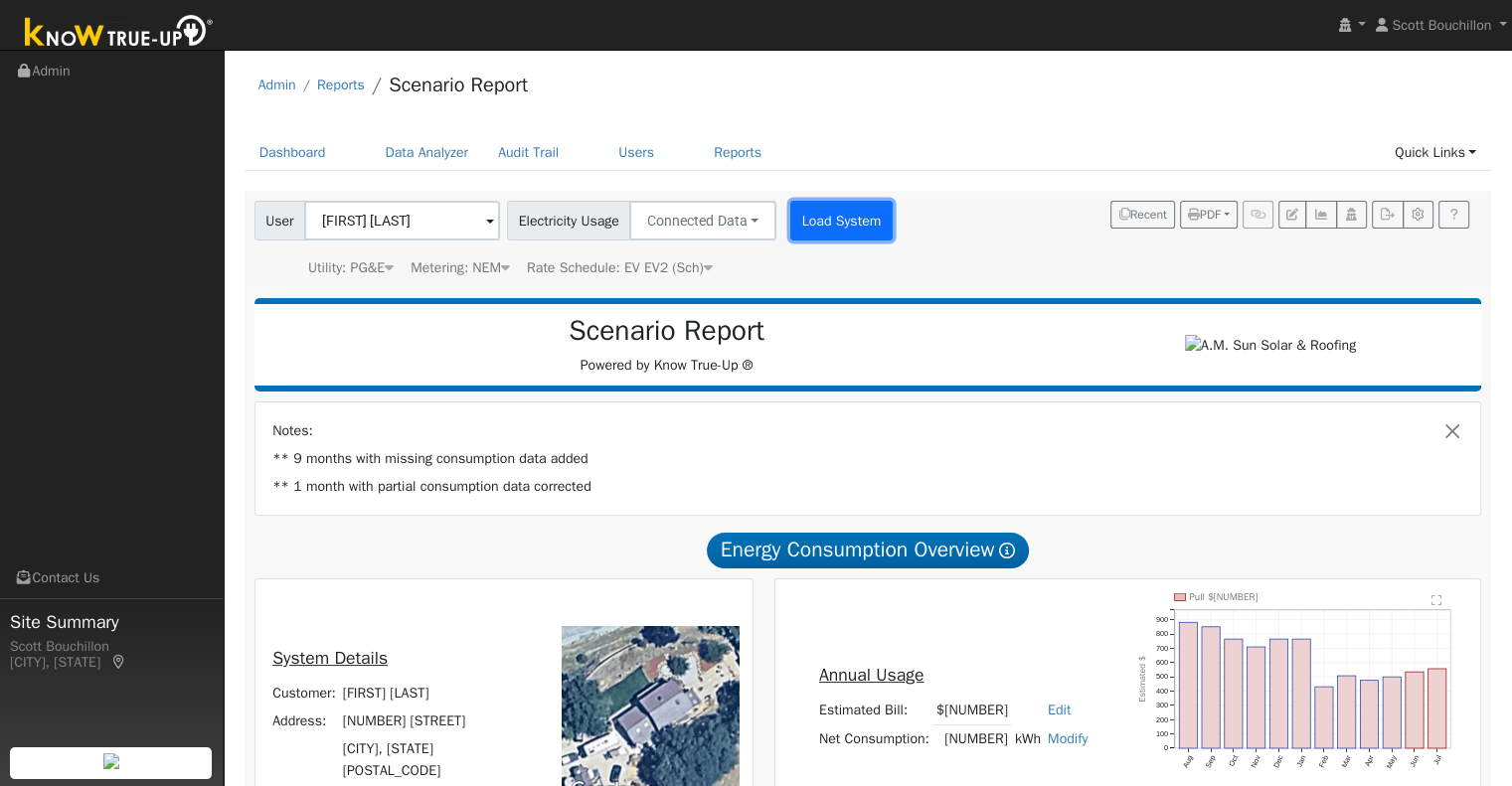 click on "Load System" at bounding box center [841, 221] 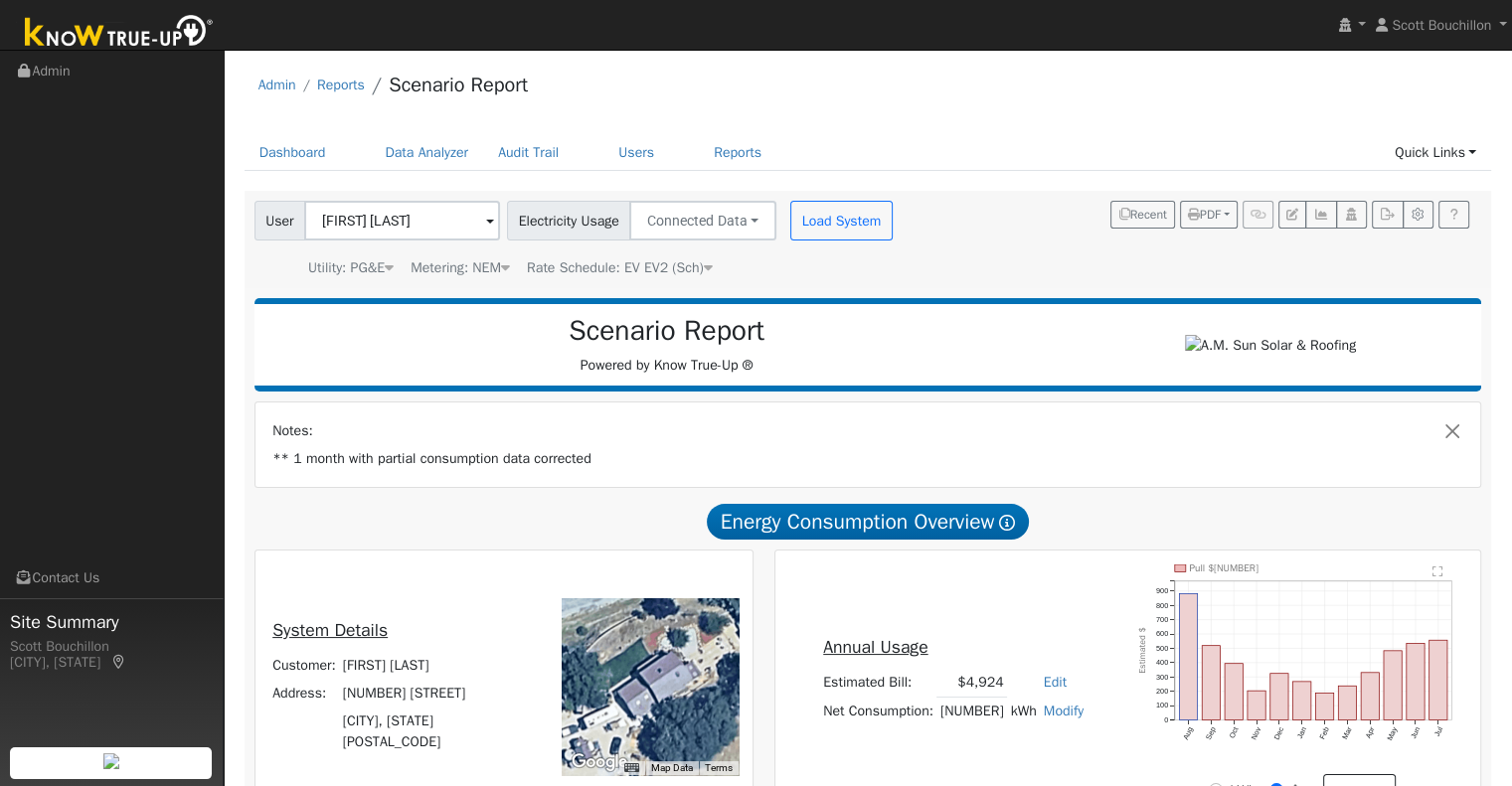 scroll, scrollTop: 99, scrollLeft: 0, axis: vertical 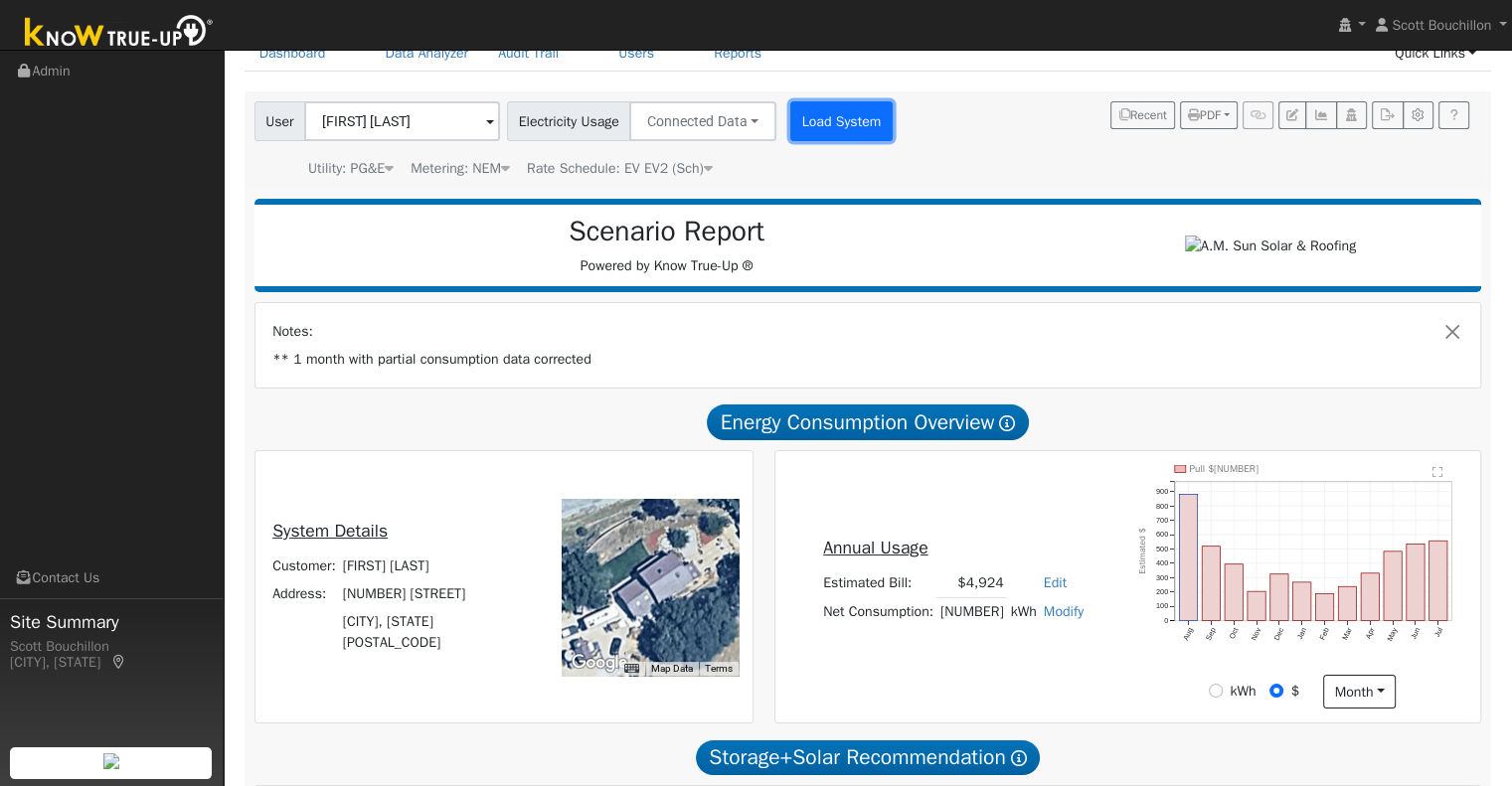 click on "Load System" at bounding box center [841, 121] 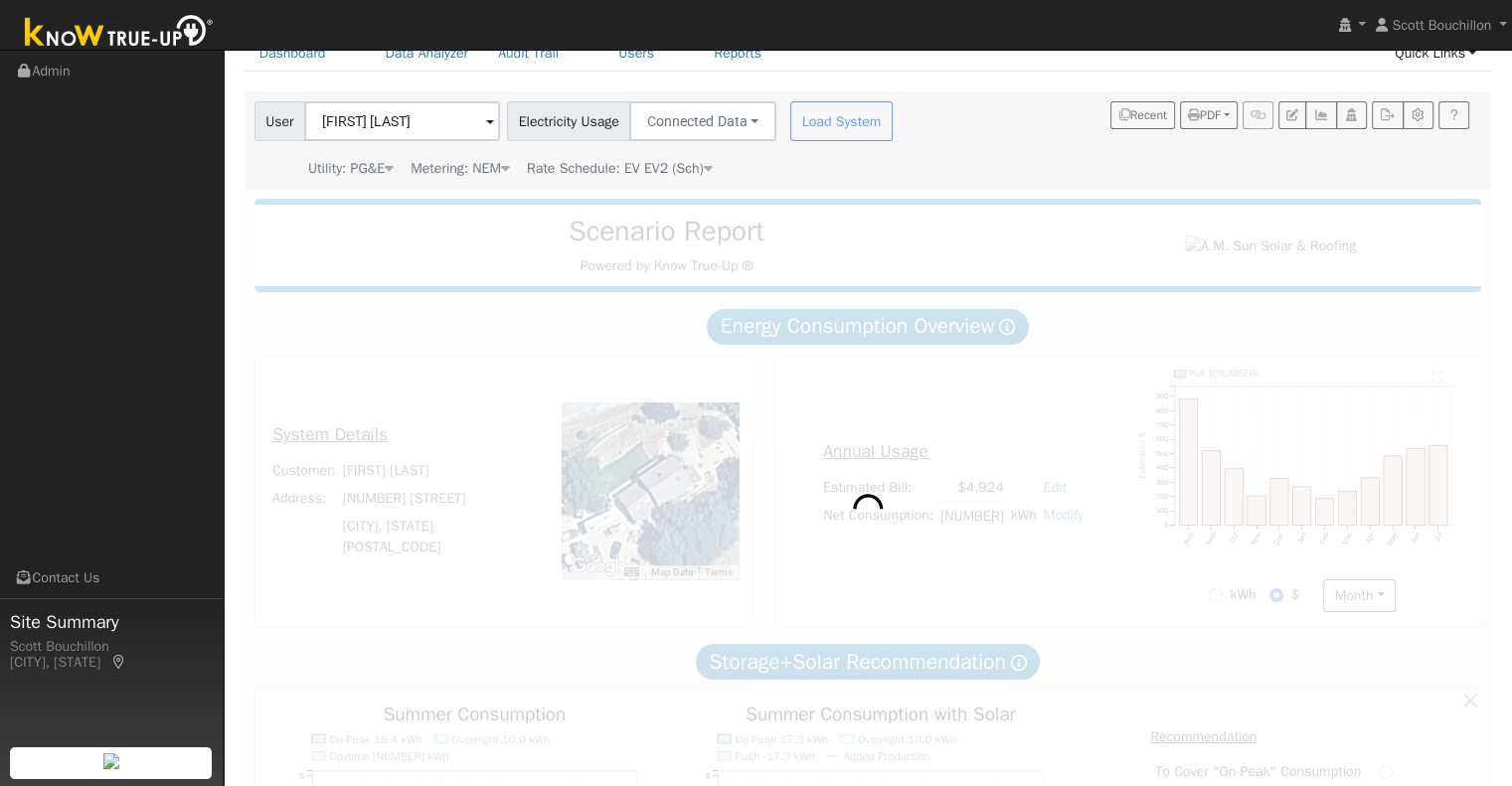 scroll, scrollTop: 0, scrollLeft: 0, axis: both 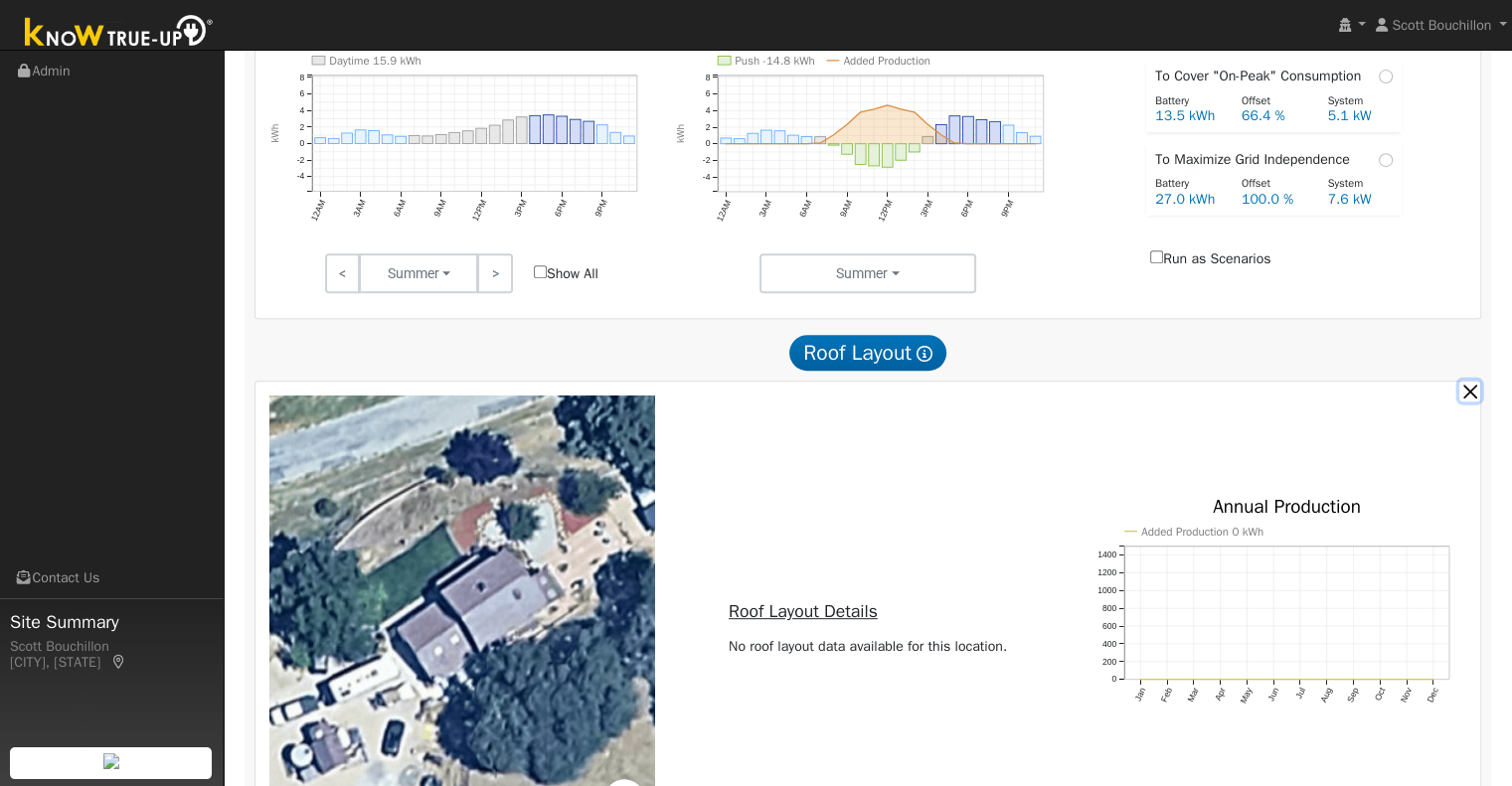 click at bounding box center [1469, 391] 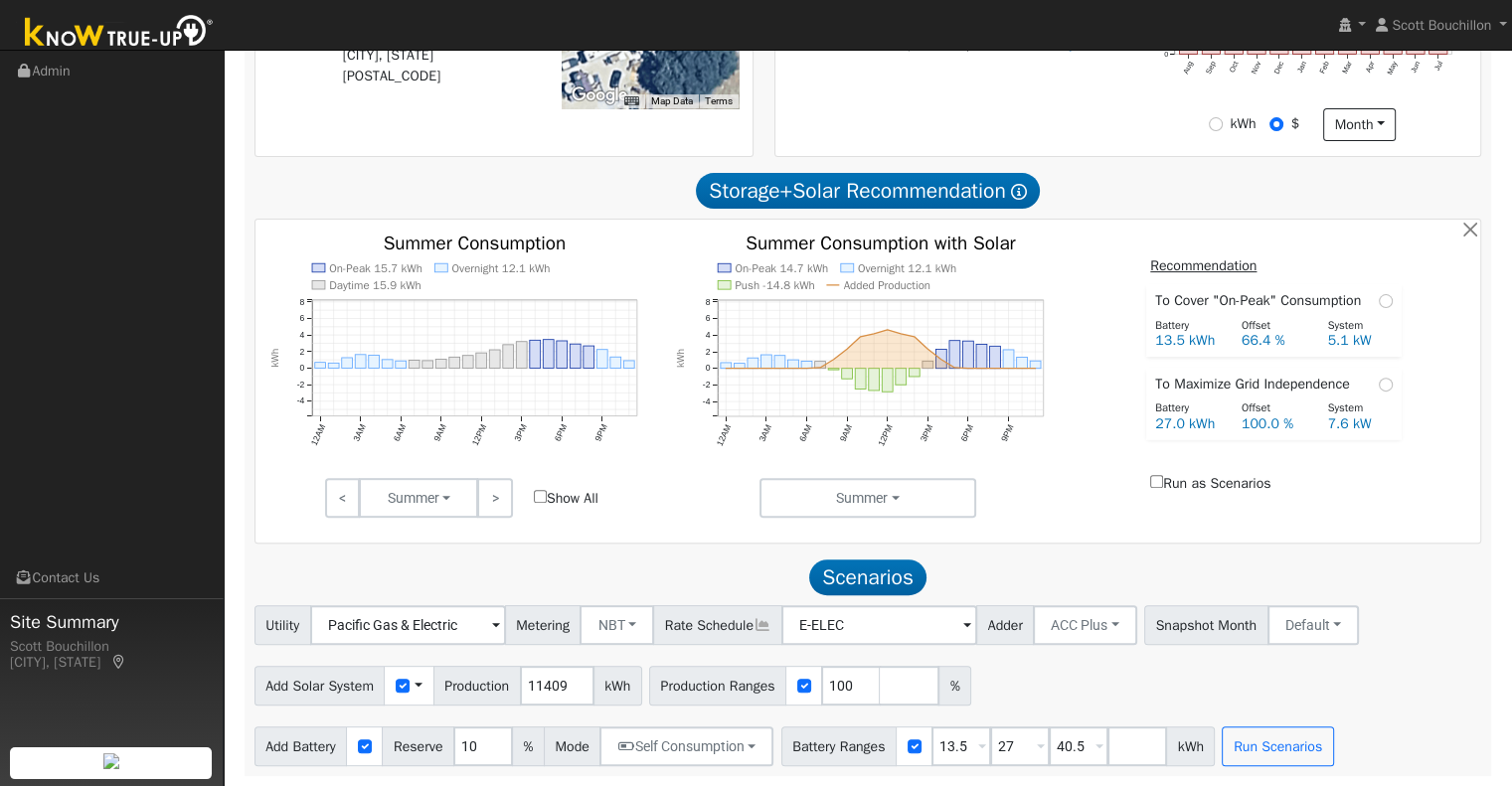 scroll, scrollTop: 575, scrollLeft: 0, axis: vertical 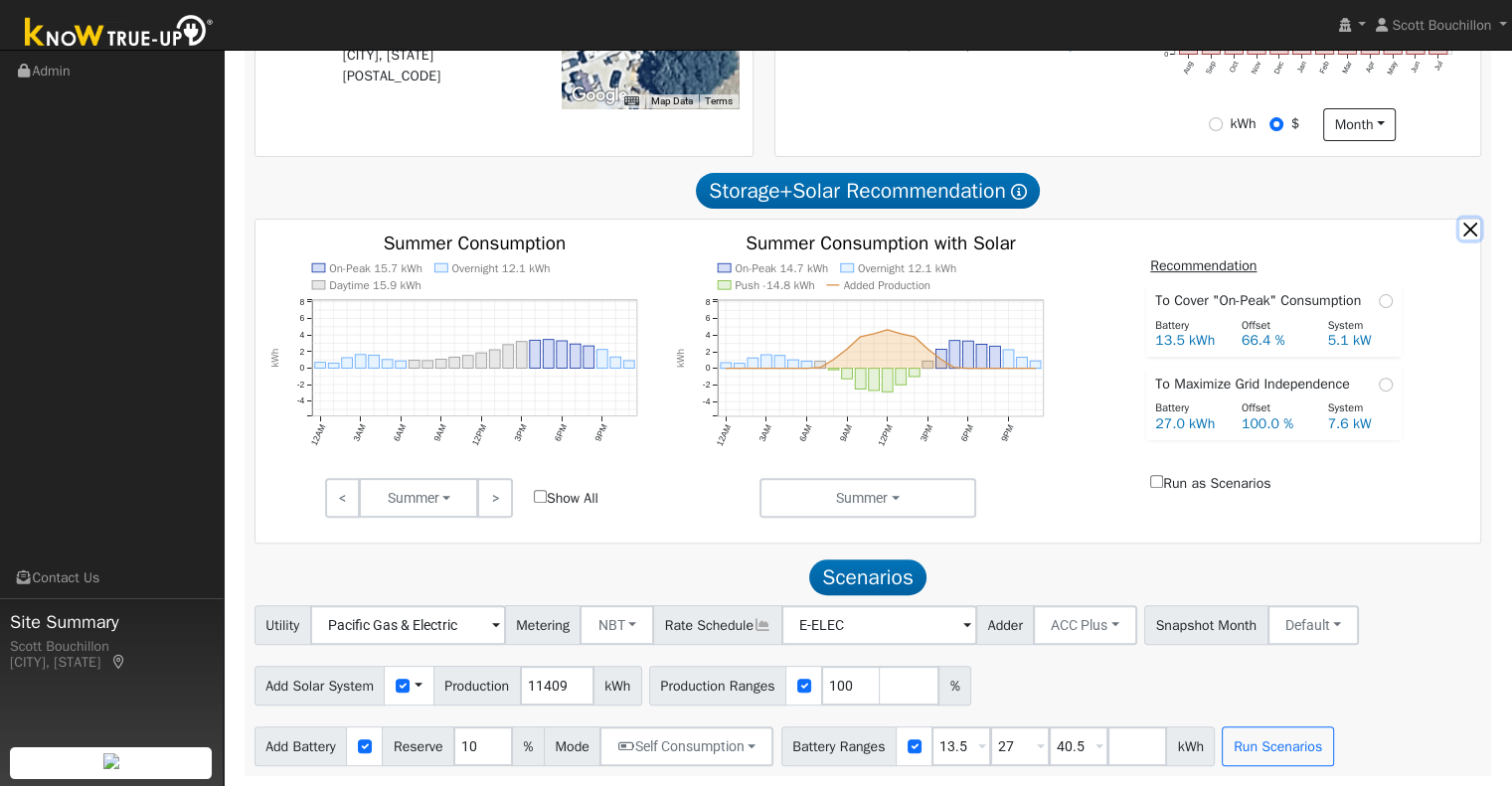 click at bounding box center [1469, 229] 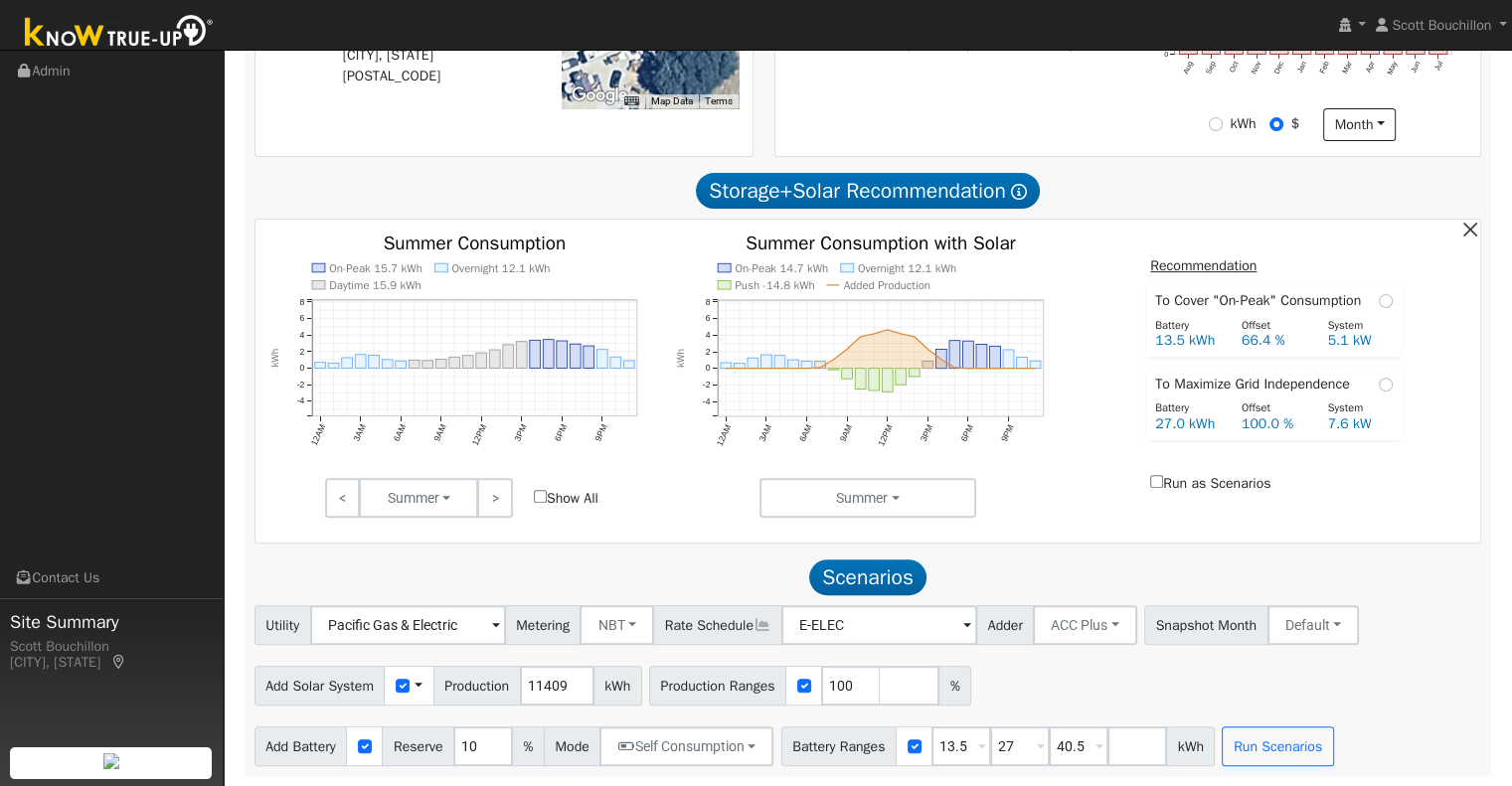 scroll, scrollTop: 190, scrollLeft: 0, axis: vertical 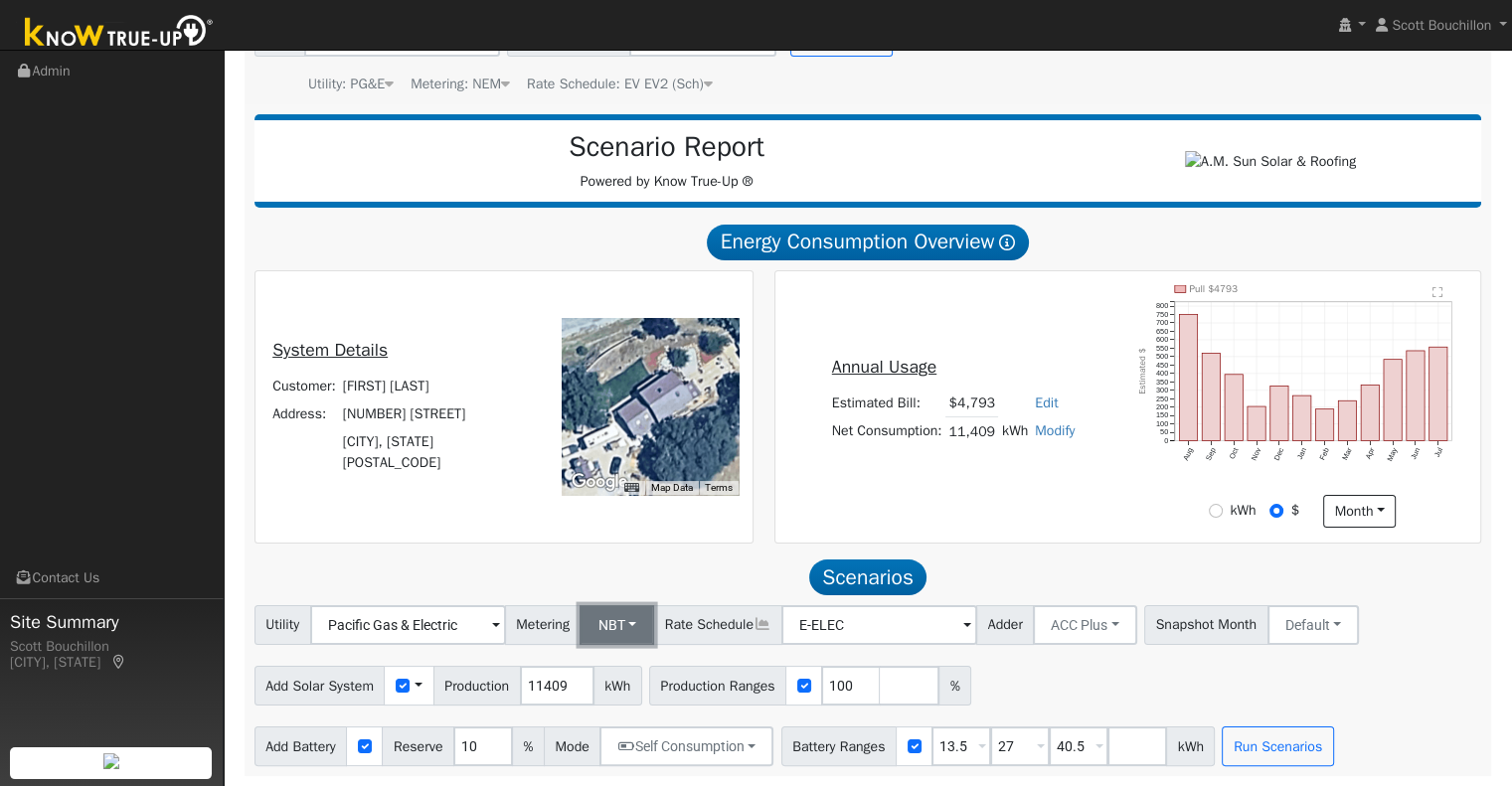 click on "NBT" at bounding box center (616, 625) 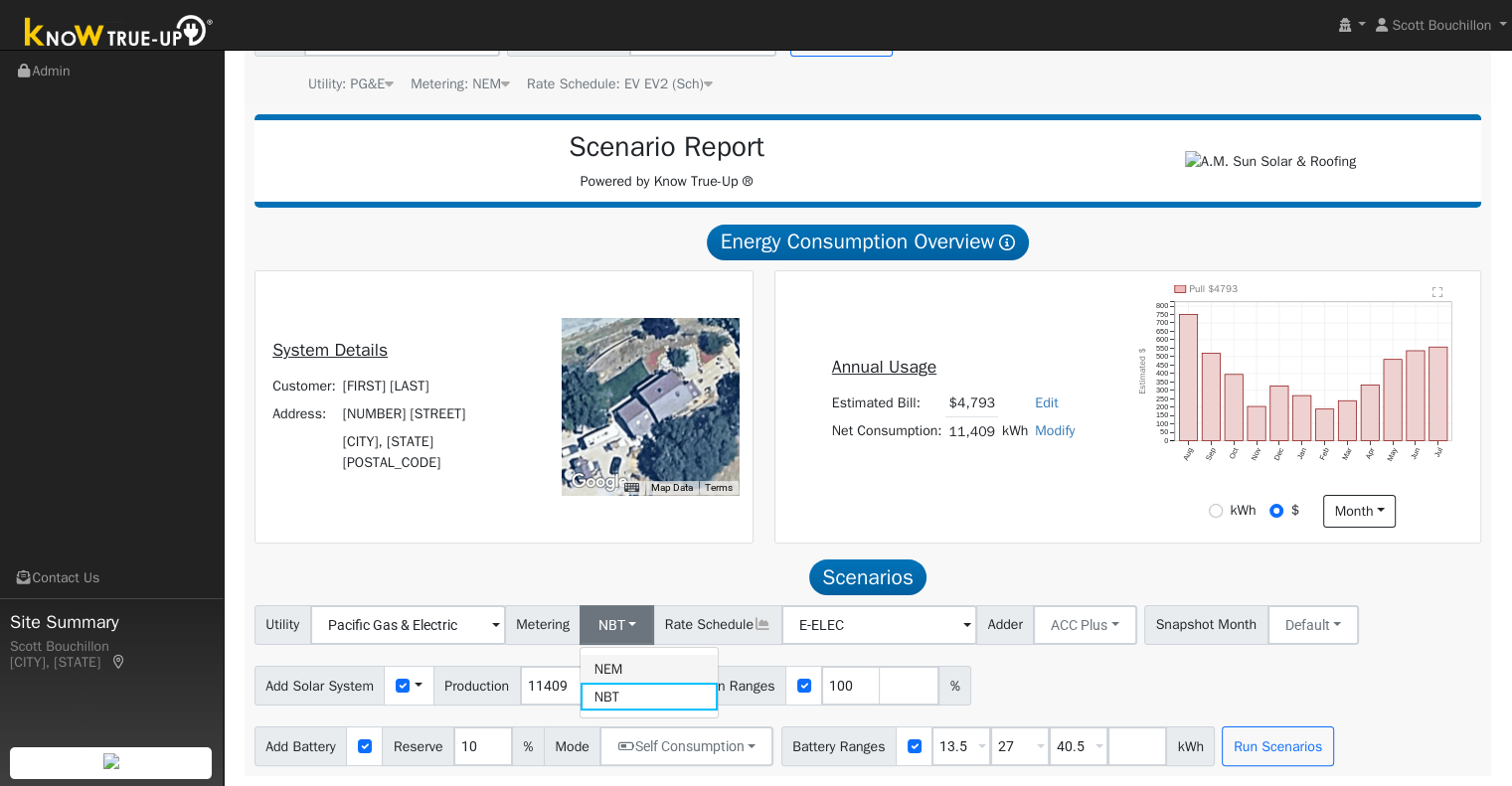 click on "NEM" at bounding box center [649, 669] 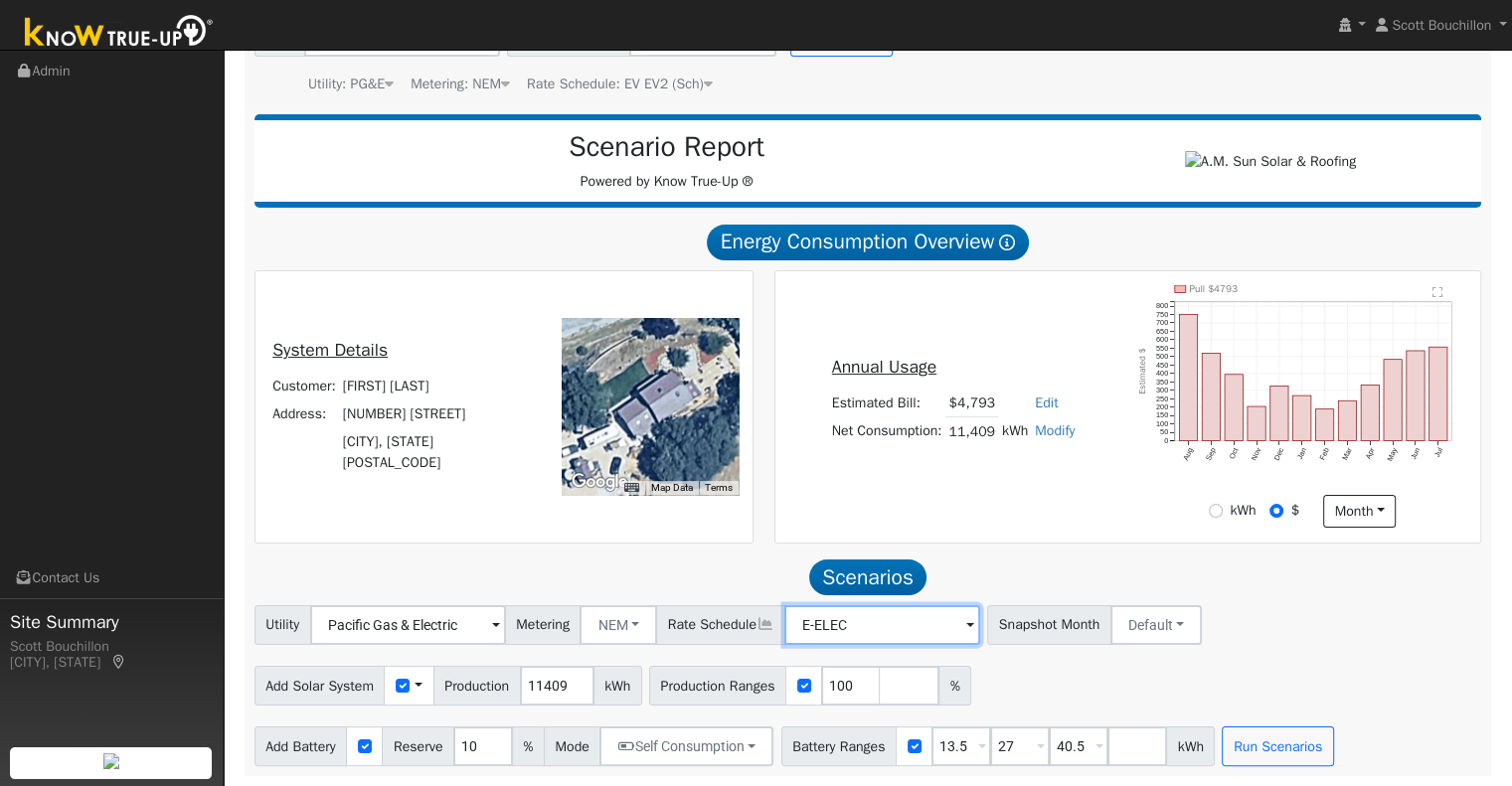 click on "E-ELEC" at bounding box center (408, 625) 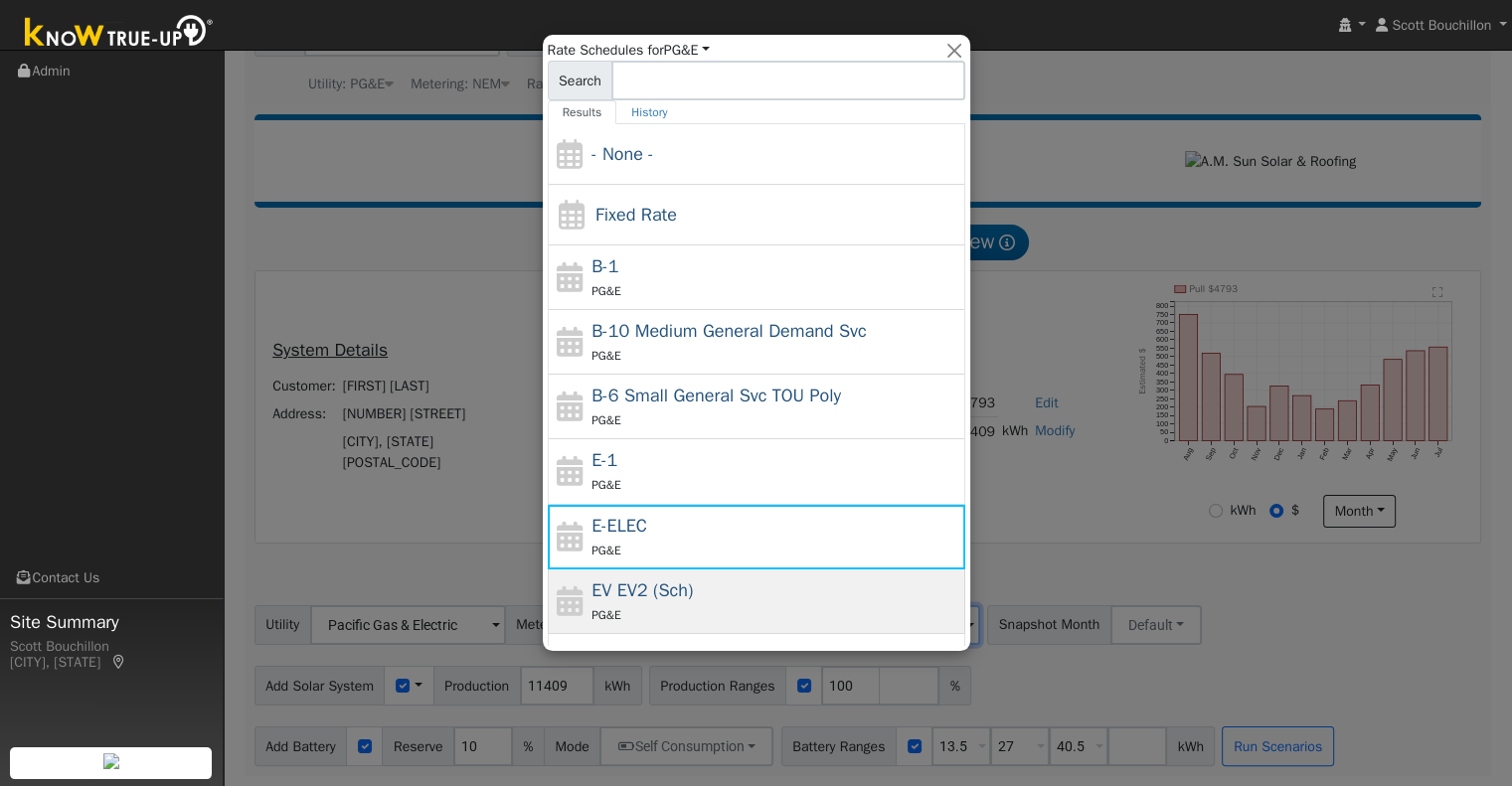click on "EV EV2 (Sch) PG&E" at bounding box center (775, 601) 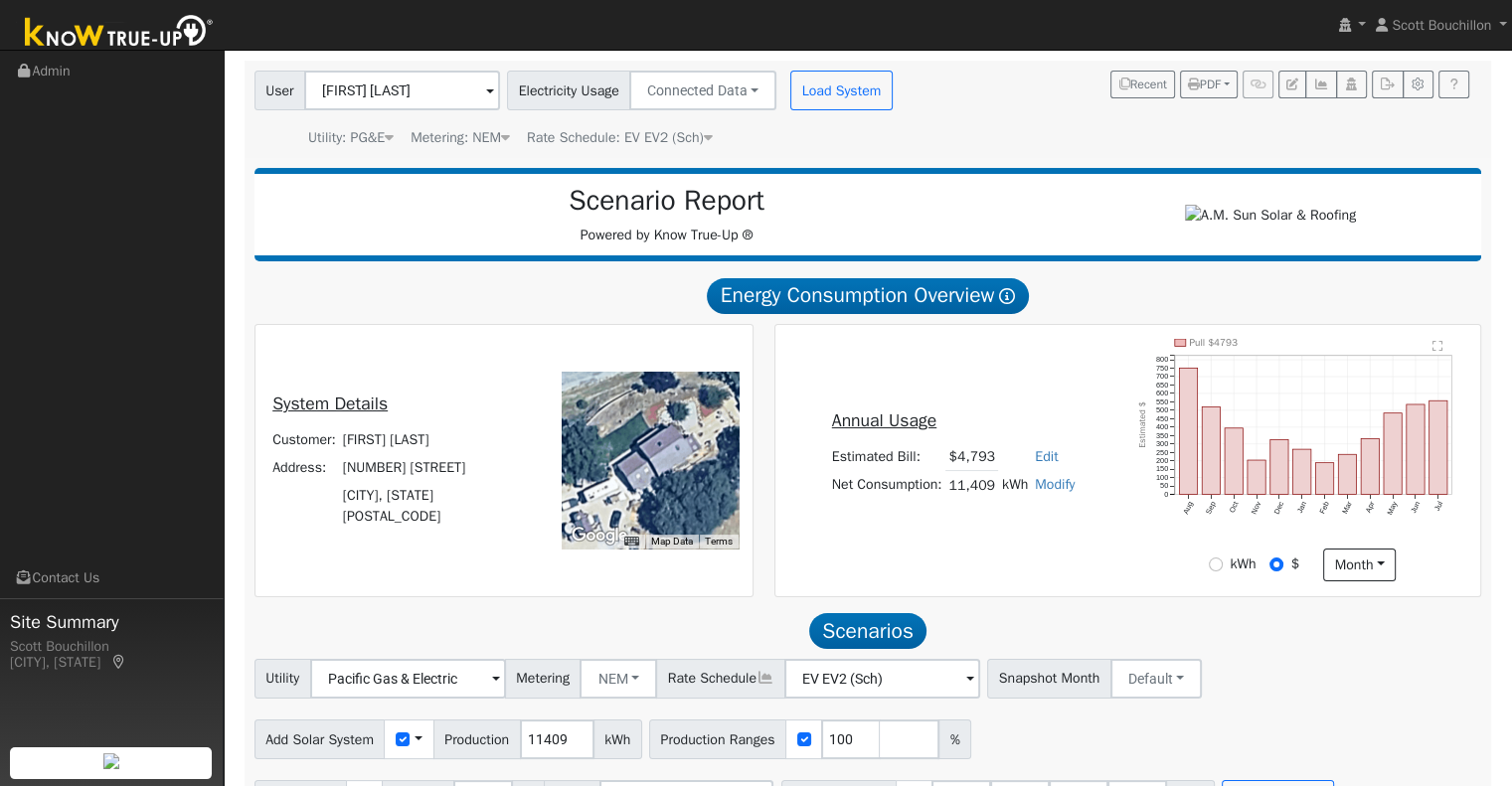 scroll, scrollTop: 190, scrollLeft: 0, axis: vertical 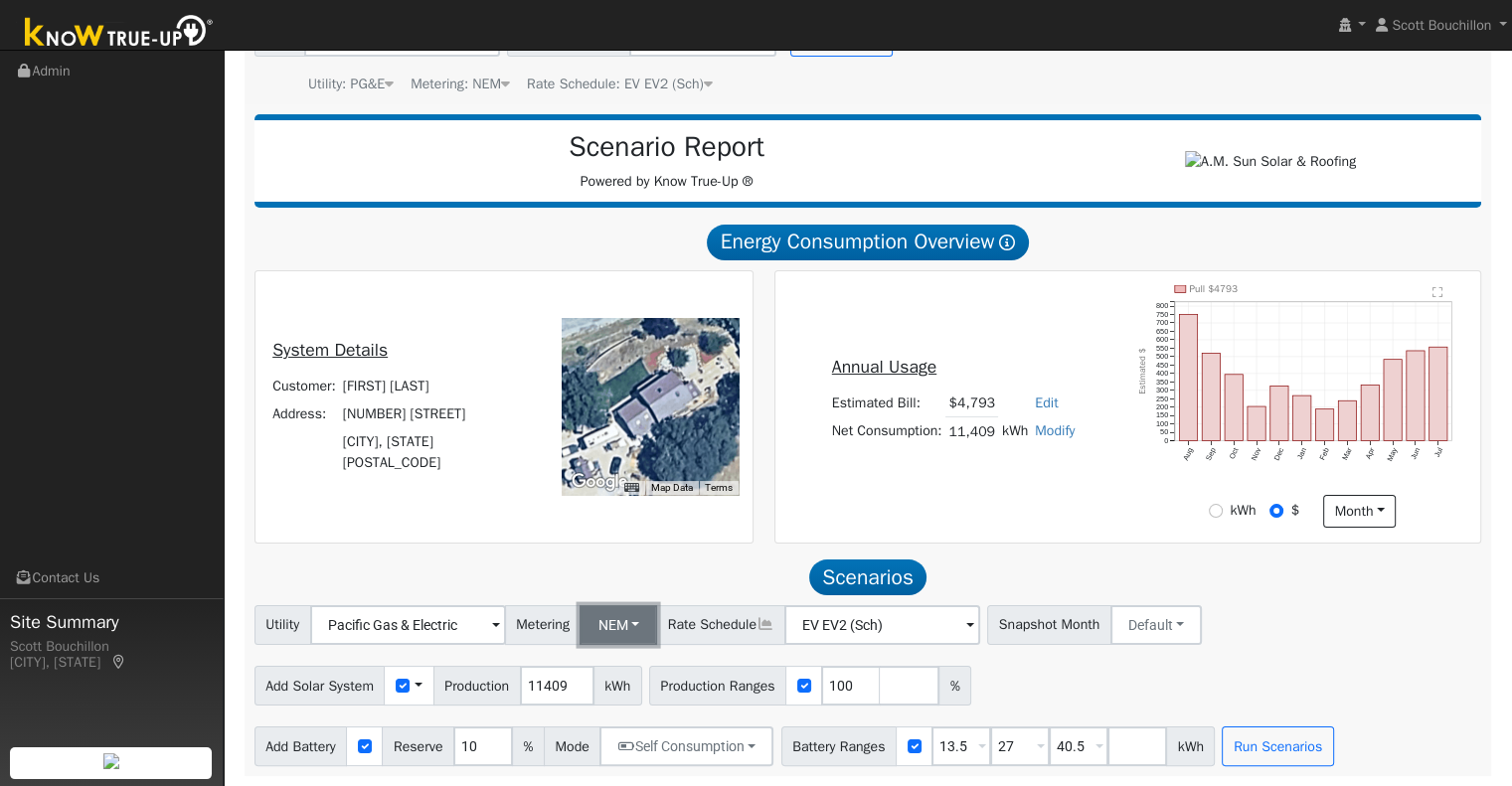 click on "NEM" at bounding box center [618, 625] 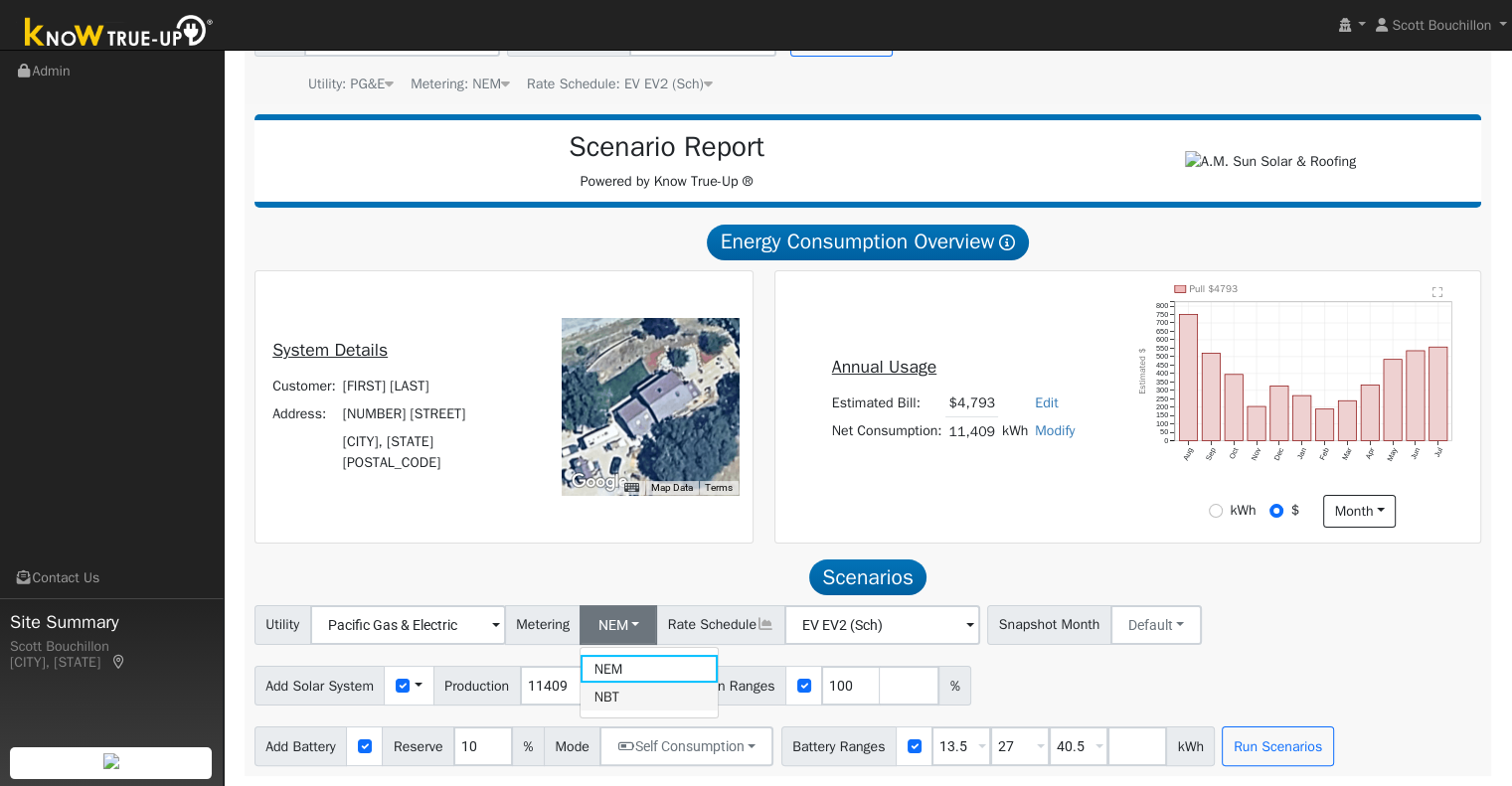 click on "NBT" at bounding box center (649, 697) 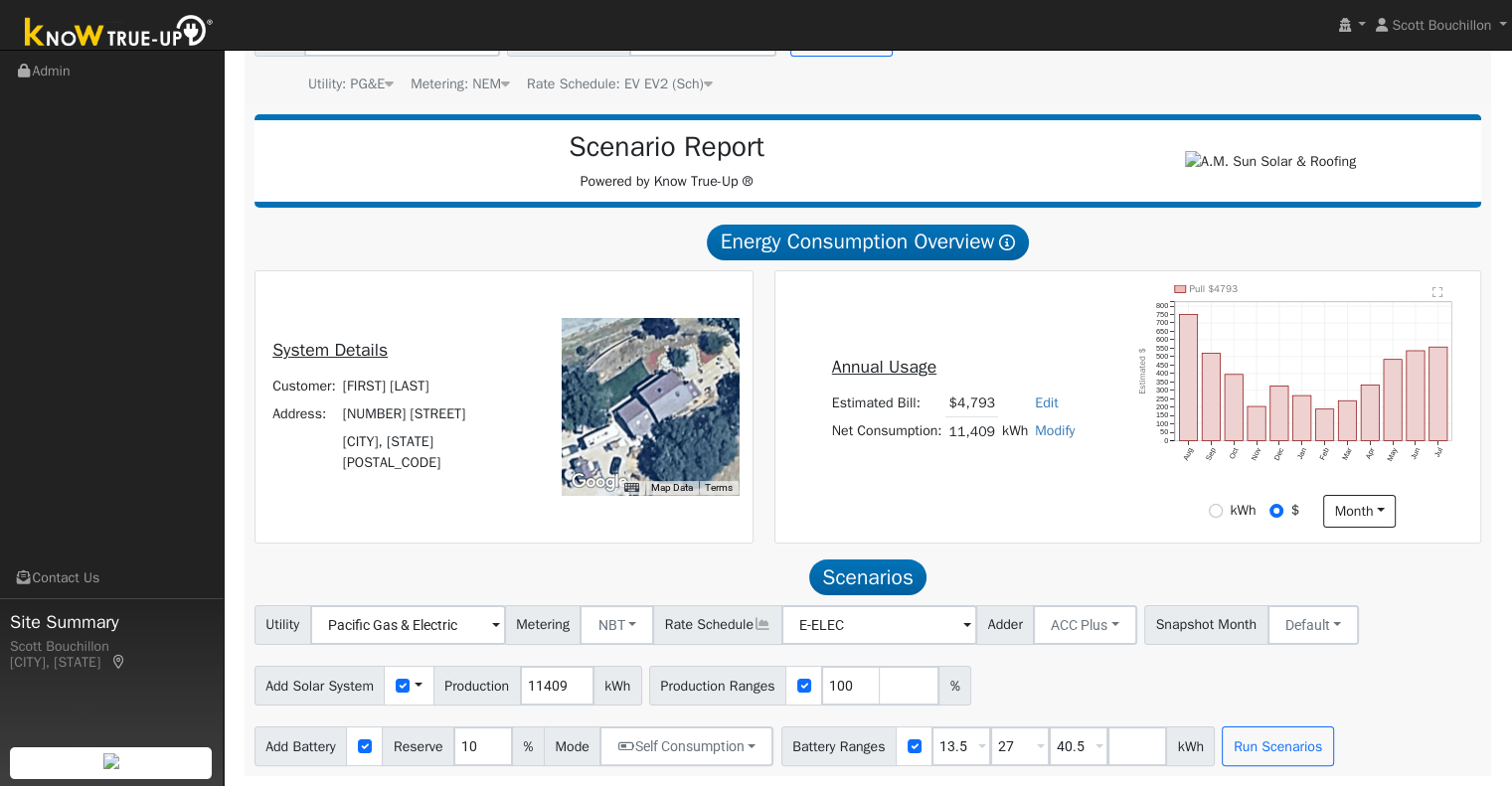 click on "Add Solar System Use CSV Data Production 11409 kWh Production Ranges 100 %" at bounding box center (868, 682) 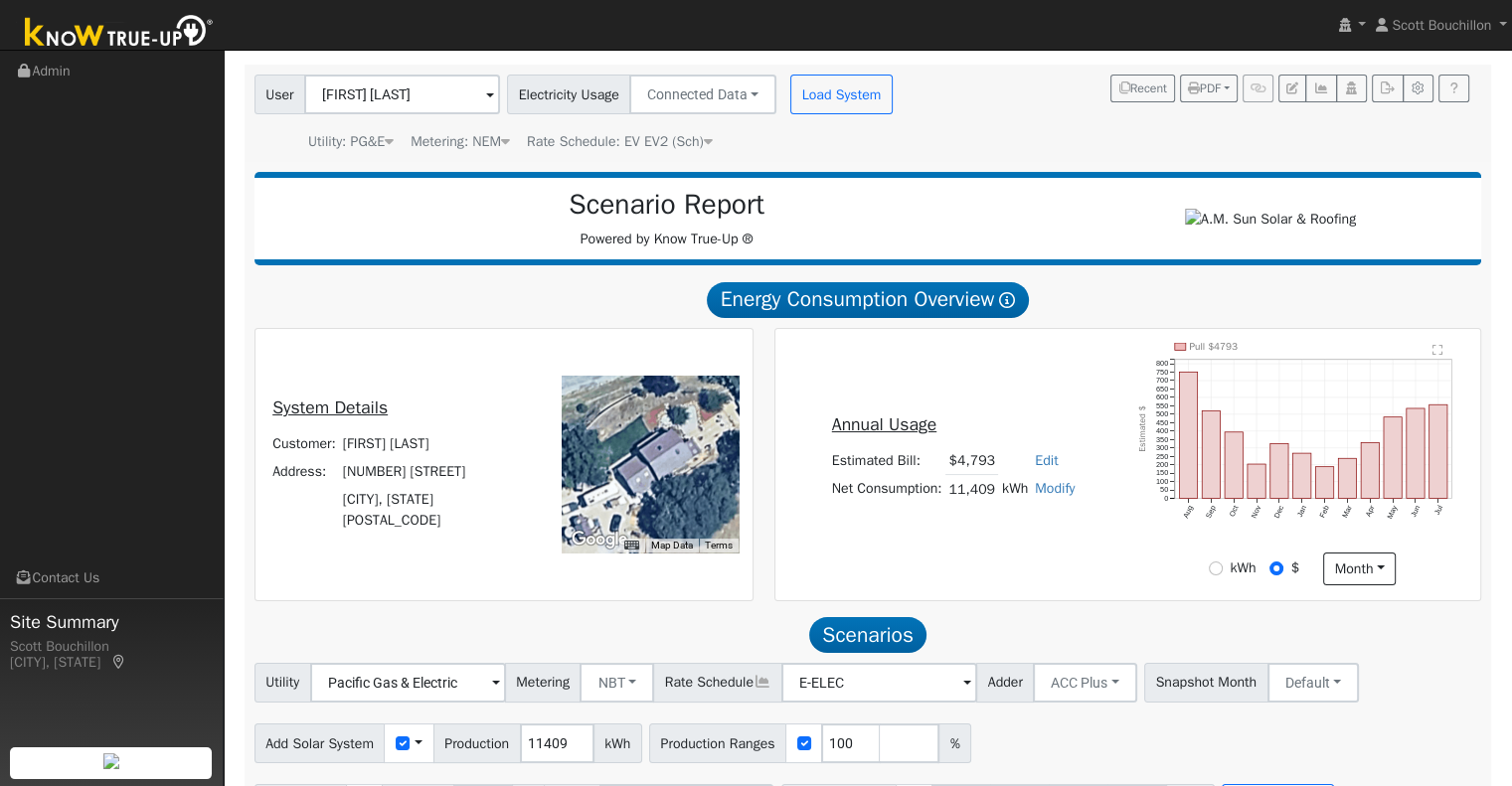 scroll, scrollTop: 0, scrollLeft: 0, axis: both 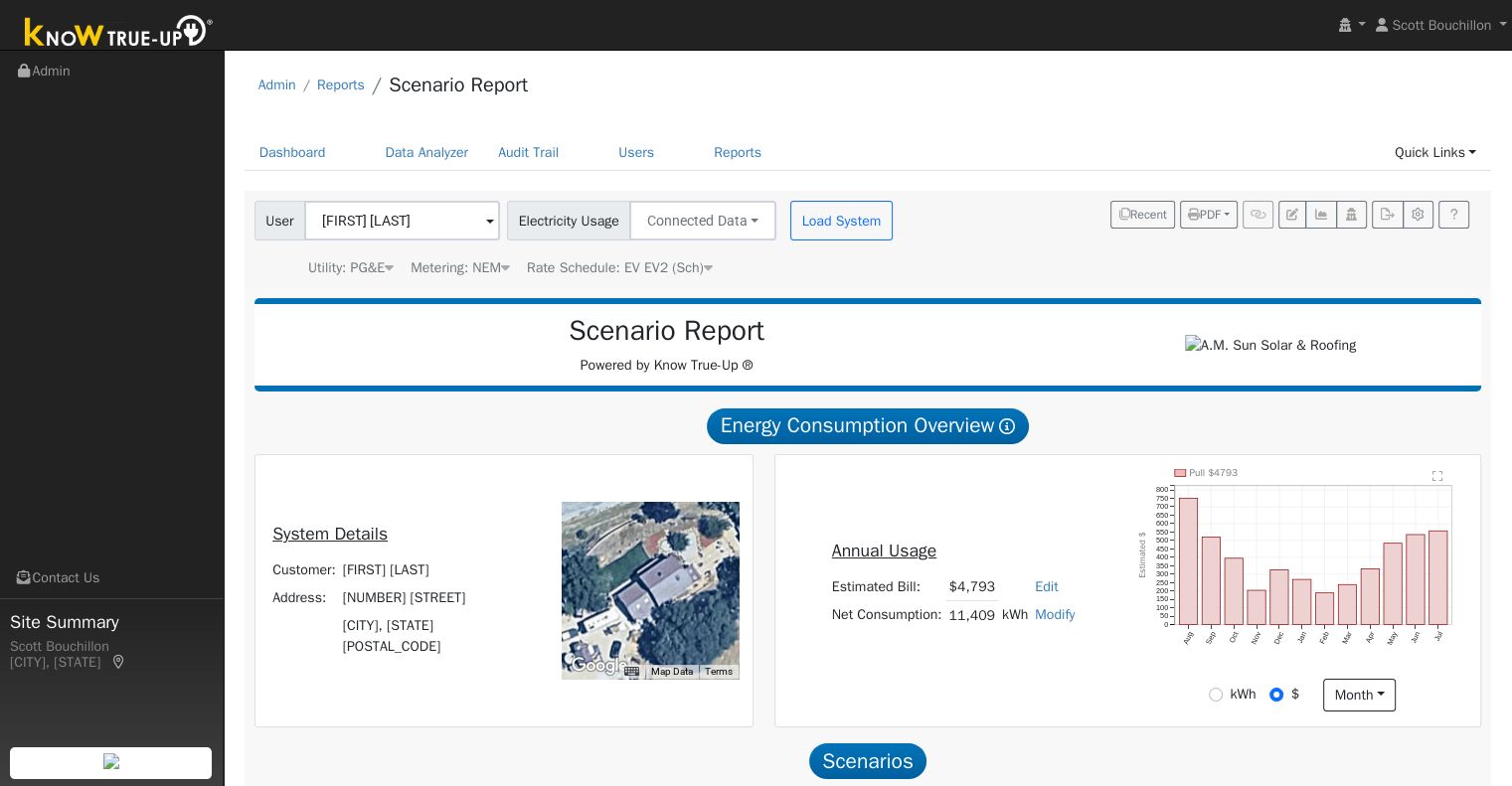 click on "Metering: NEM" at bounding box center [460, 267] 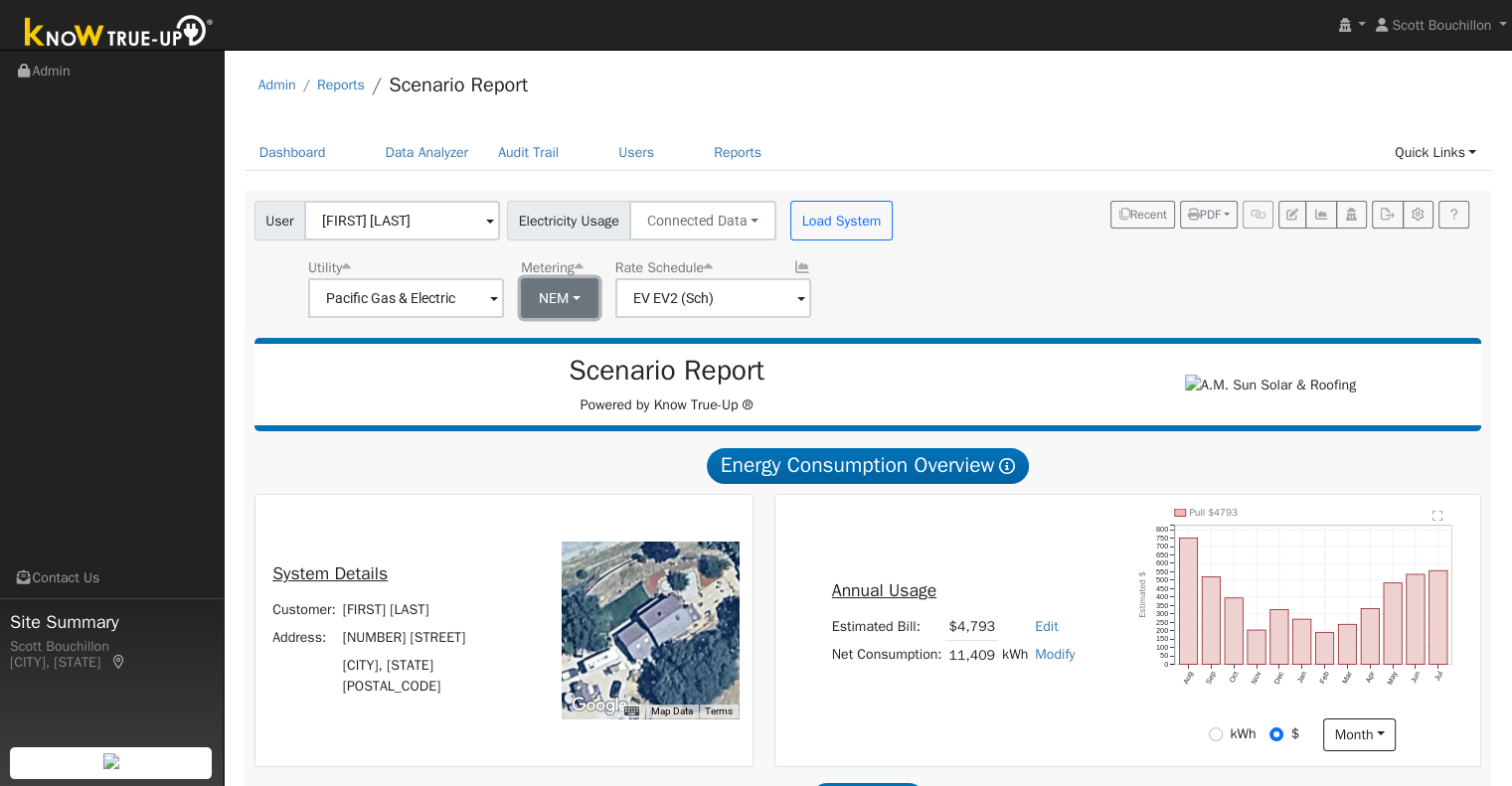 click on "NEM" at bounding box center (560, 298) 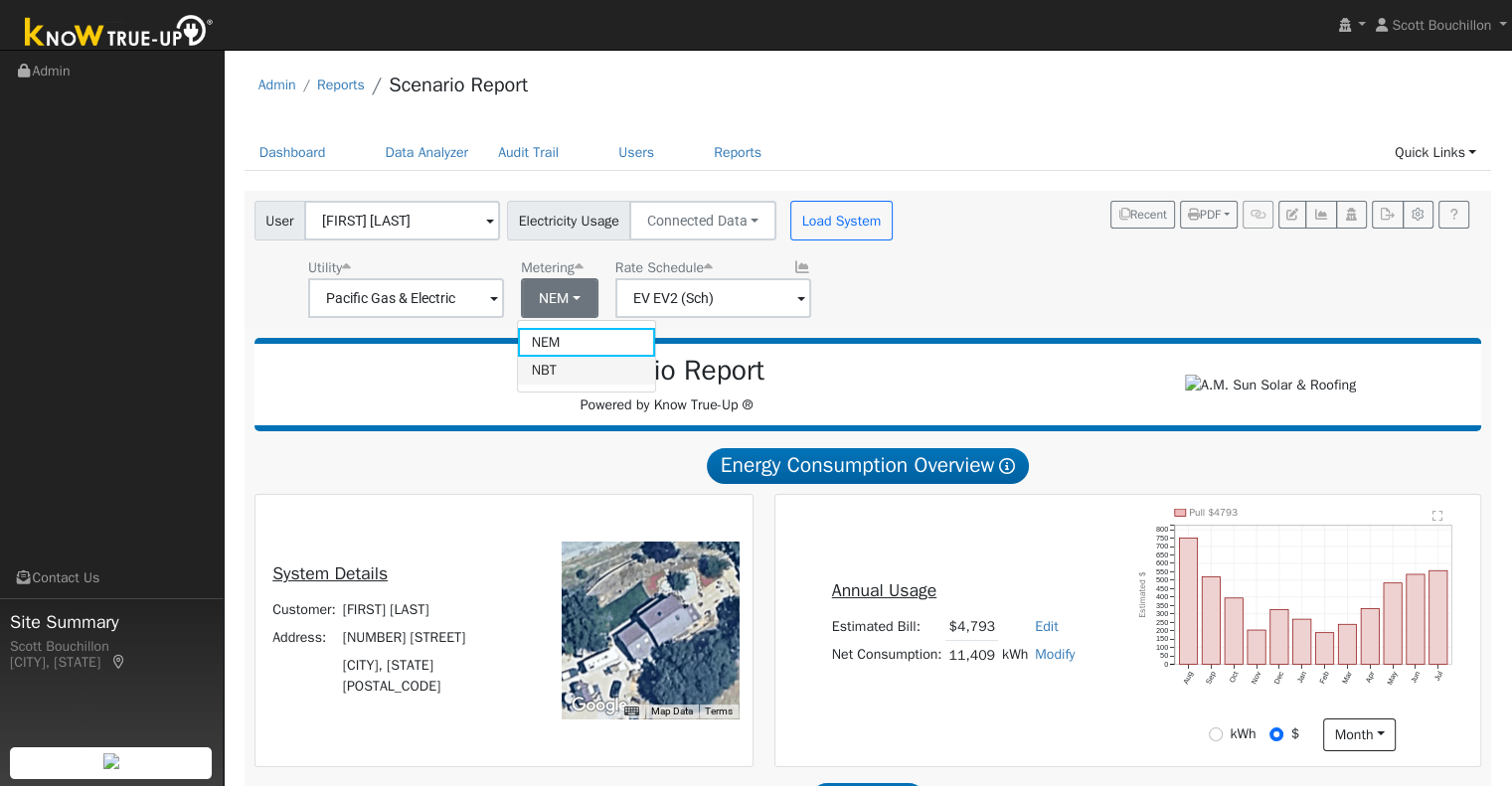 click on "NBT" at bounding box center (587, 371) 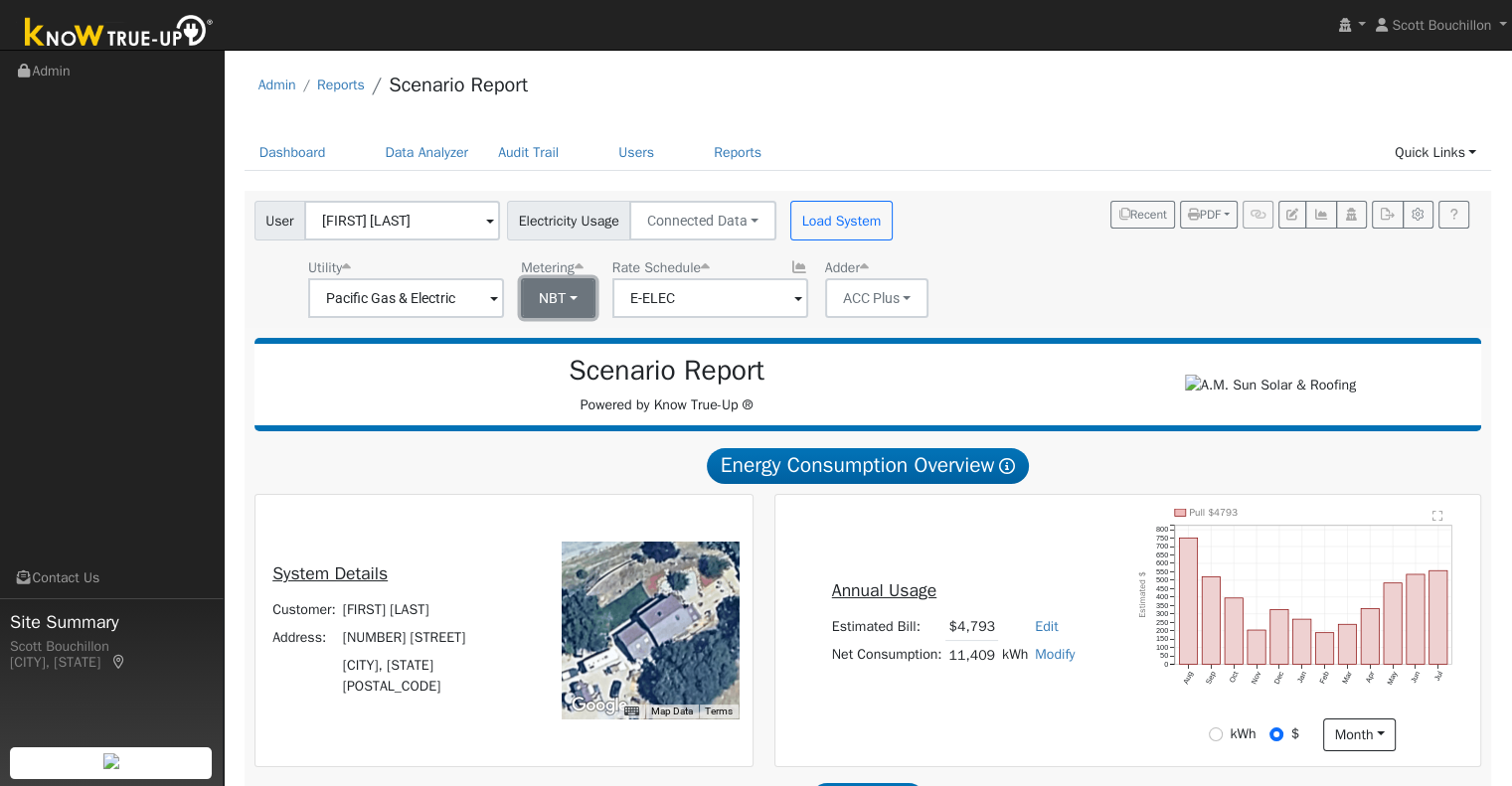 click on "NBT" at bounding box center (558, 298) 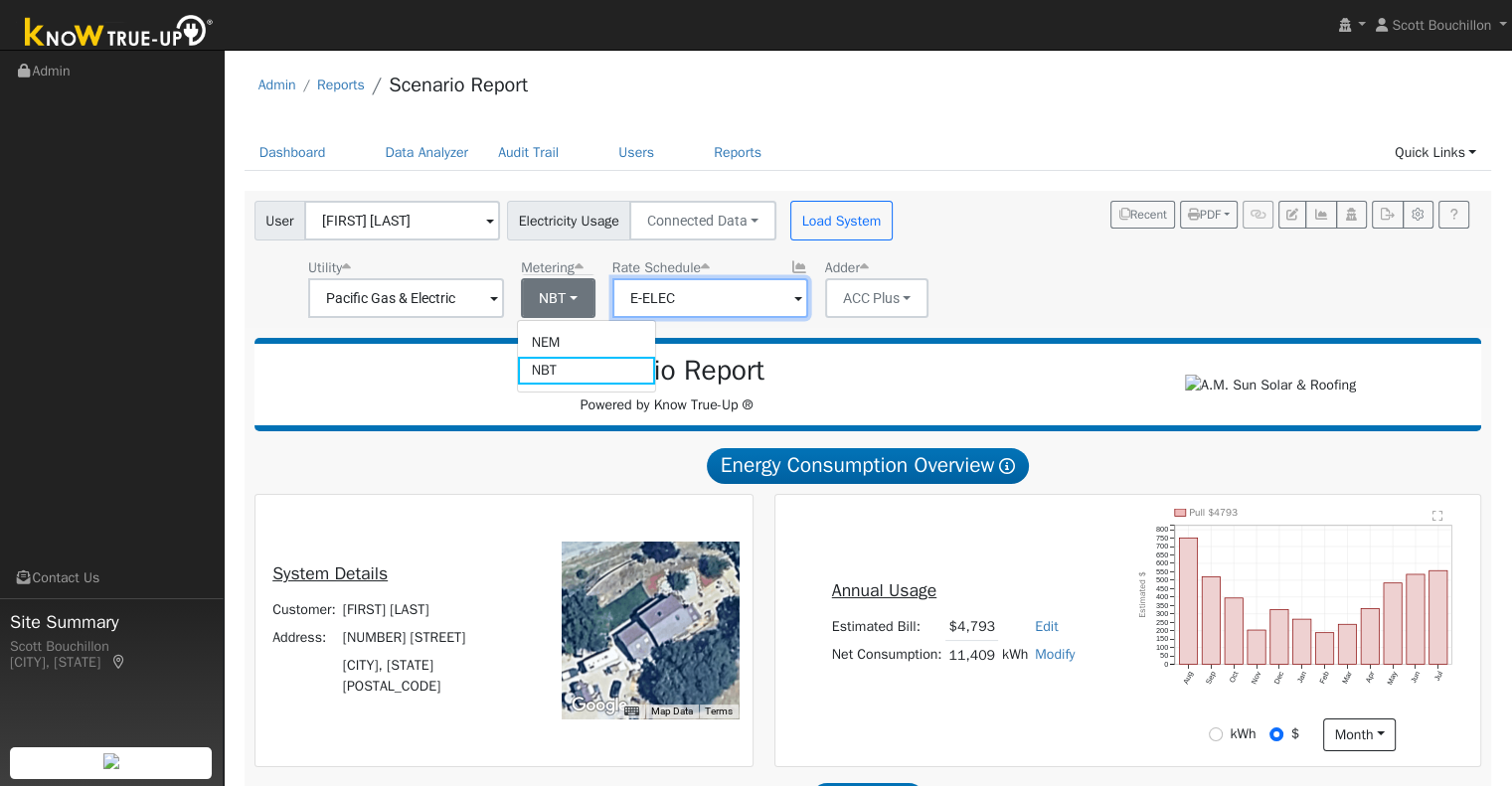 click on "E-ELEC" at bounding box center (406, 298) 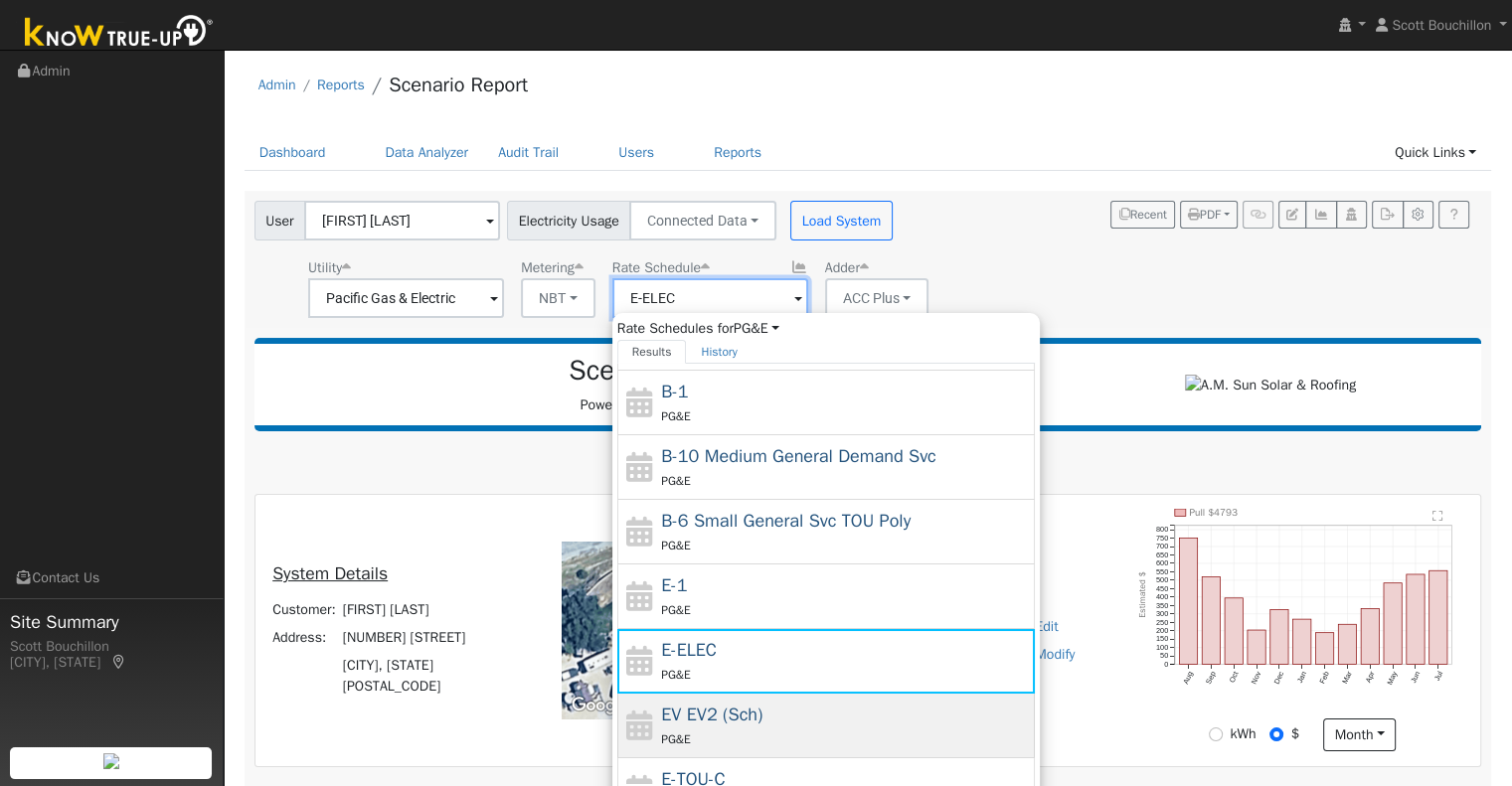 scroll, scrollTop: 199, scrollLeft: 0, axis: vertical 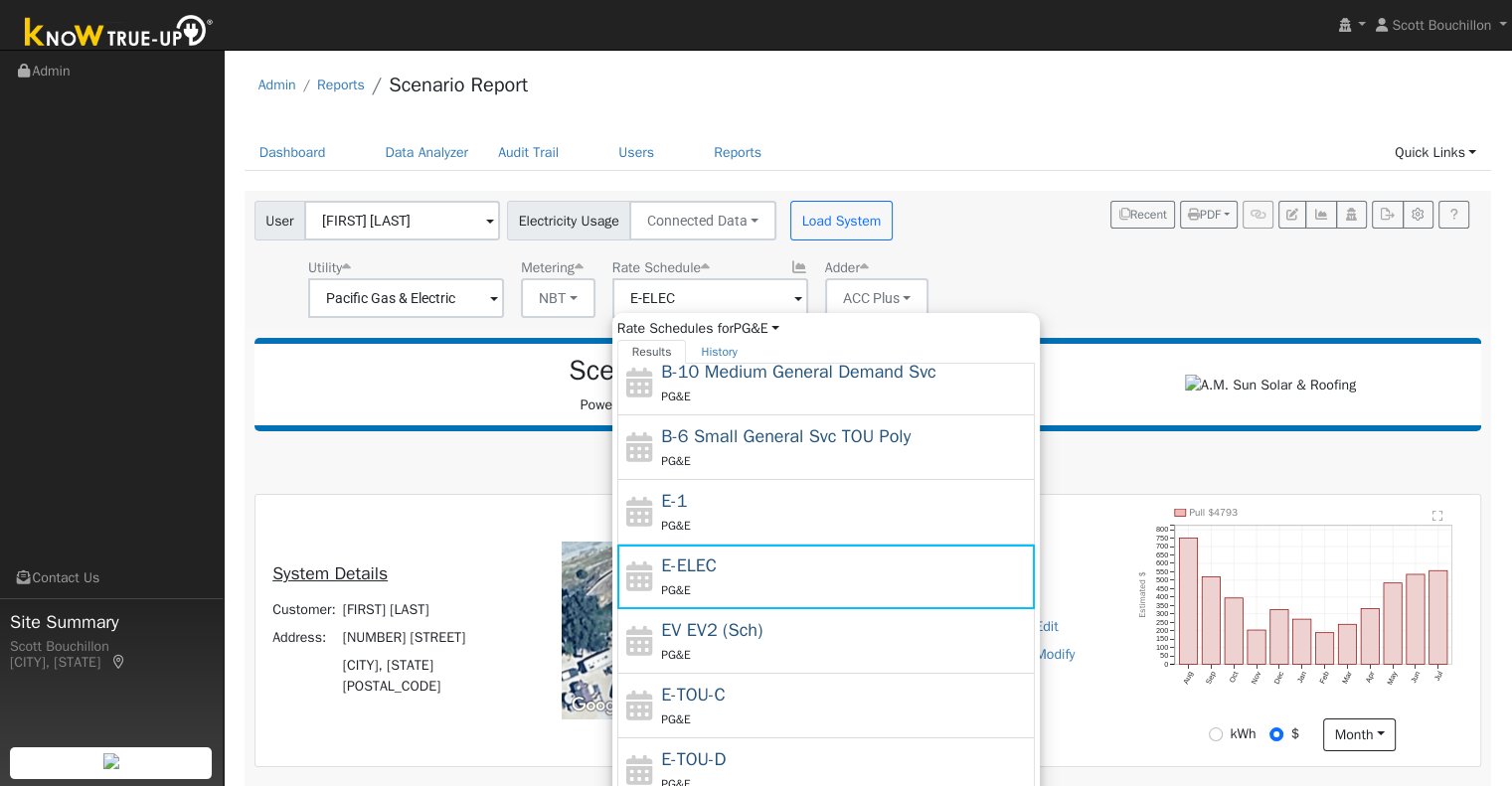 click on "PG&E" at bounding box center [845, 654] 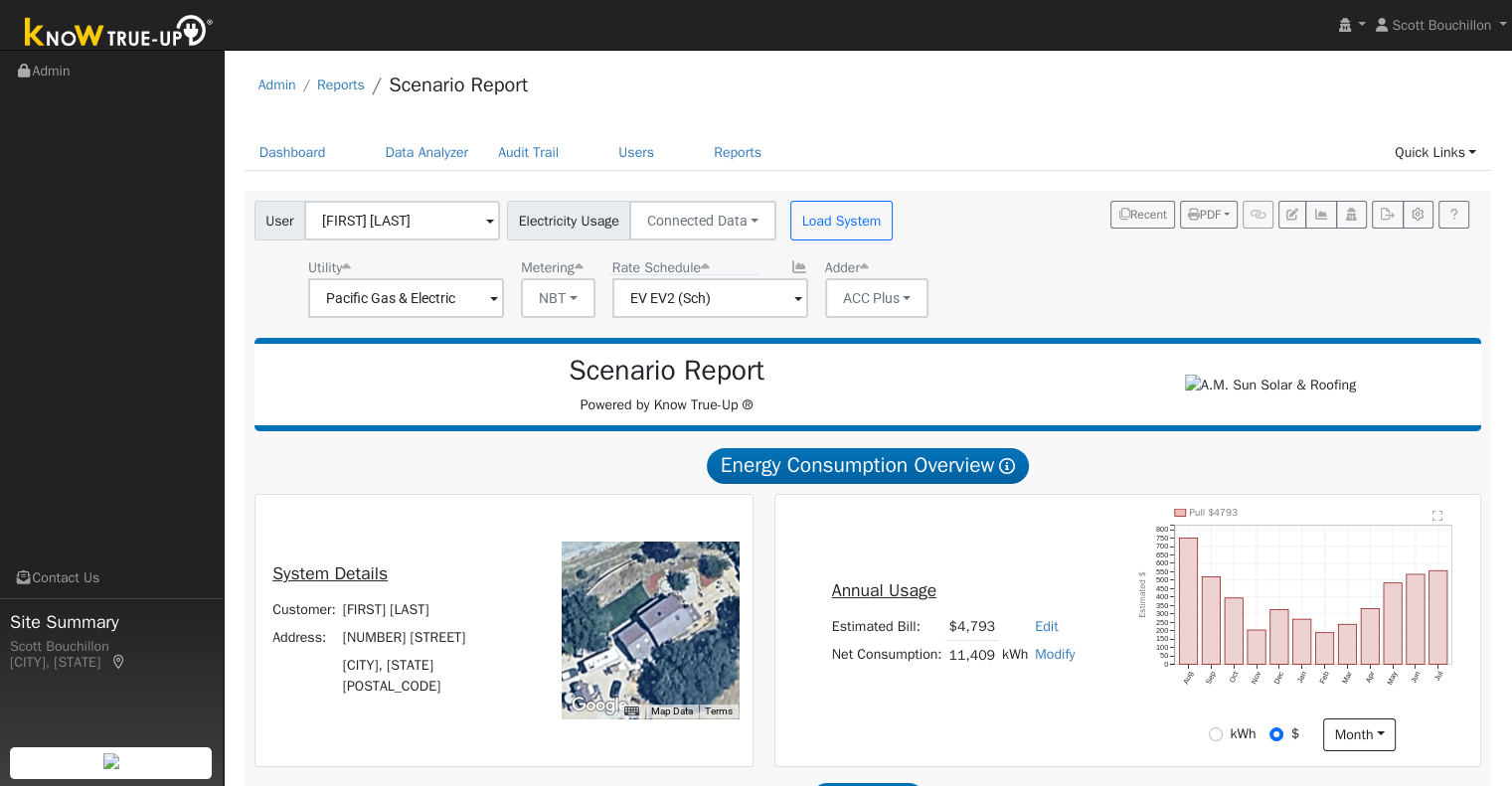 click on "User Andrew David Account   Default Account Default Account 5490 Ground Squirrel Hollow, Paso Robles, CA 93446 Primary Account Electricity Usage Connected Data Connected Data Estimated Data CSV Data Load System  Utility  Pacific Gas & Electric  Metering  NBT NEM NBT  Rate Schedule  EV EV2 (Sch)  Adder  ACC Plus - None - ACC Plus SB-535  Recent  PDF Print to PDF Selected Scenario All Scenarios Both Email PDF Cancel Send" at bounding box center [864, 255] 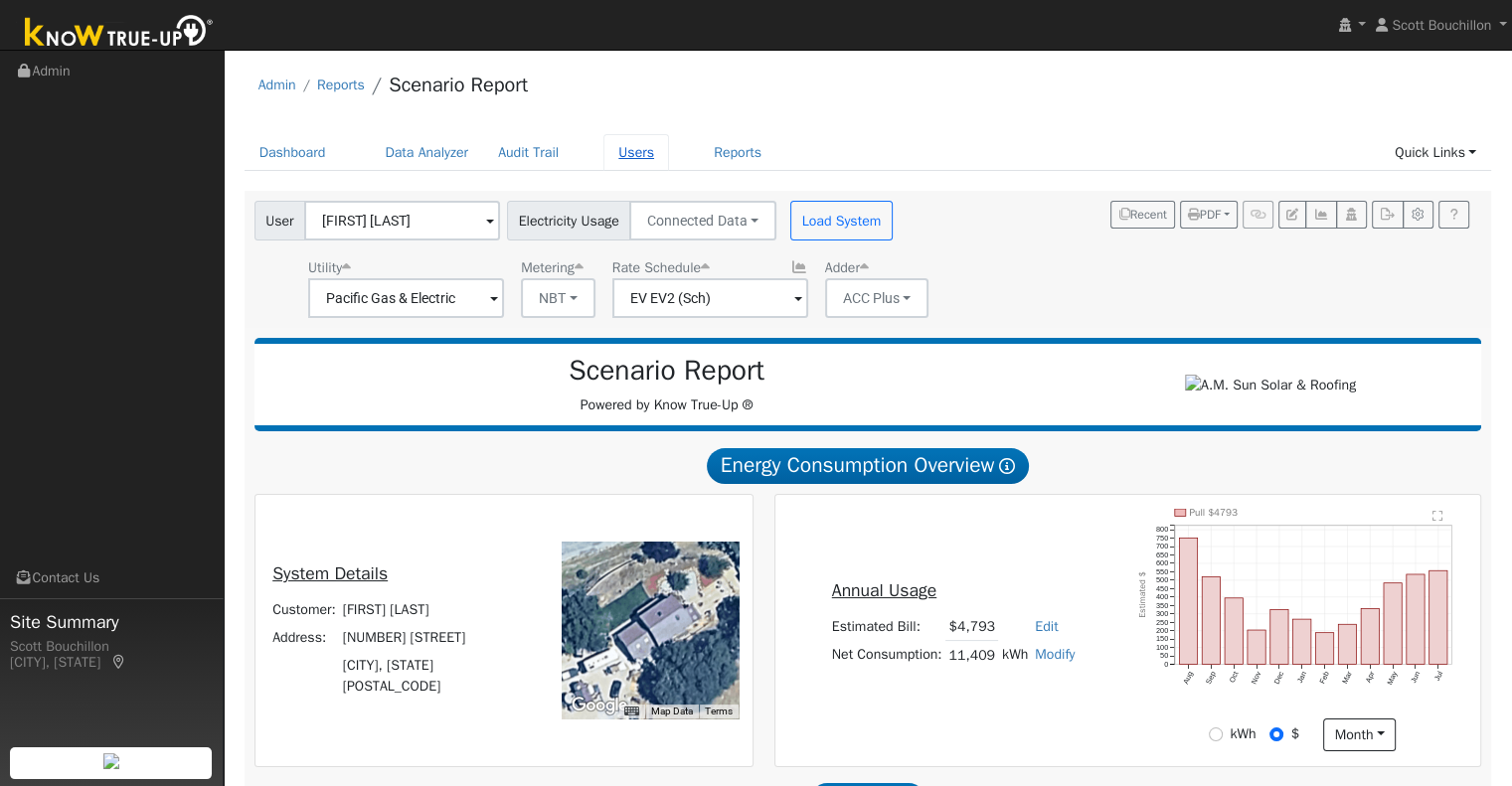 click on "Users" at bounding box center [636, 152] 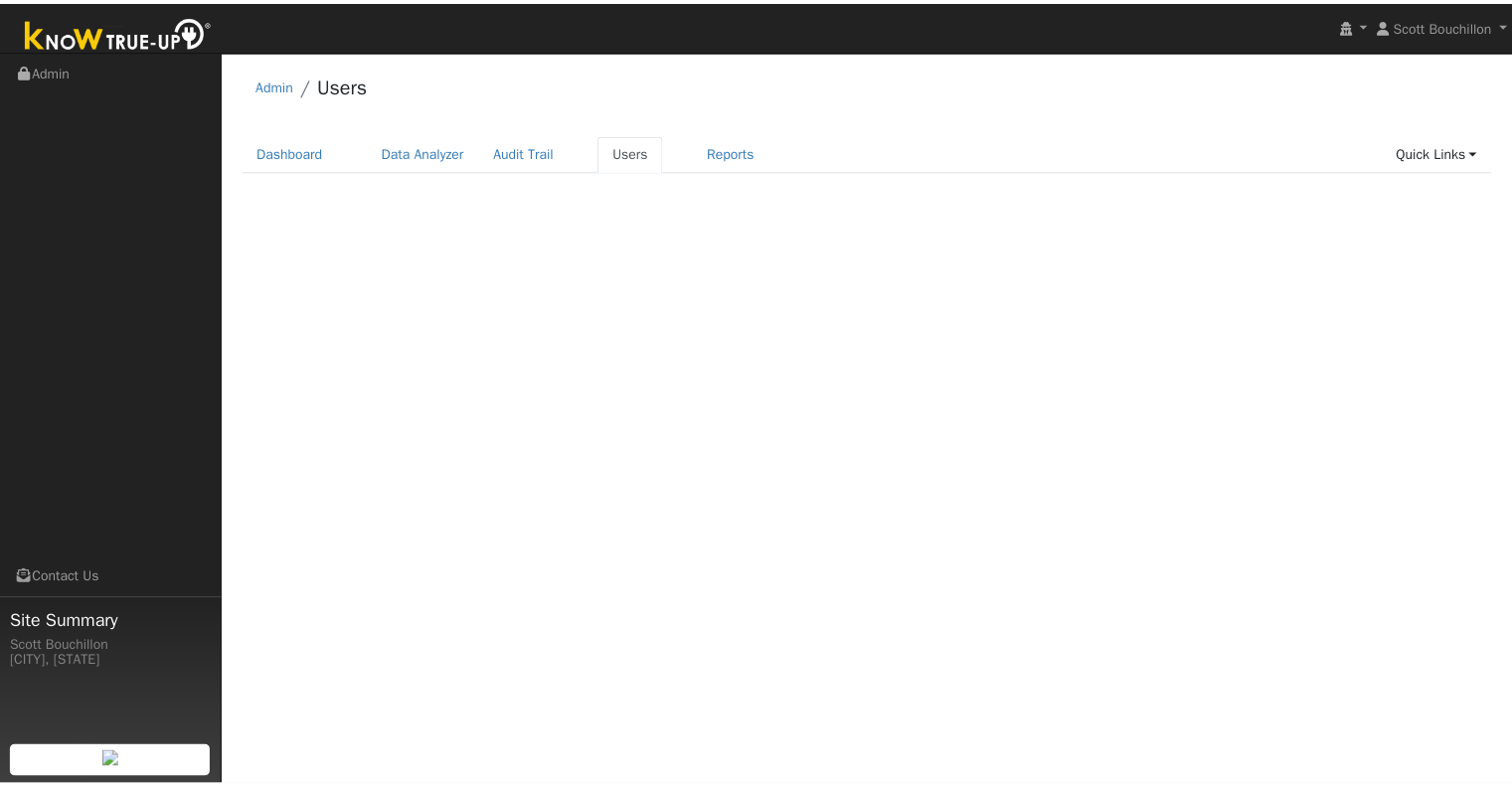 scroll, scrollTop: 0, scrollLeft: 0, axis: both 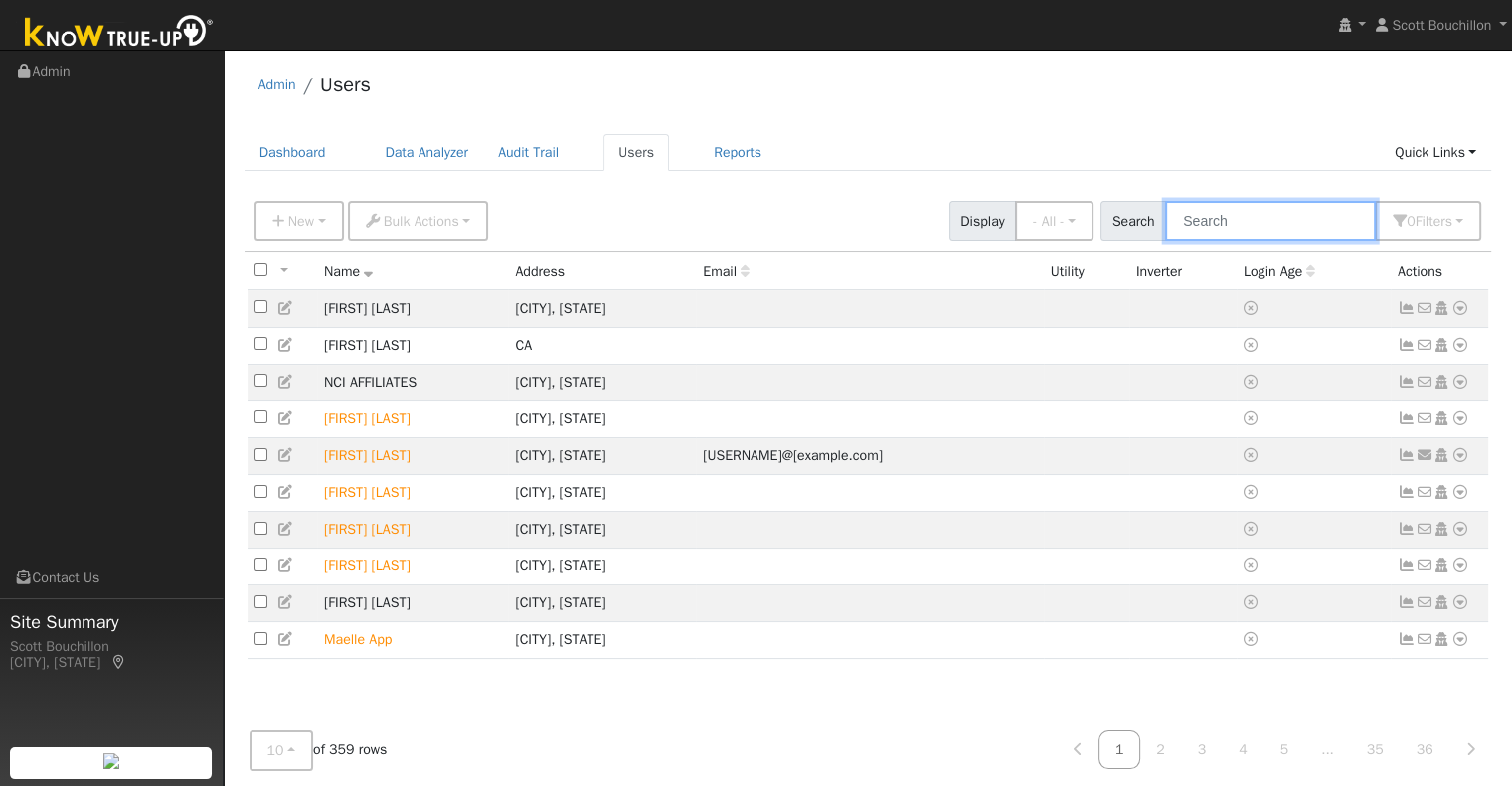 click at bounding box center [1270, 221] 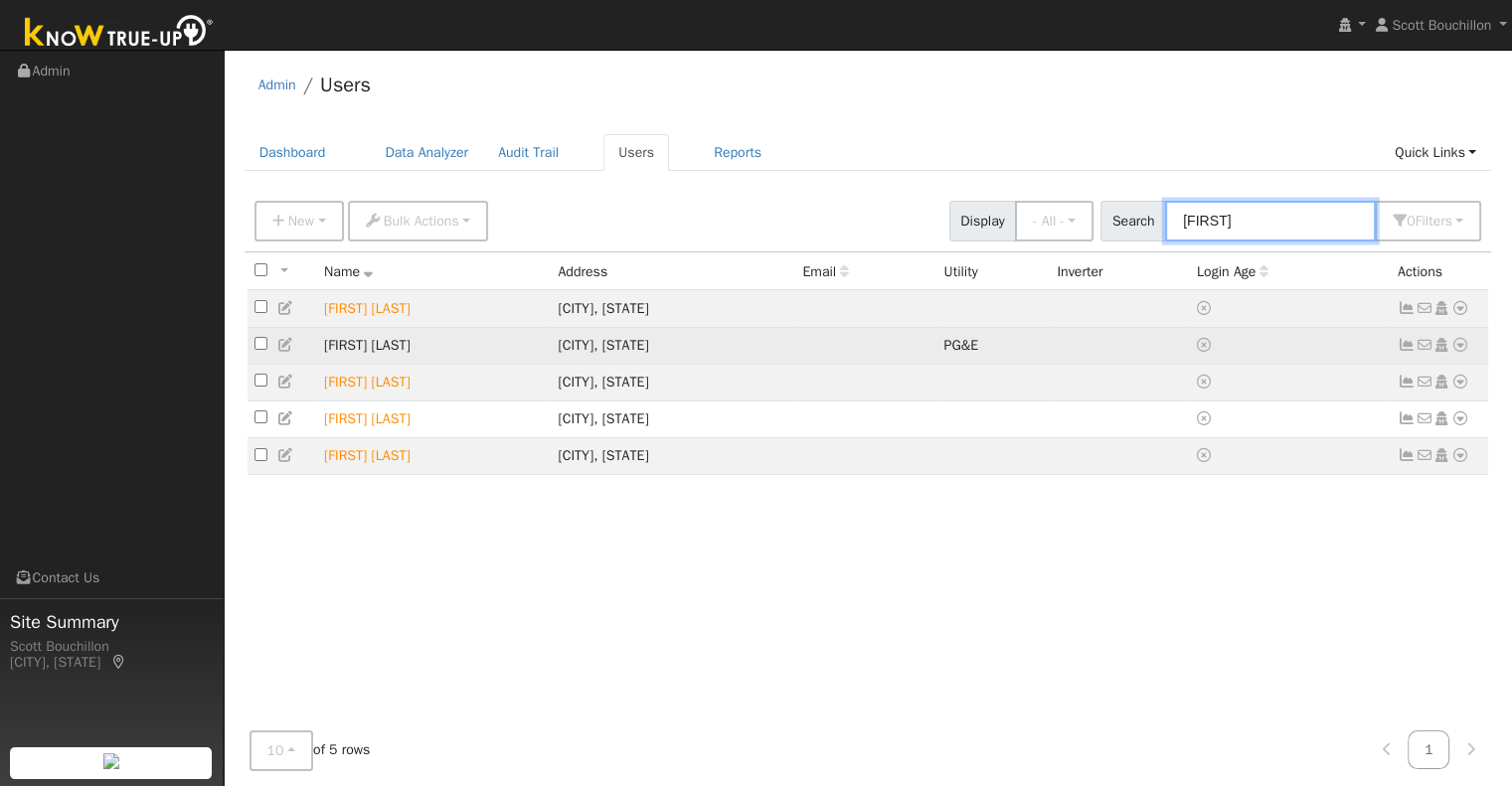 type on "david" 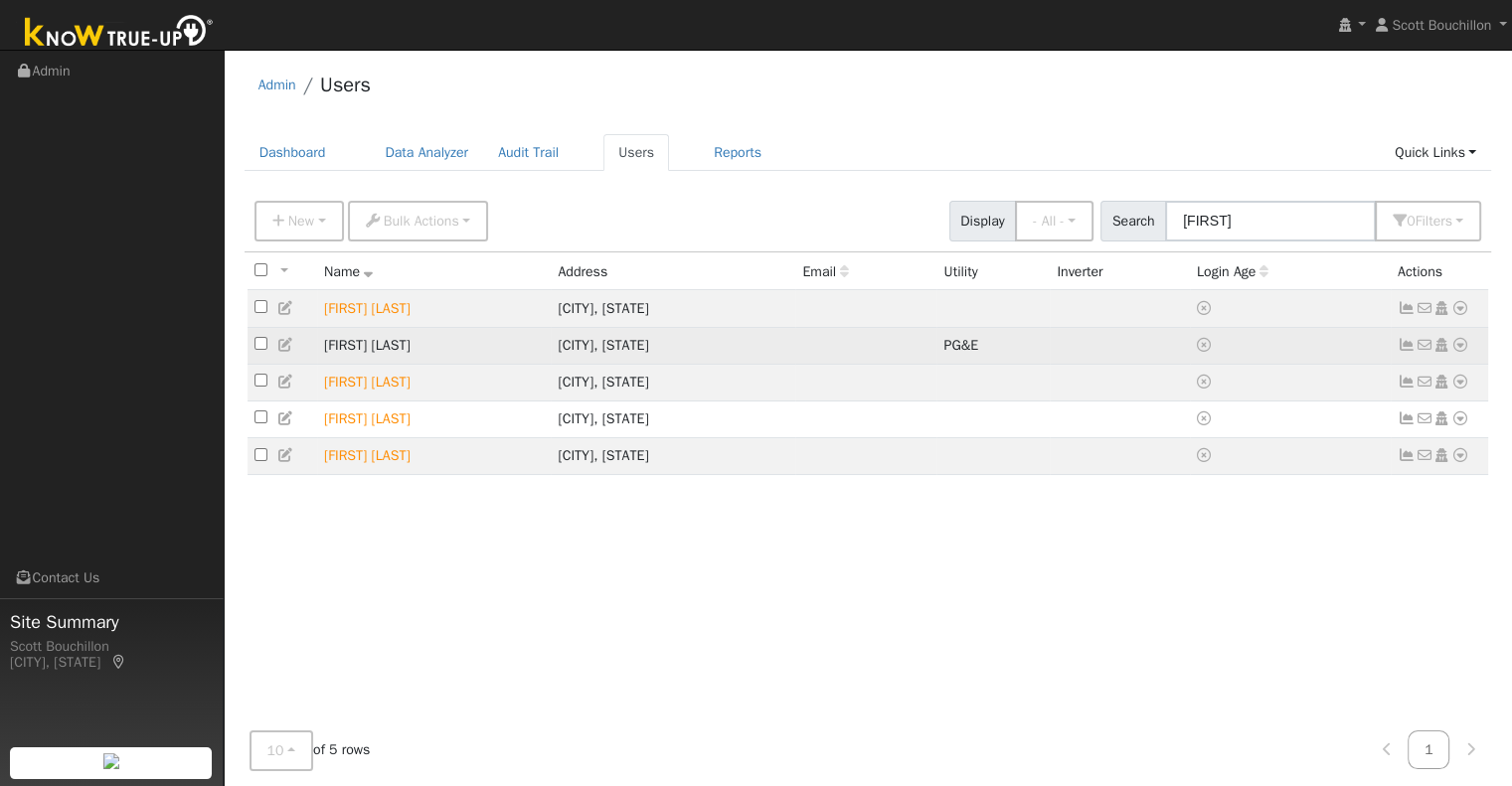 click at bounding box center (286, 345) 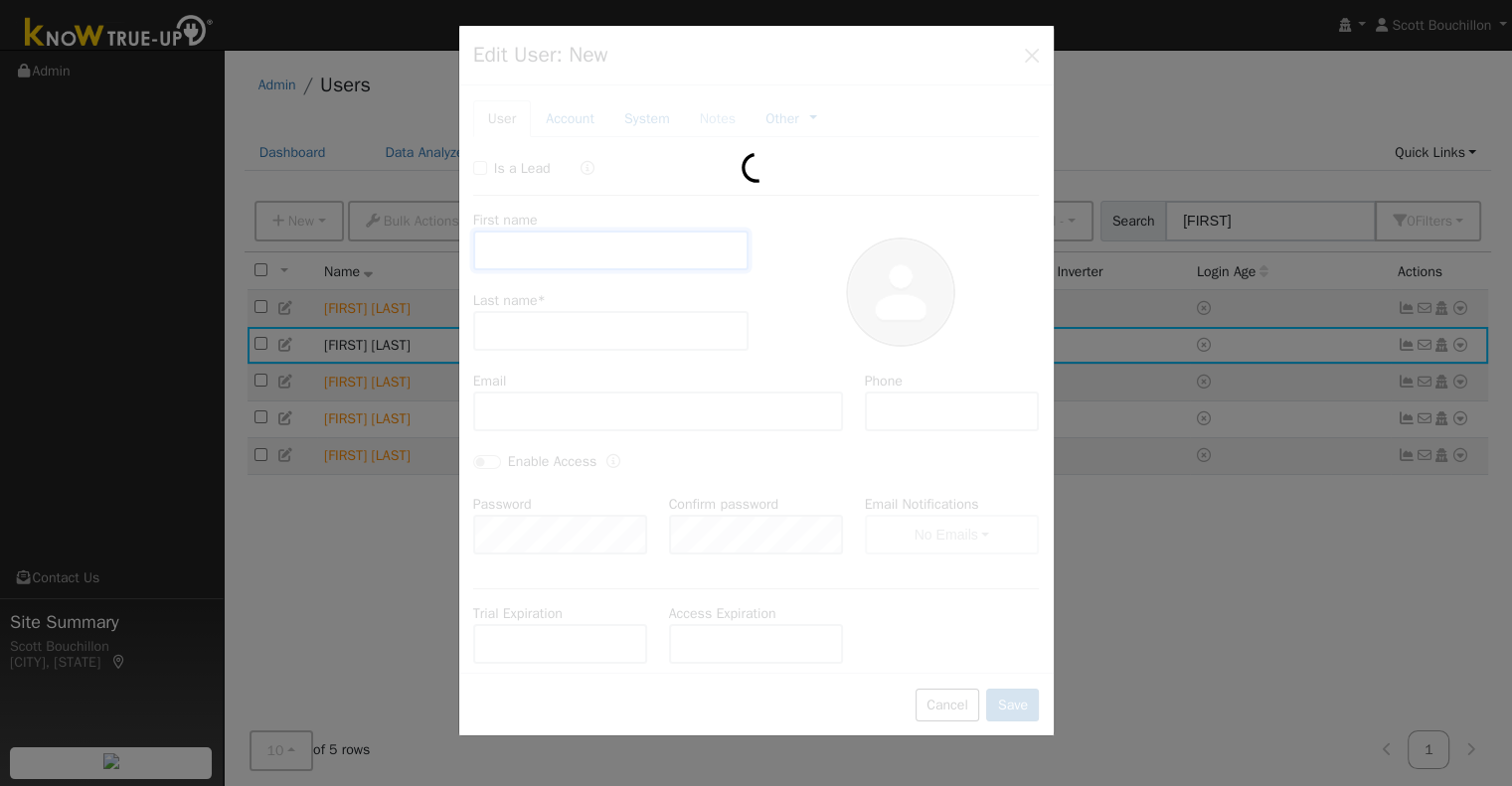 type on "Andrew" 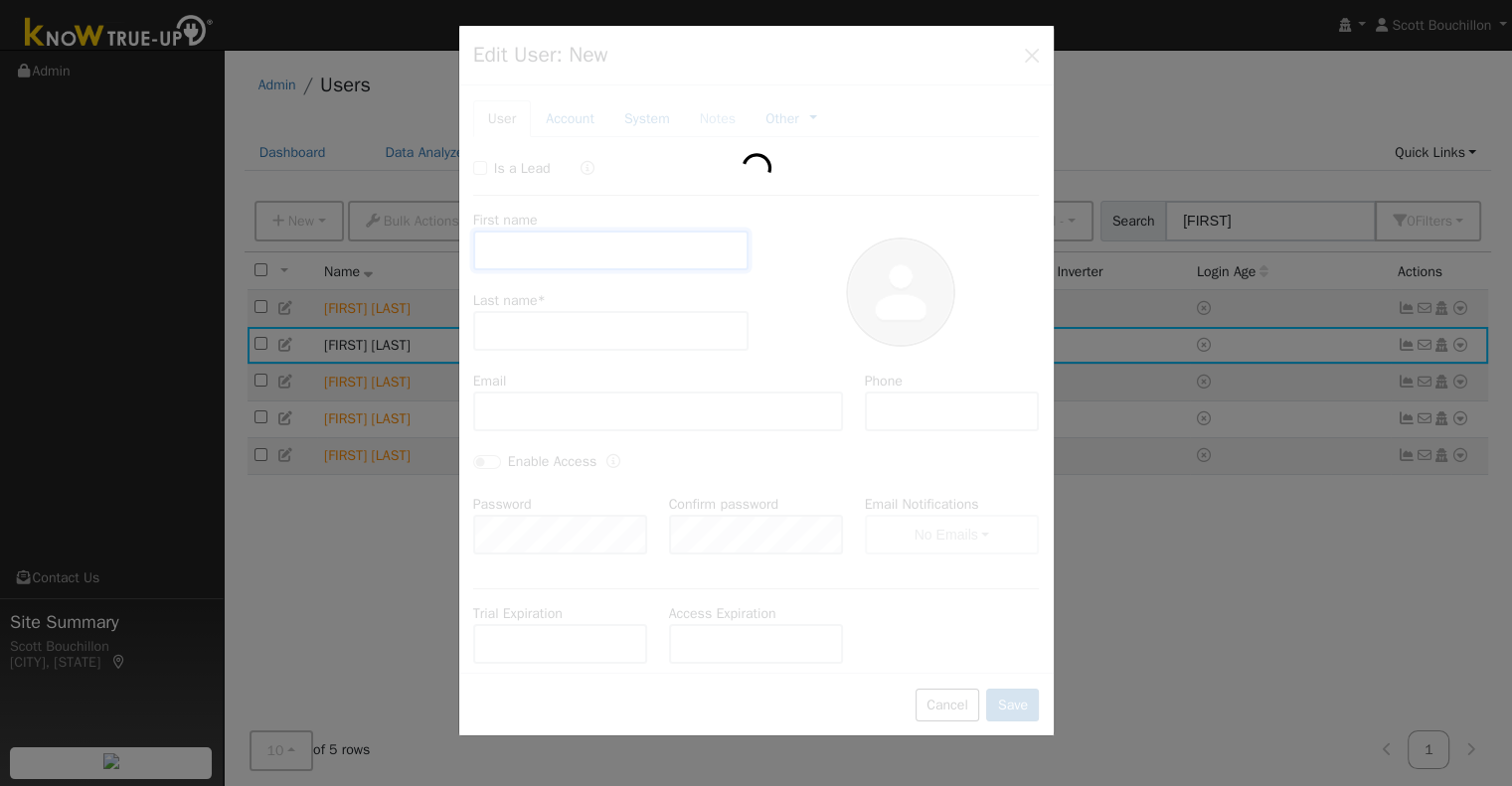 type on "David" 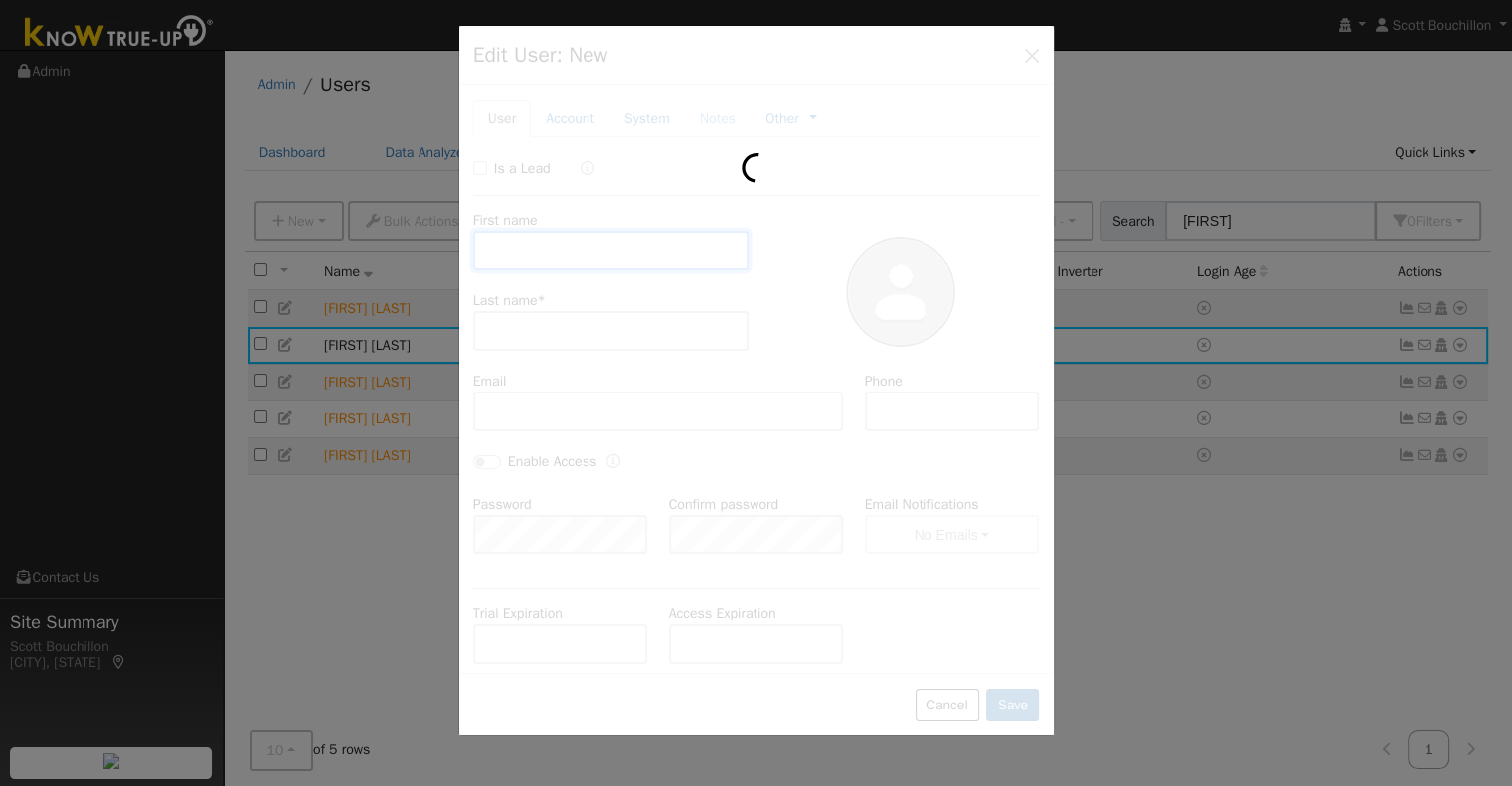 type on "Default Account" 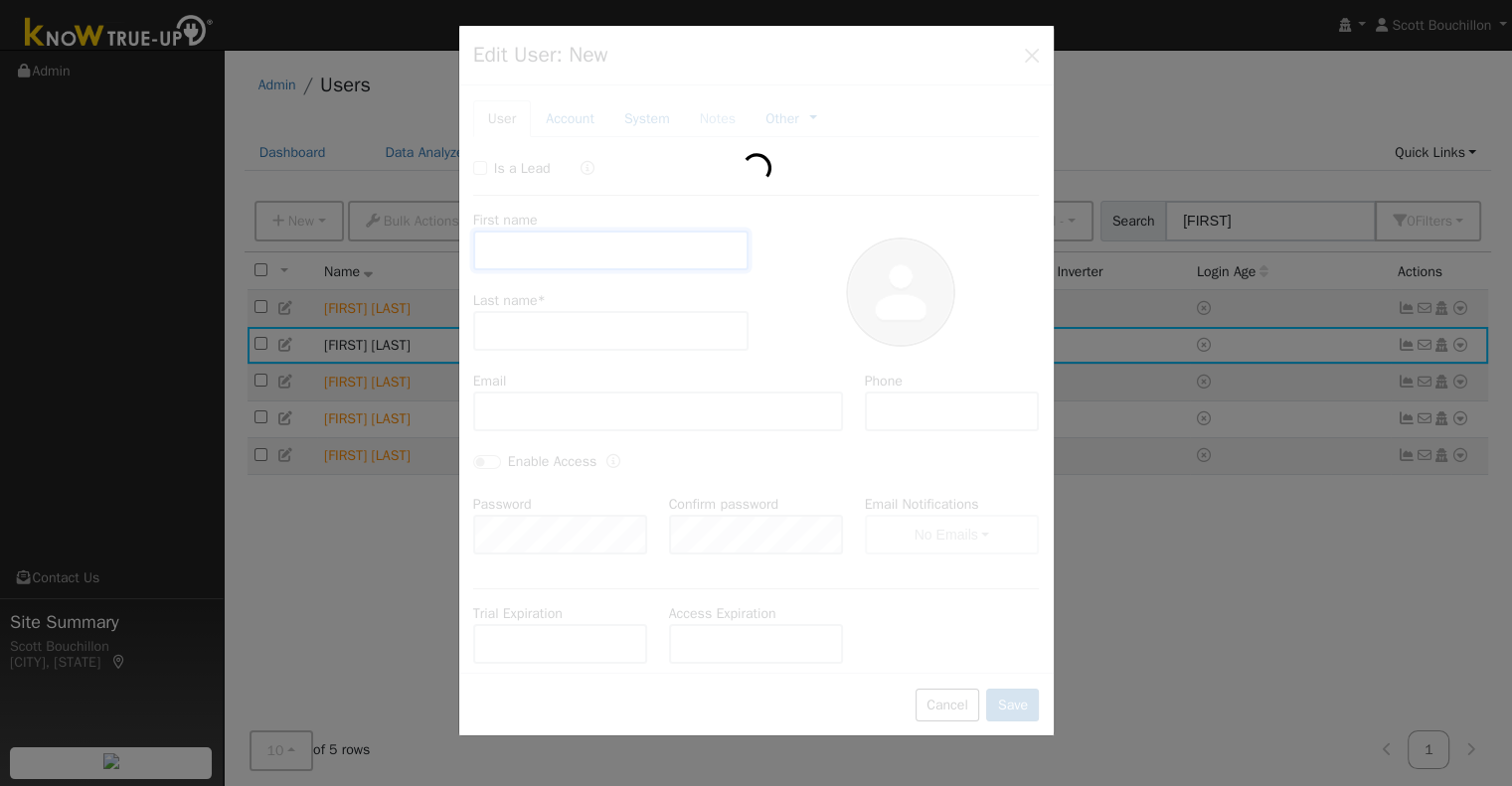 type on "[NUMBER] [STREET]" 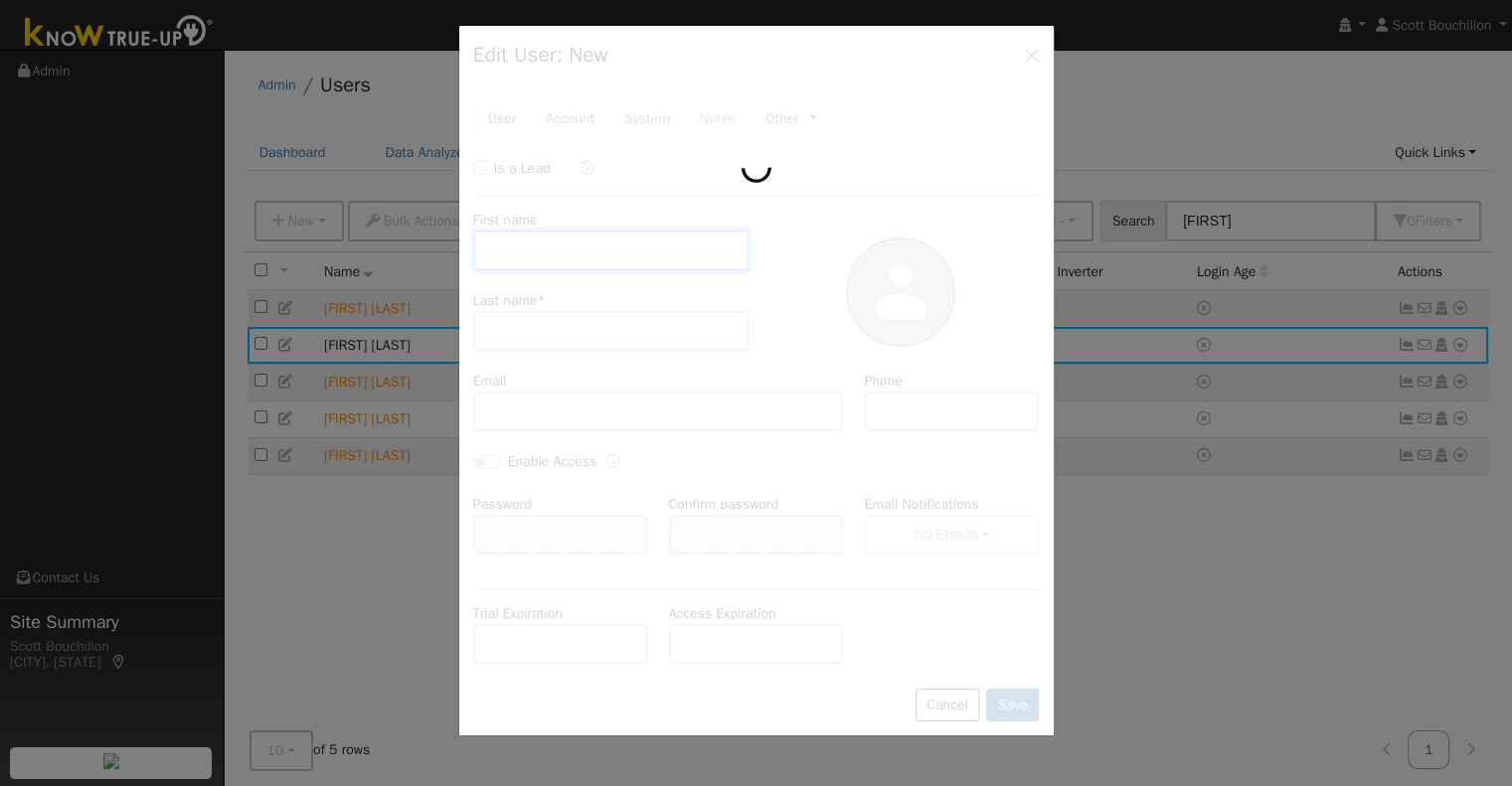 type on "Paso Robles" 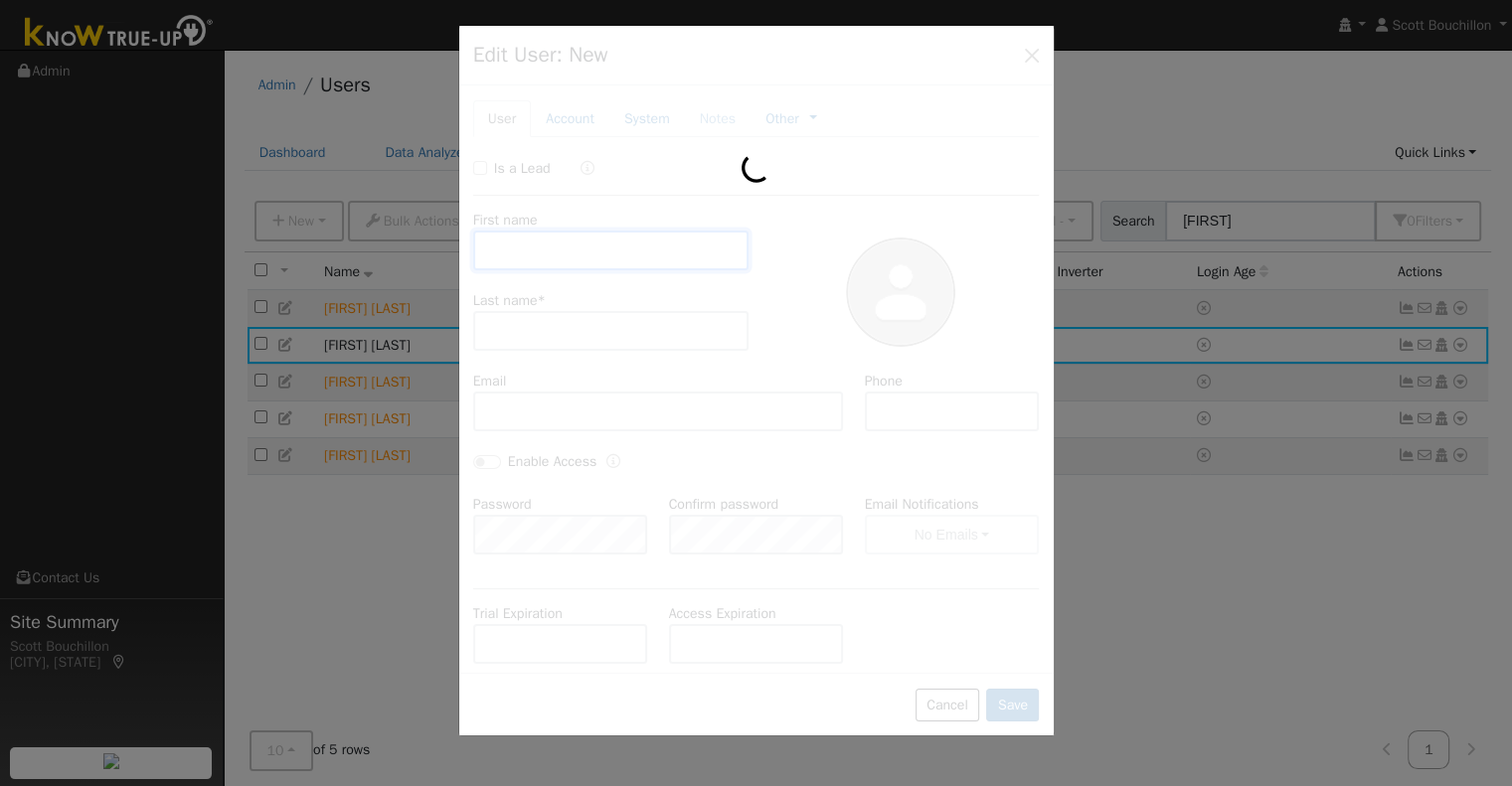 type on "CA" 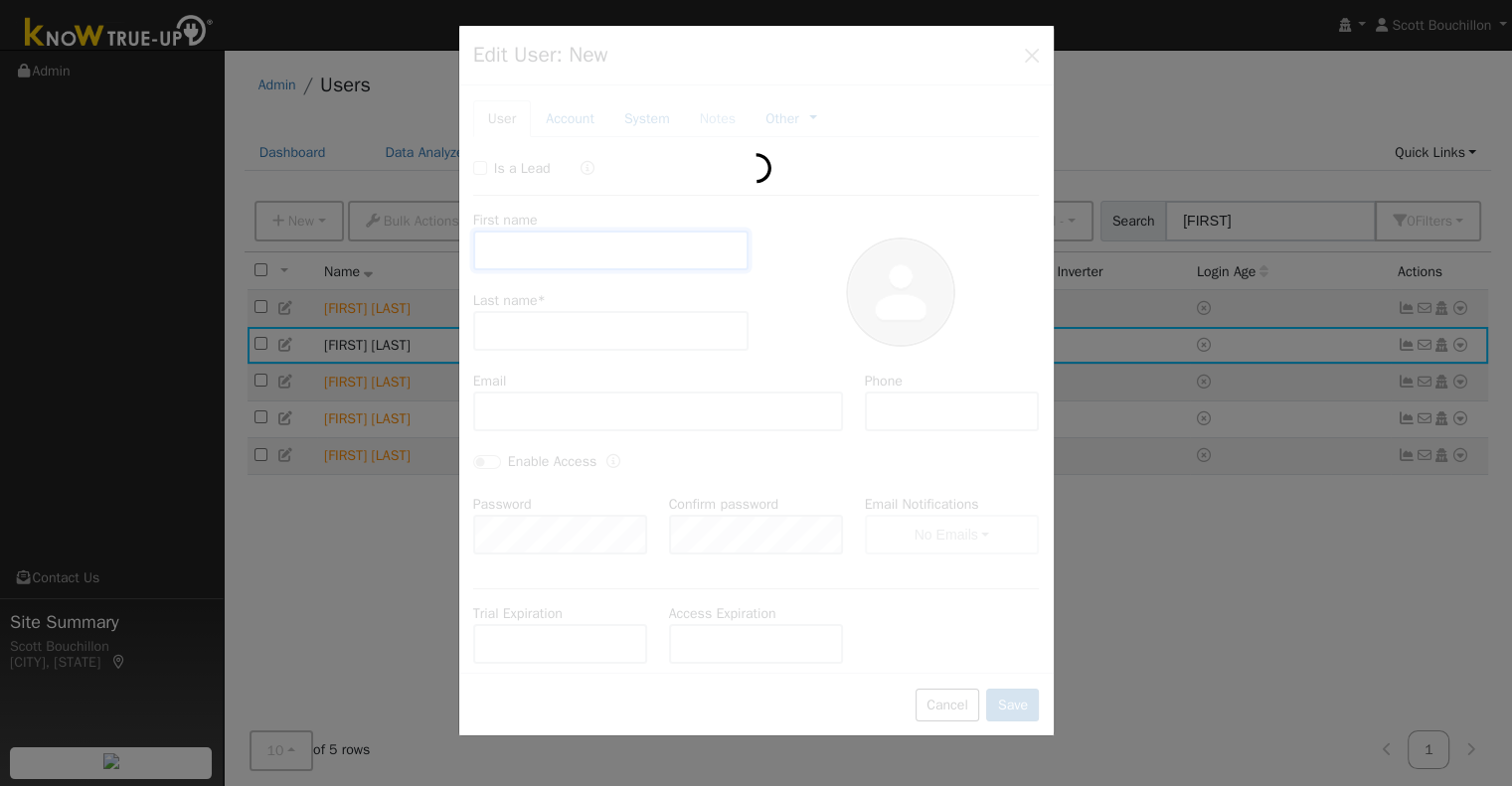 type on "93446" 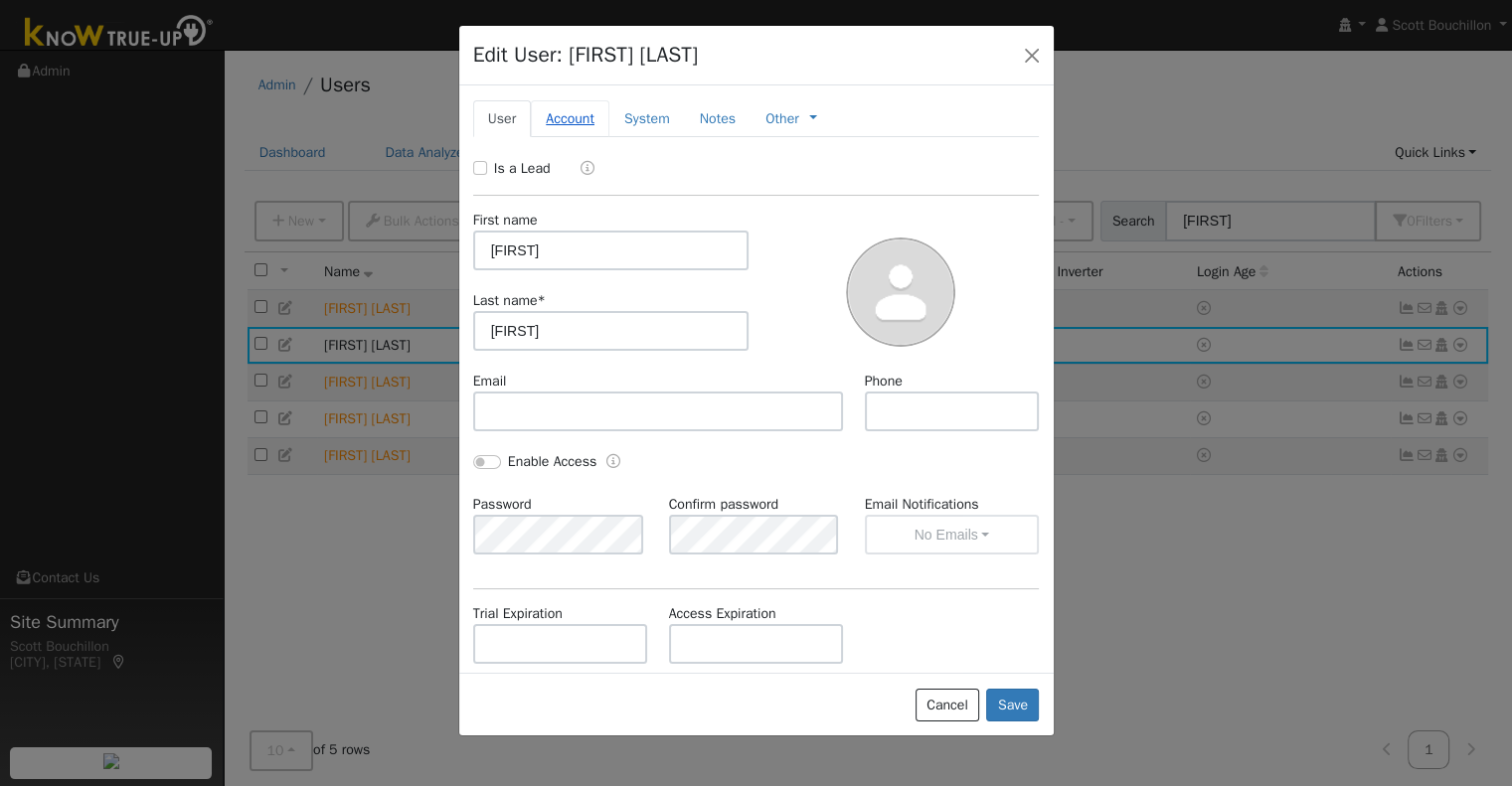 click on "Account" at bounding box center (570, 118) 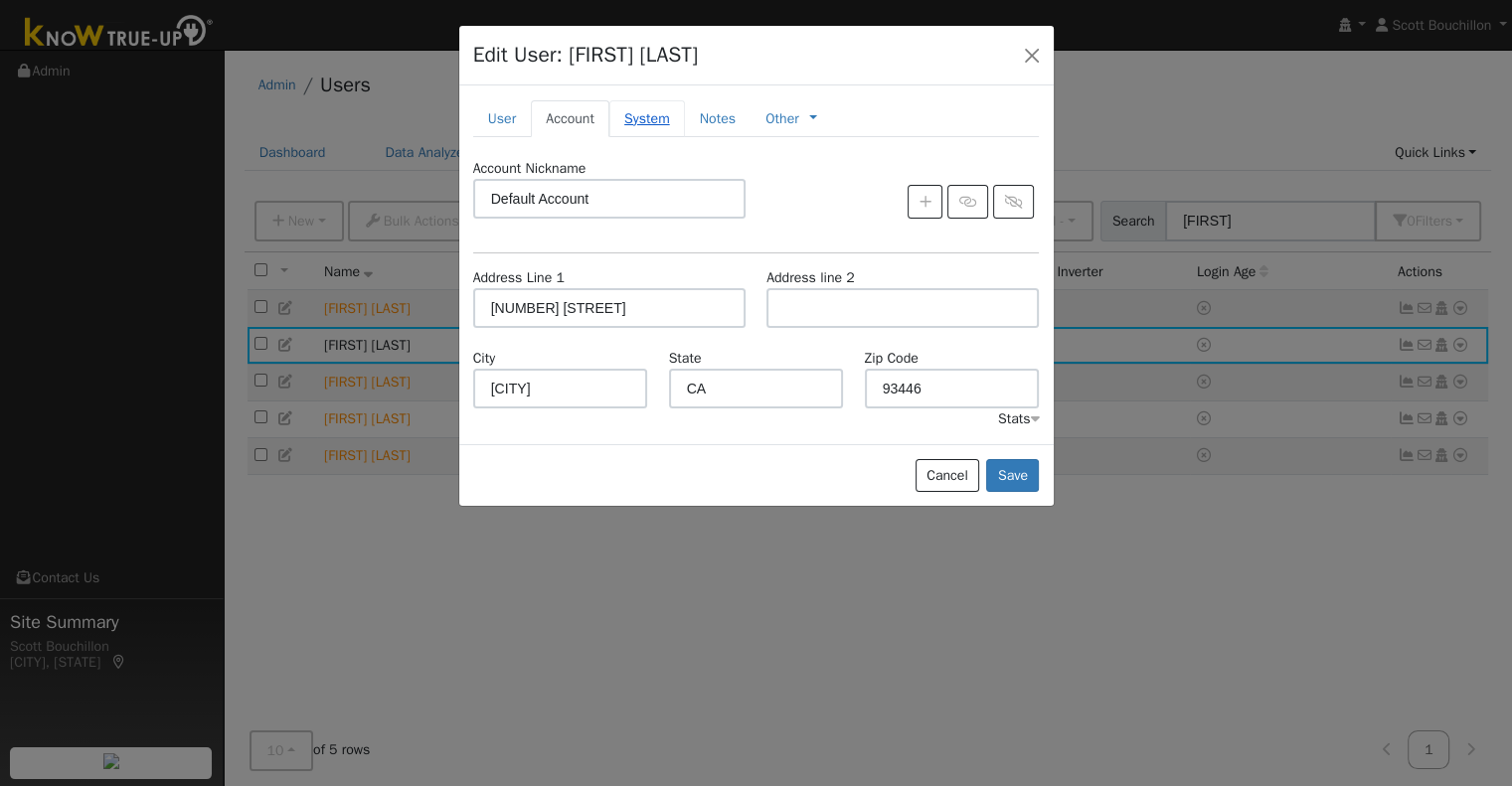 click on "System" at bounding box center [647, 118] 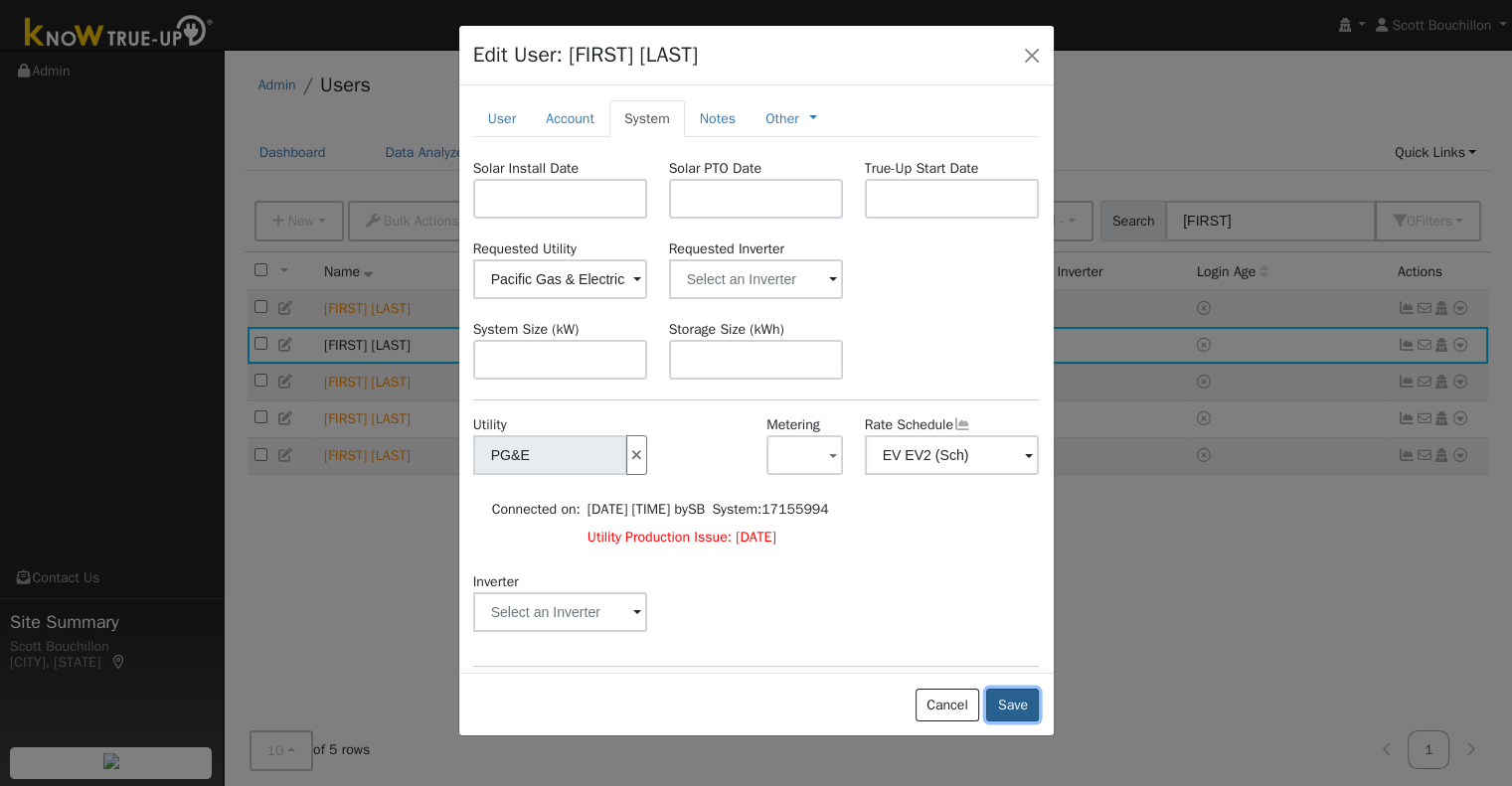 click on "Save" at bounding box center (1012, 706) 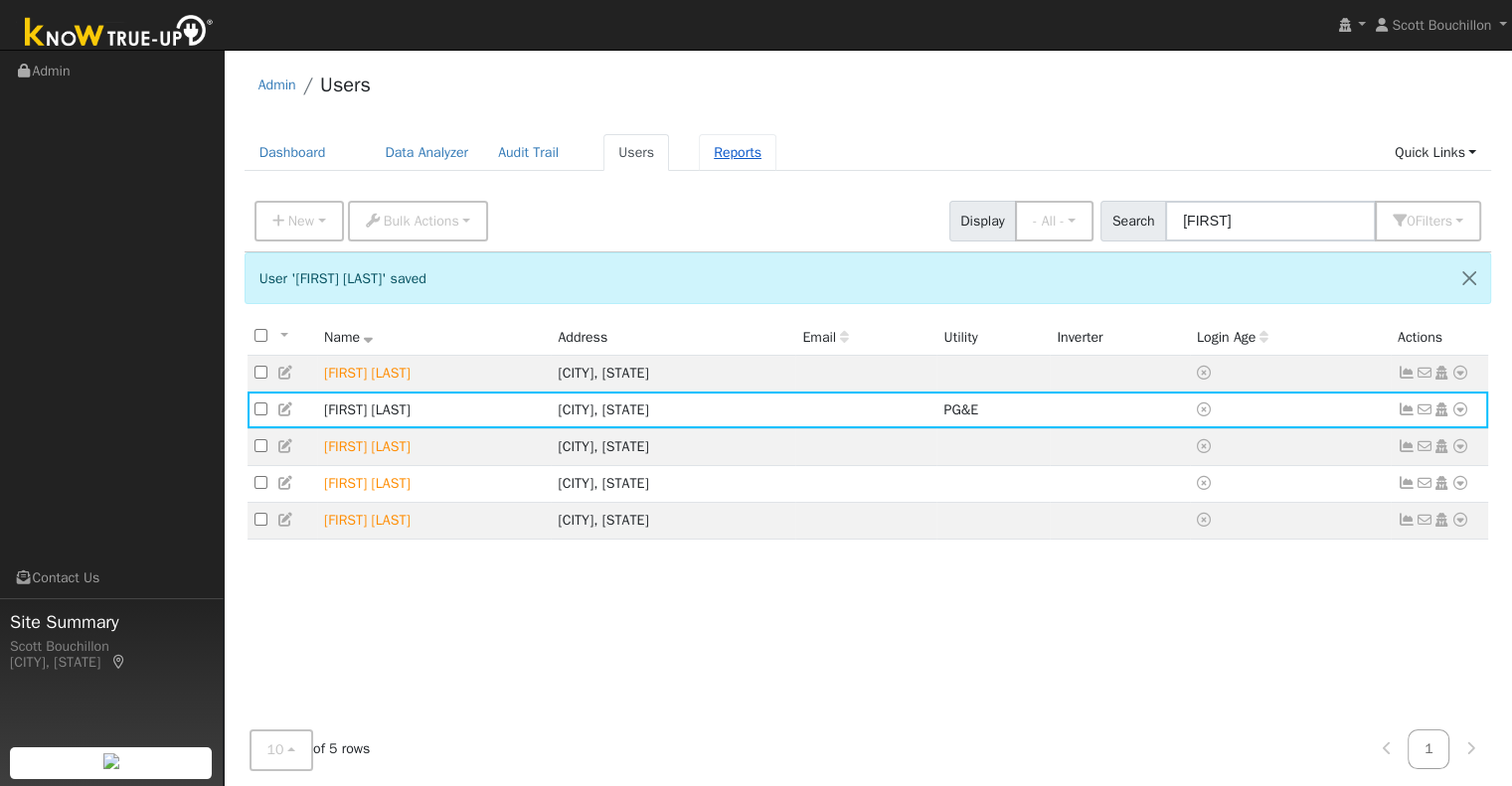 click on "Reports" at bounding box center (738, 152) 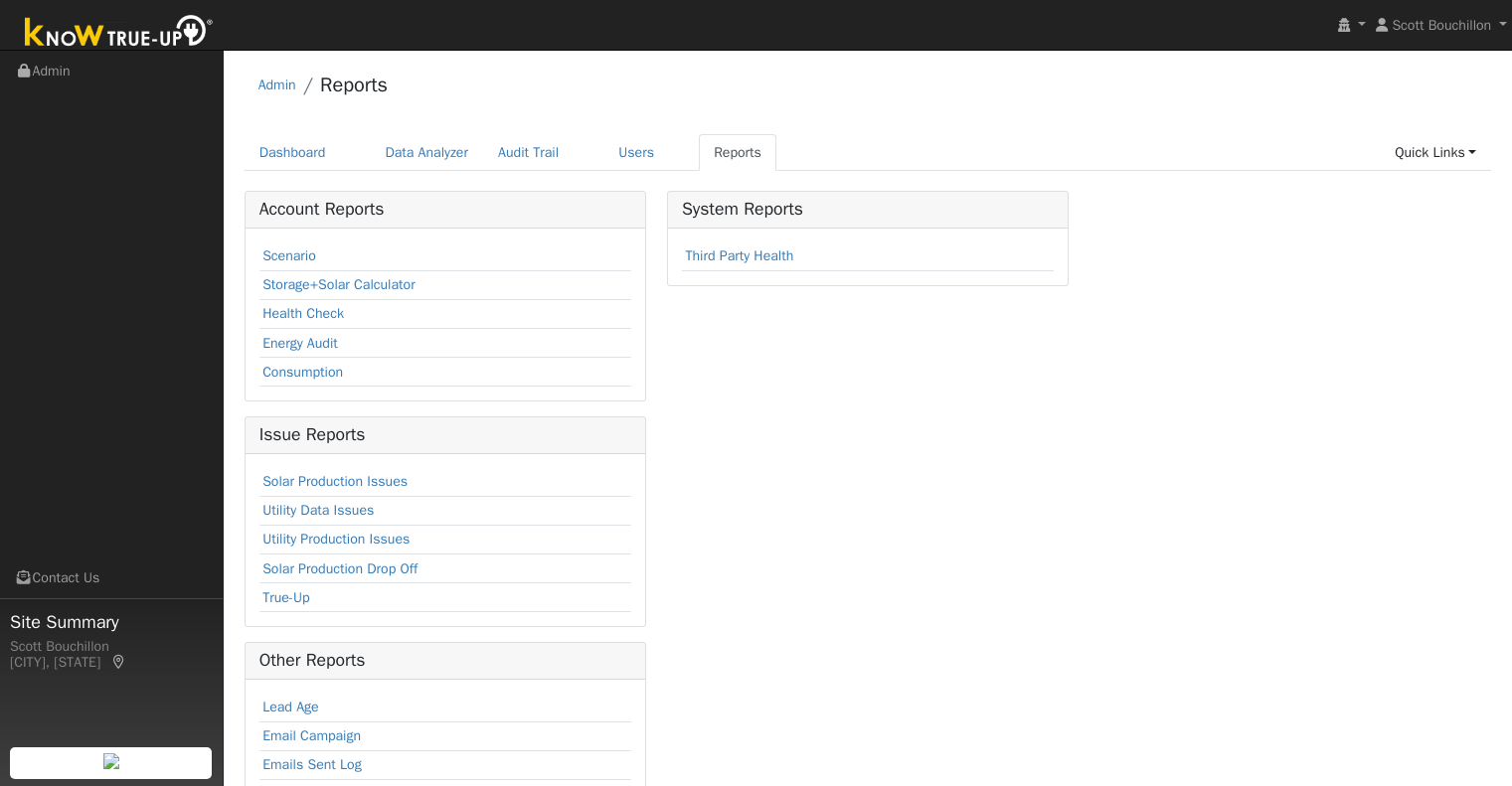 scroll, scrollTop: 0, scrollLeft: 0, axis: both 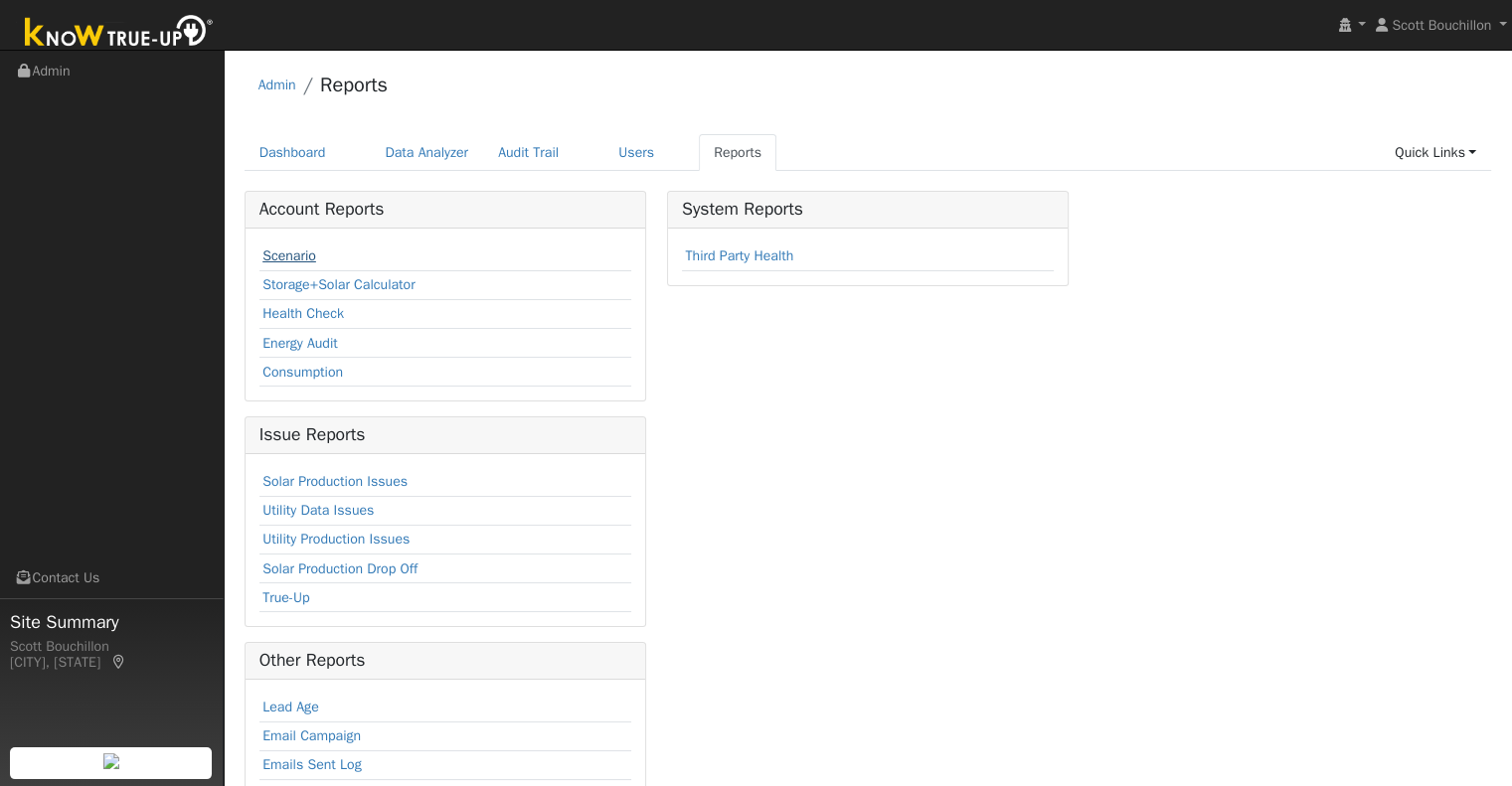 click on "Scenario" at bounding box center [289, 255] 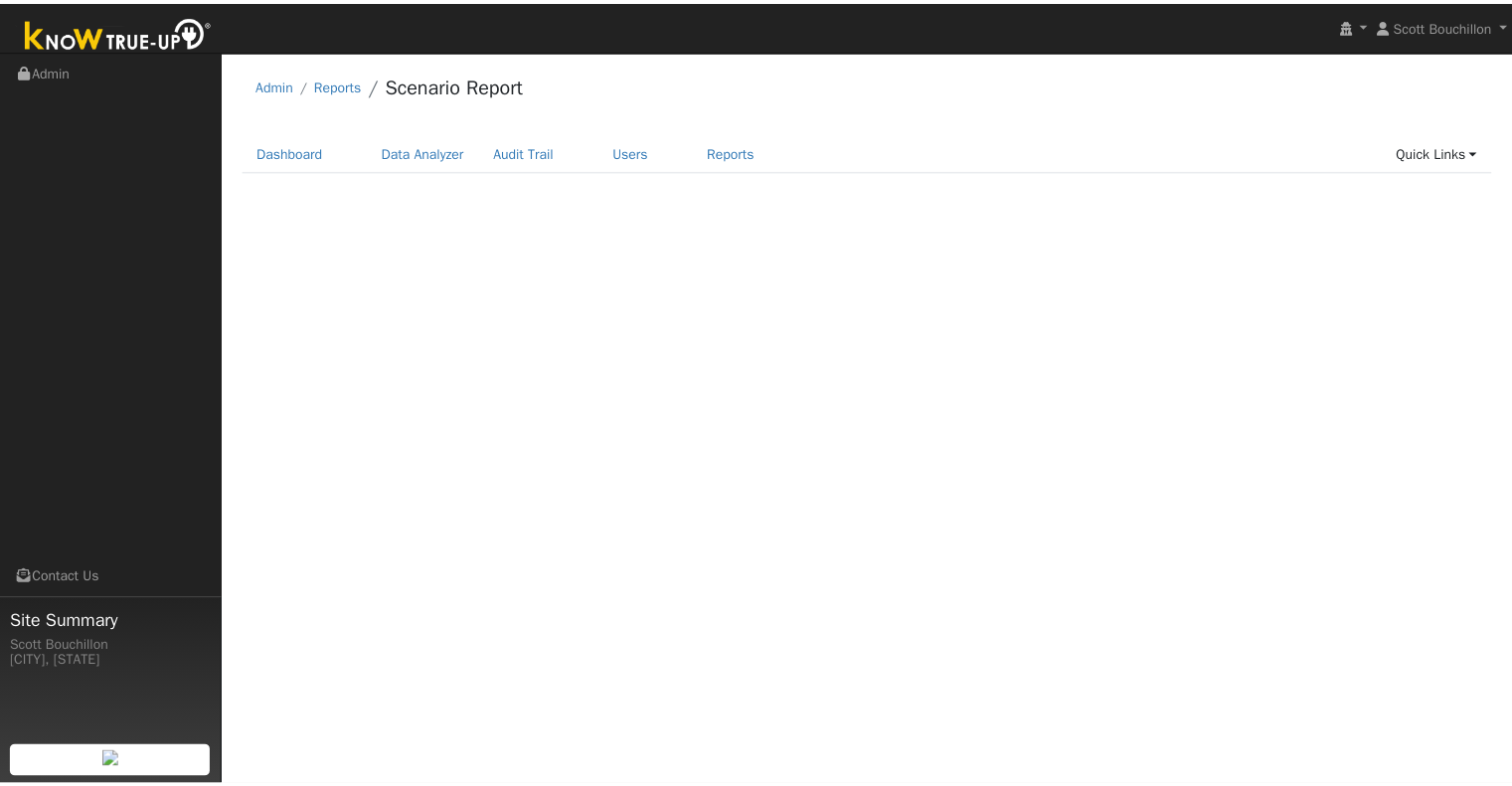 scroll, scrollTop: 0, scrollLeft: 0, axis: both 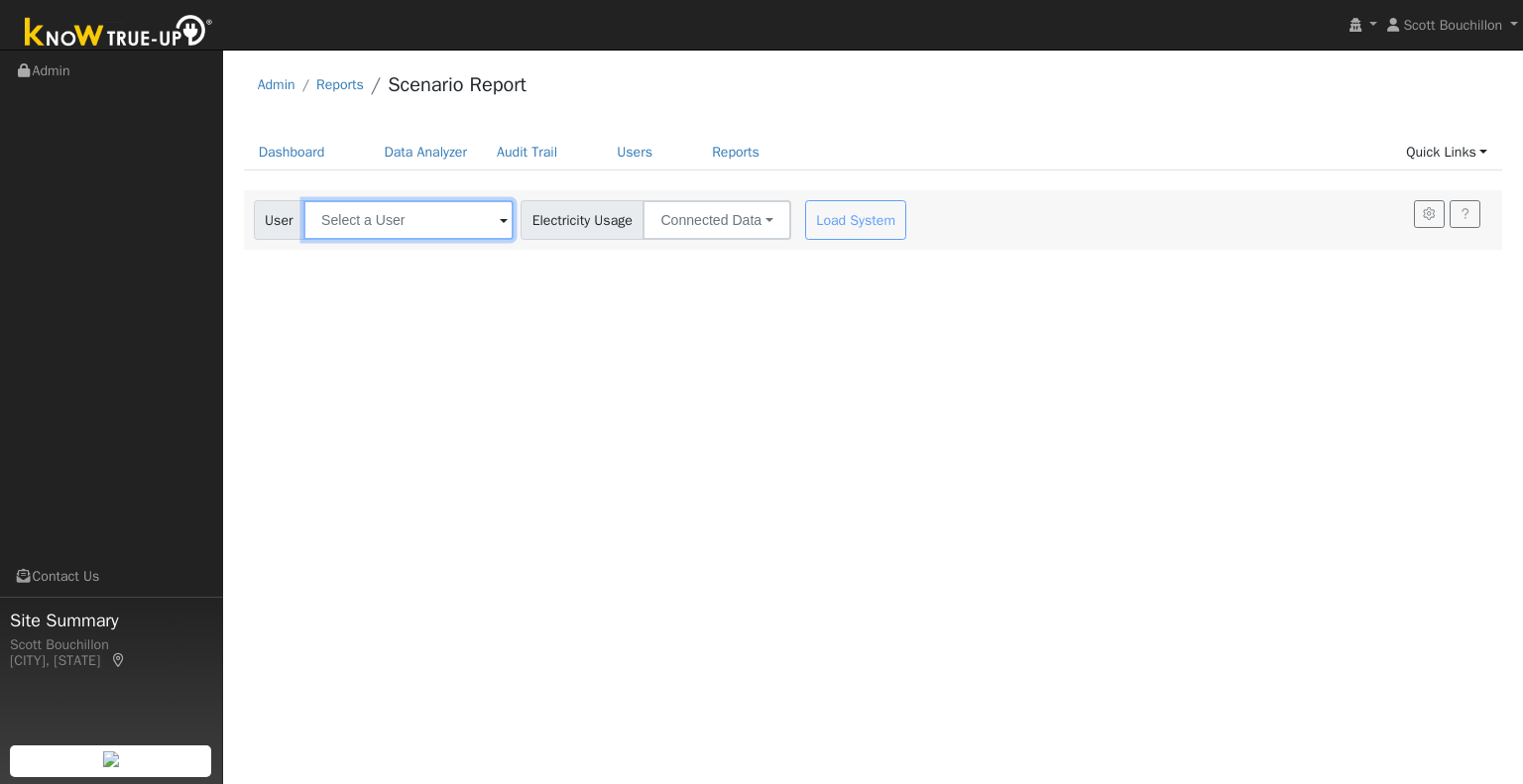 click at bounding box center [409, 220] 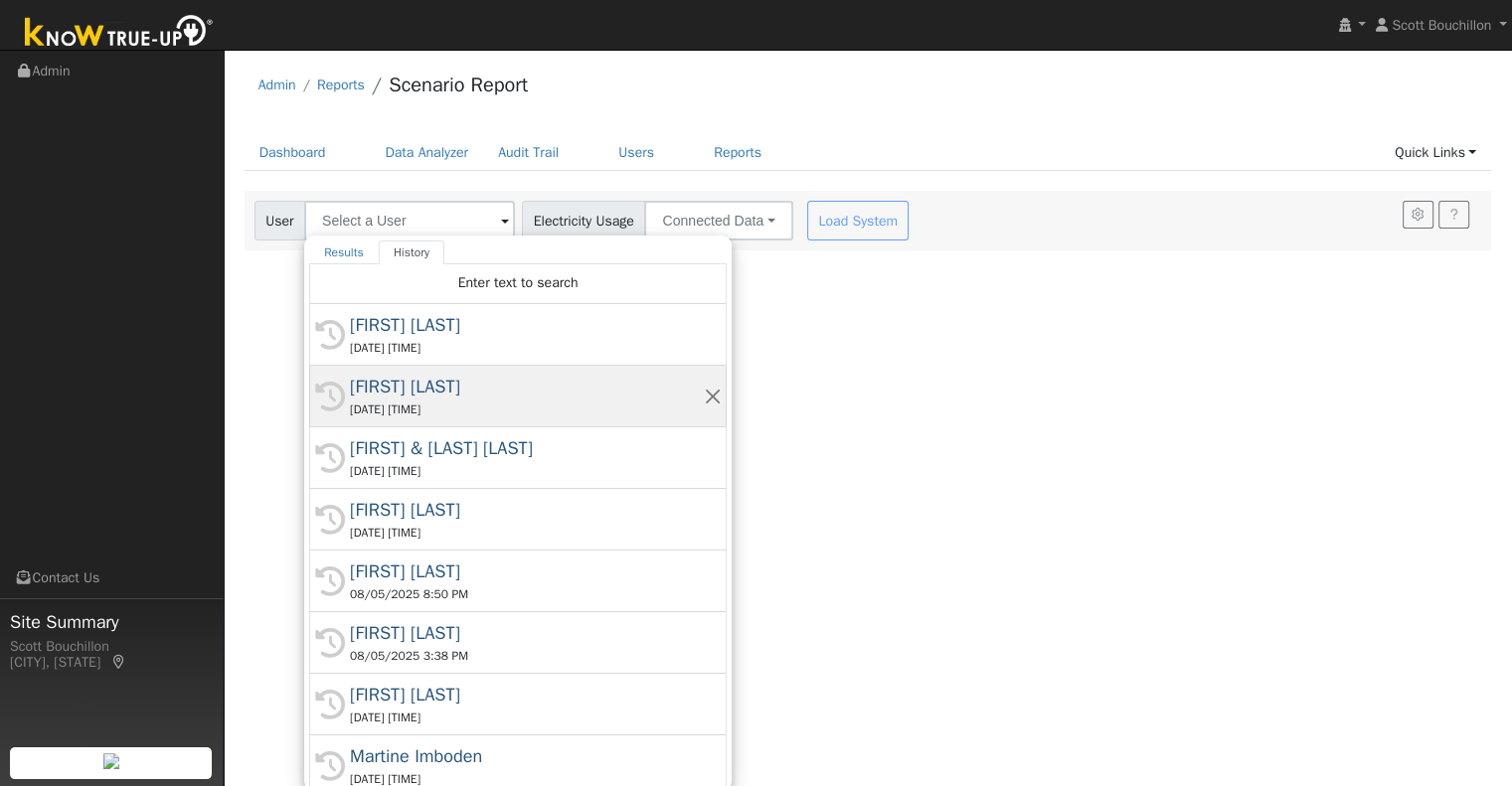 click on "History [FIRST] [LAST] [DATE] [TIME]" 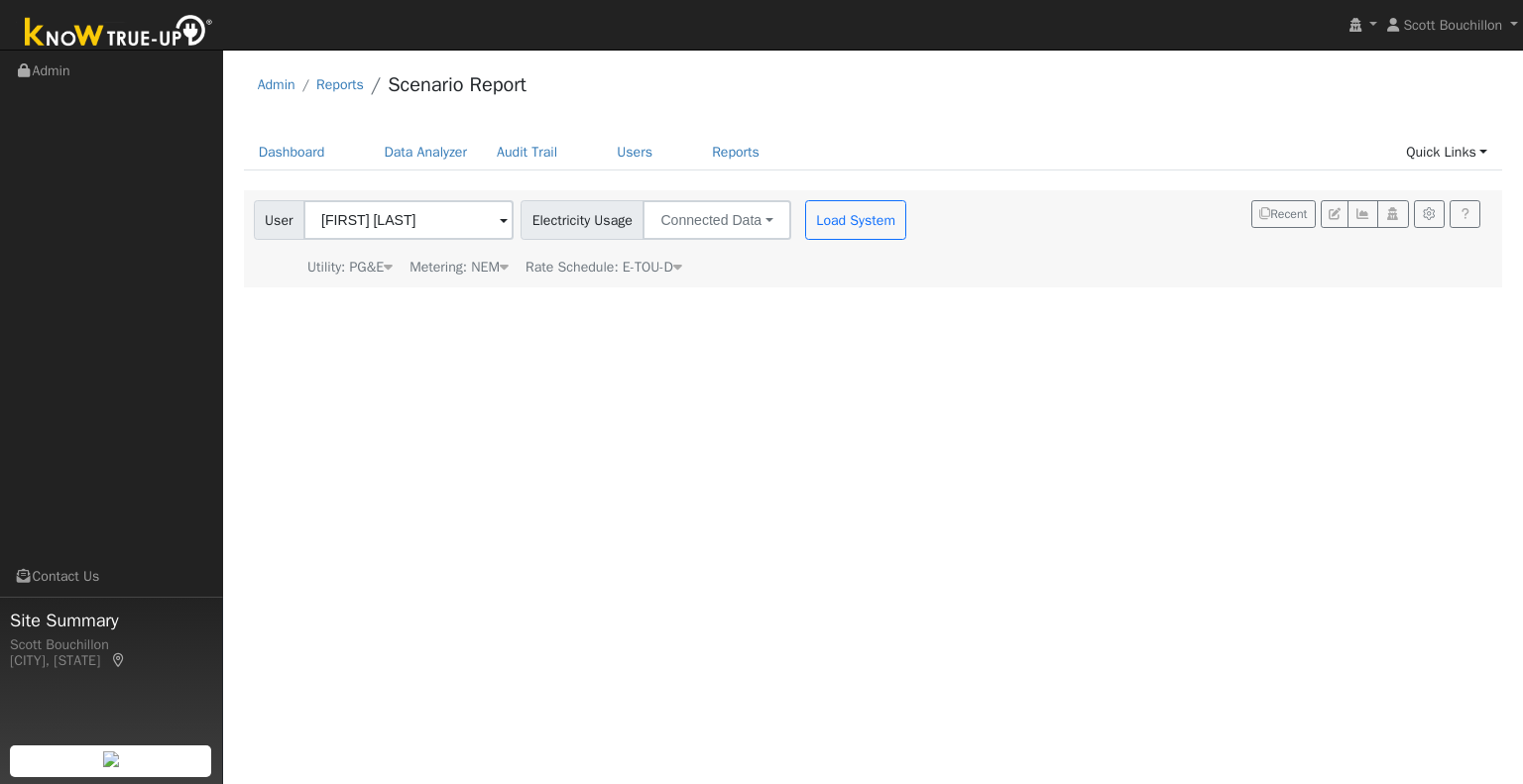 click at bounding box center [504, 221] 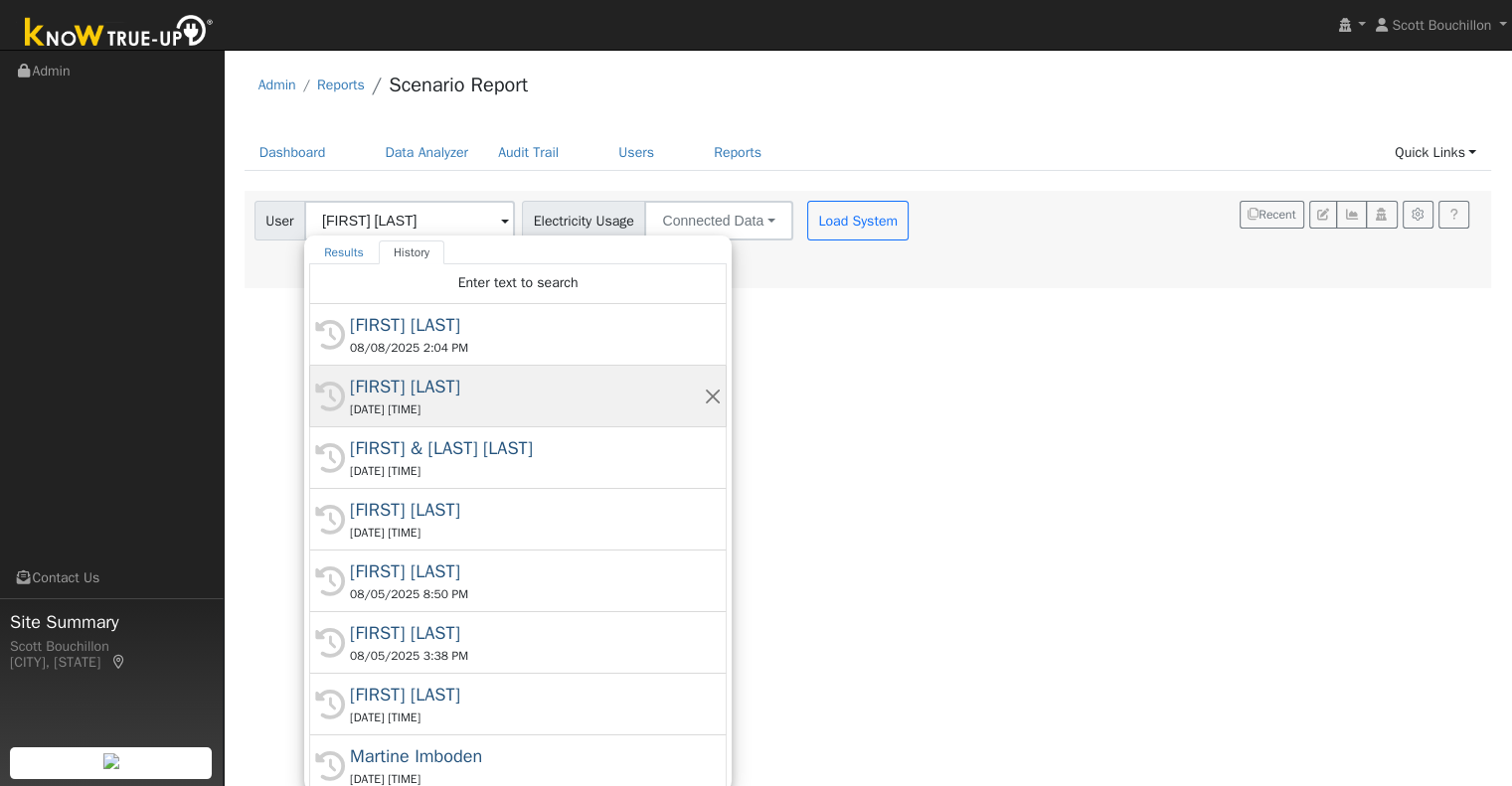 click on "History [FIRST] [LAST] [DATE] [TIME]" 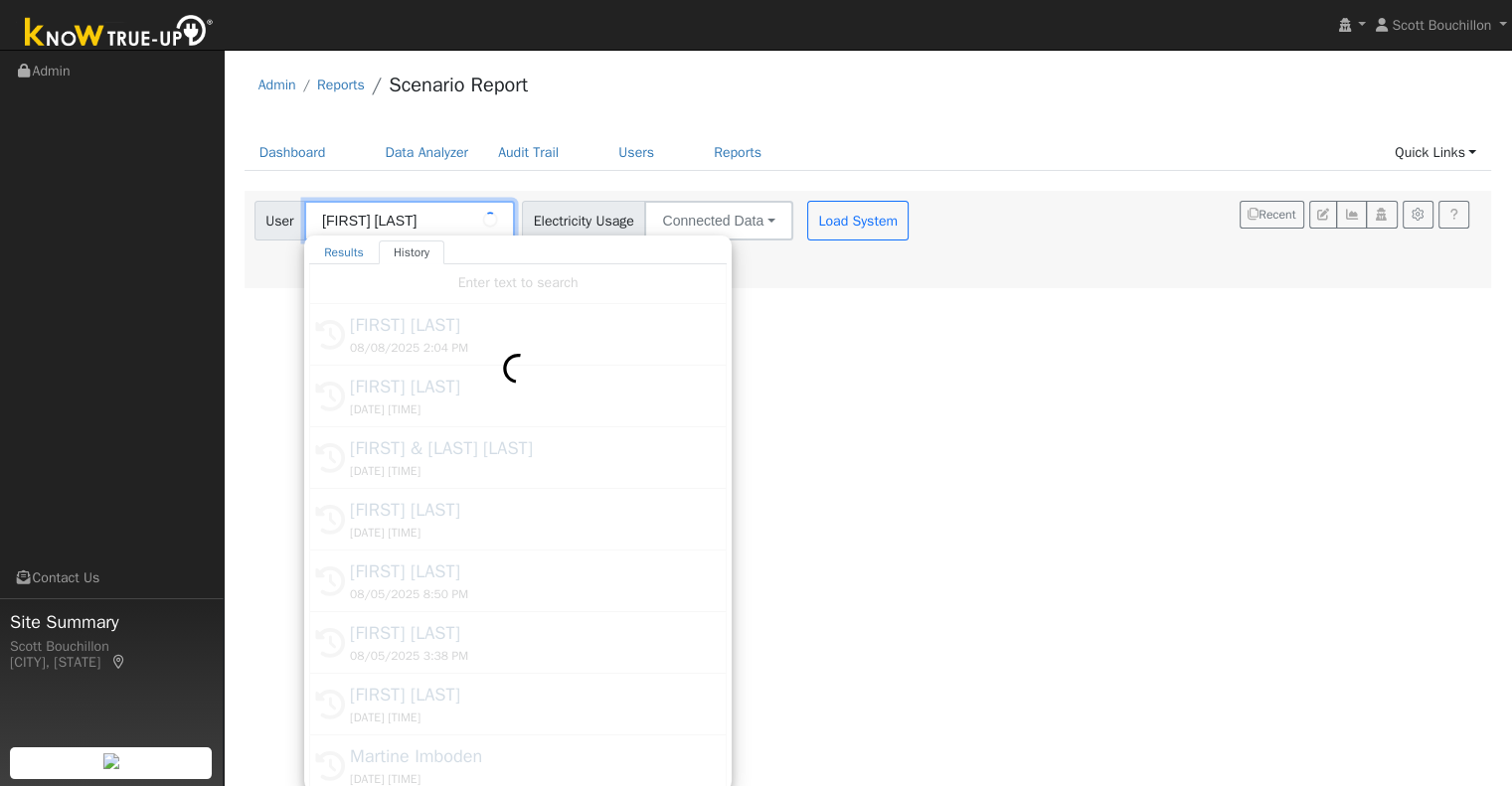type on "[FIRST] [LAST]" 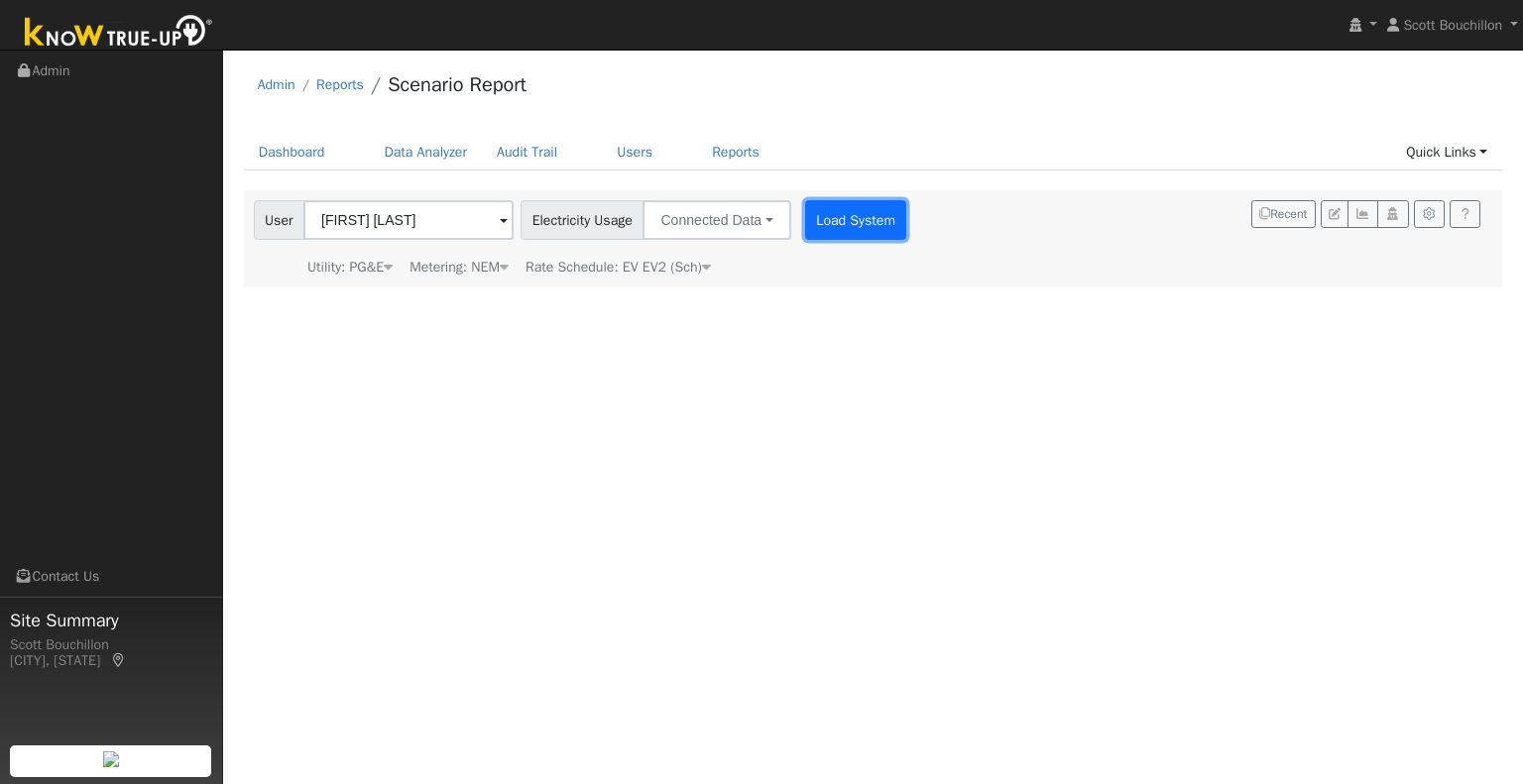 click on "Load System" at bounding box center [856, 220] 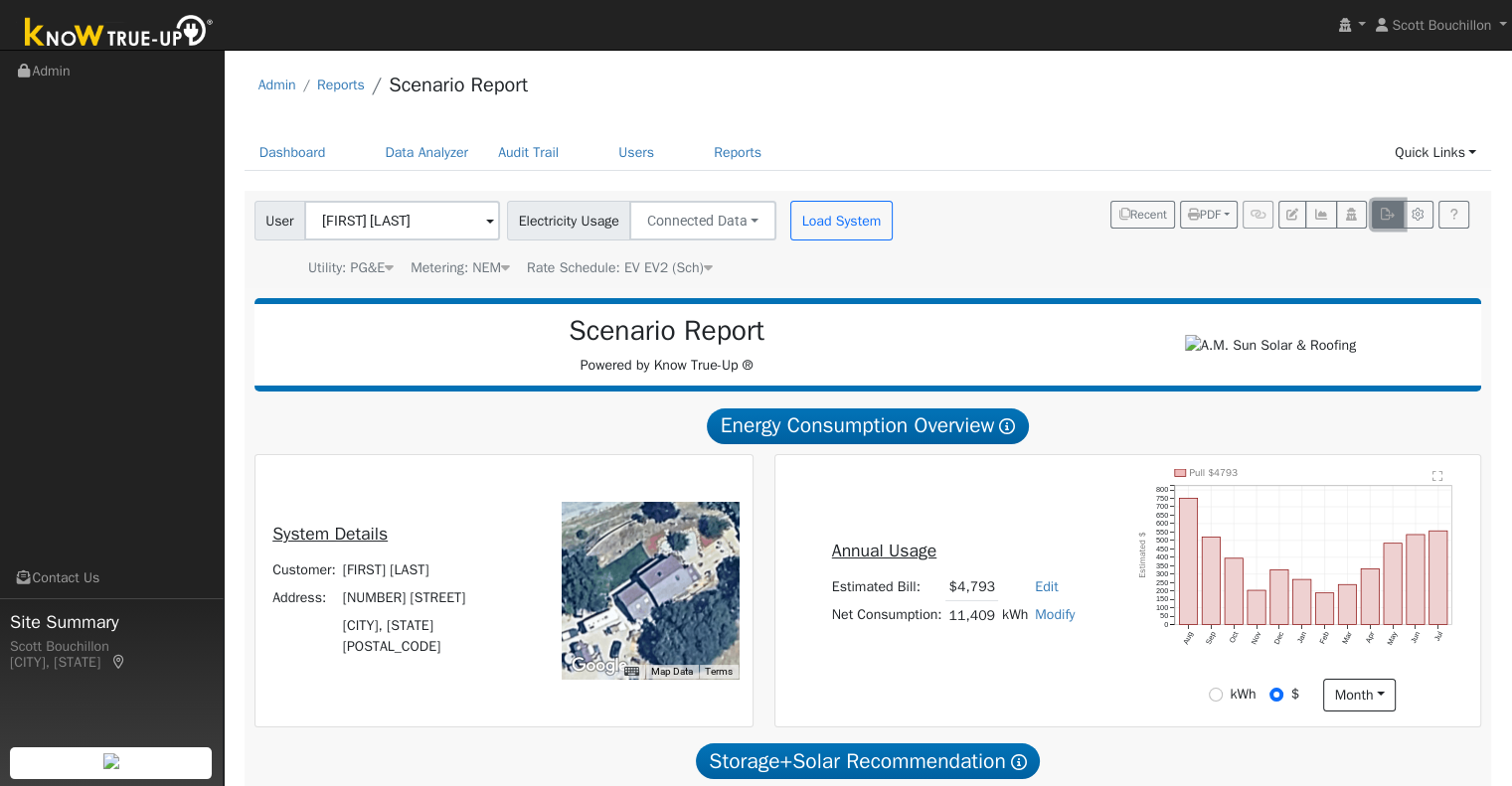 click at bounding box center (1387, 215) 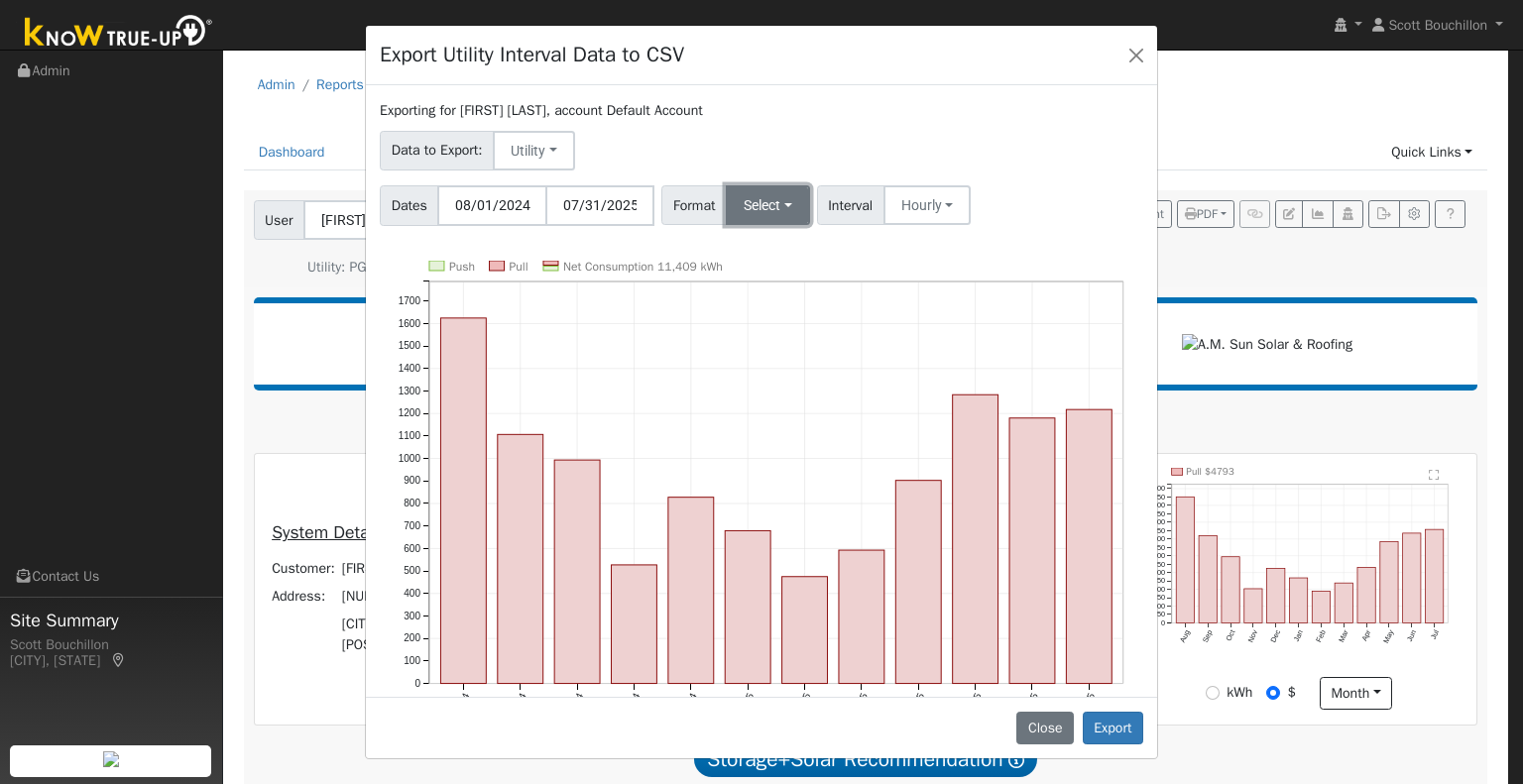 click on "Select" at bounding box center (767, 205) 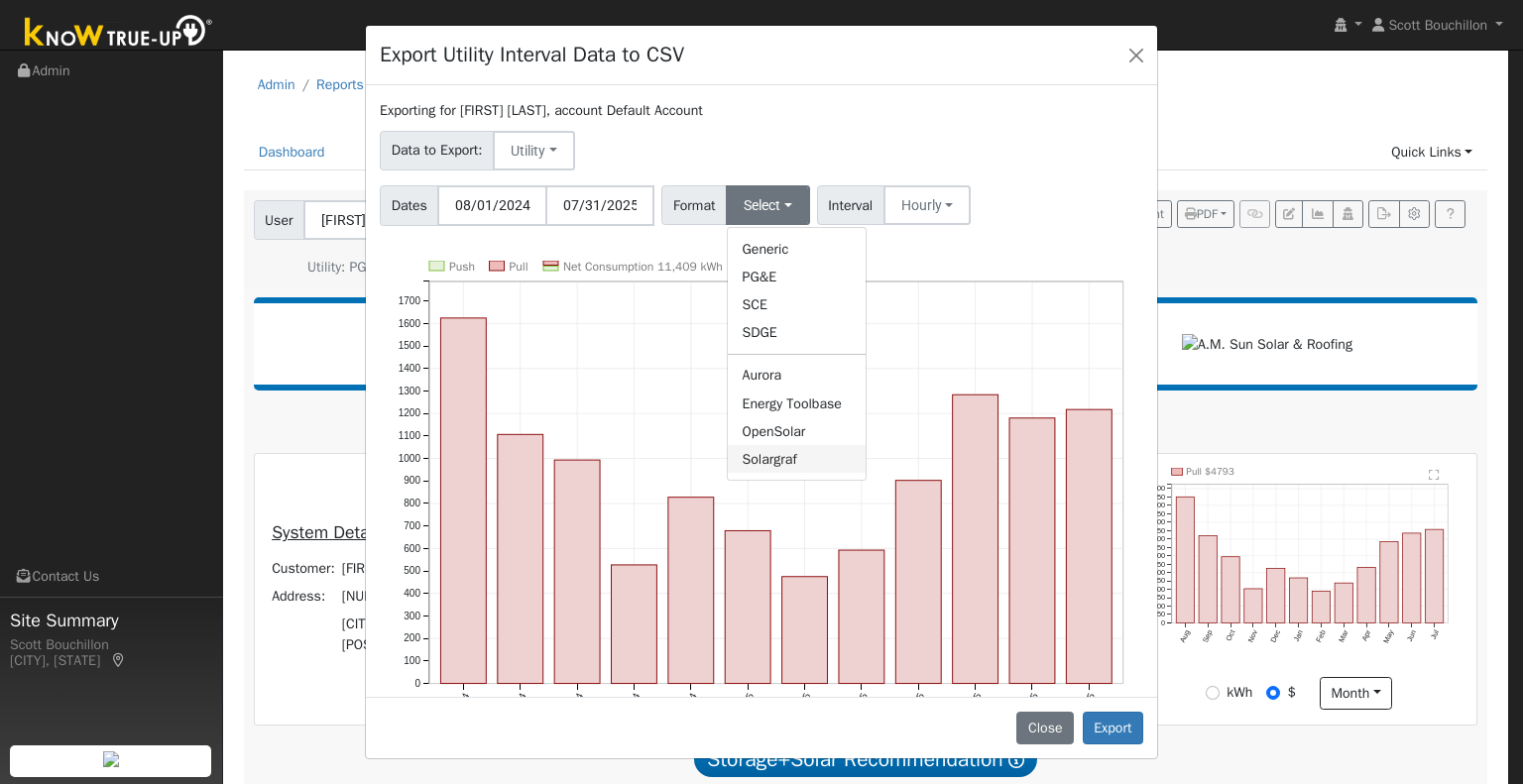 click on "Solargraf" at bounding box center (796, 459) 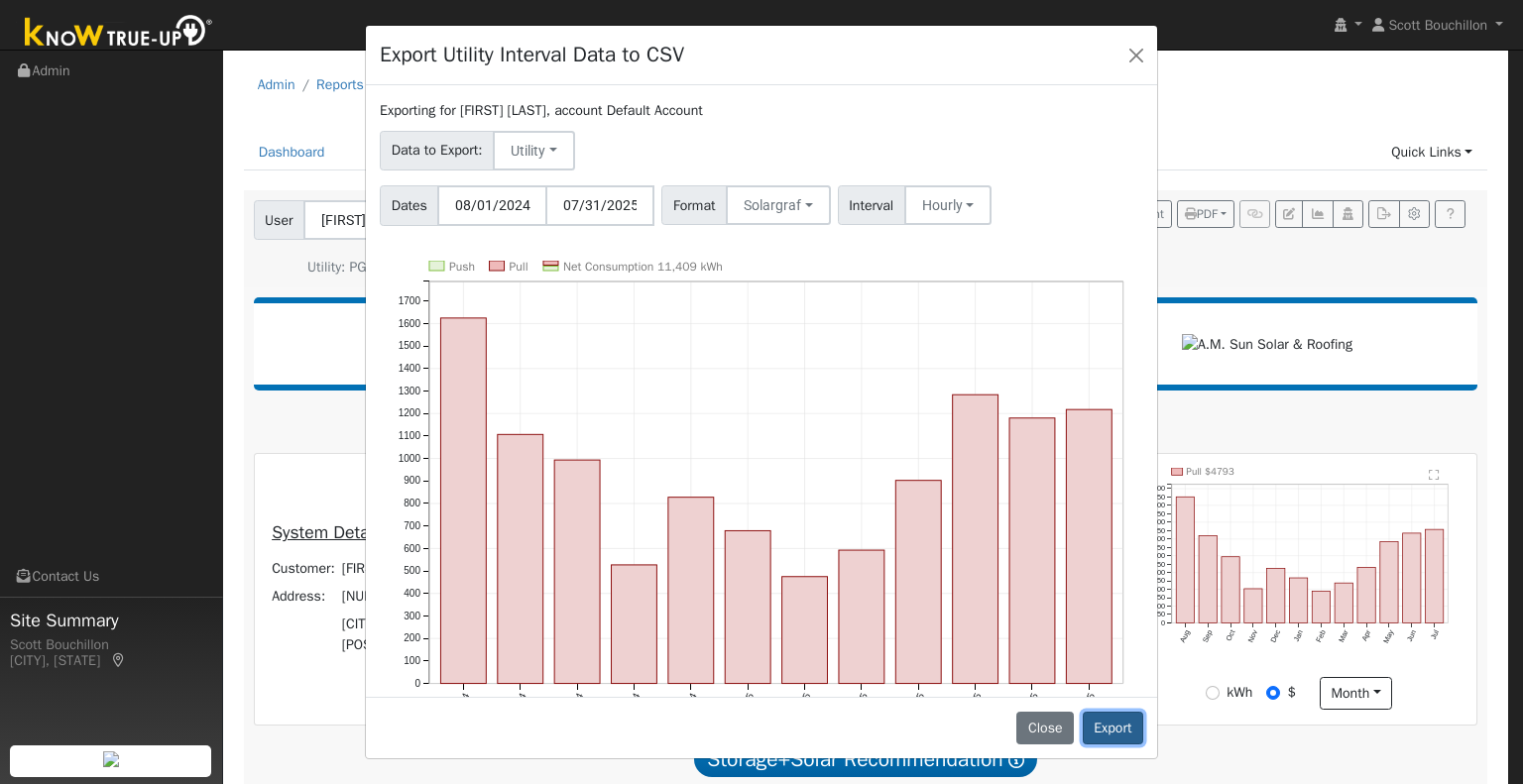 click on "Export" at bounding box center (1113, 728) 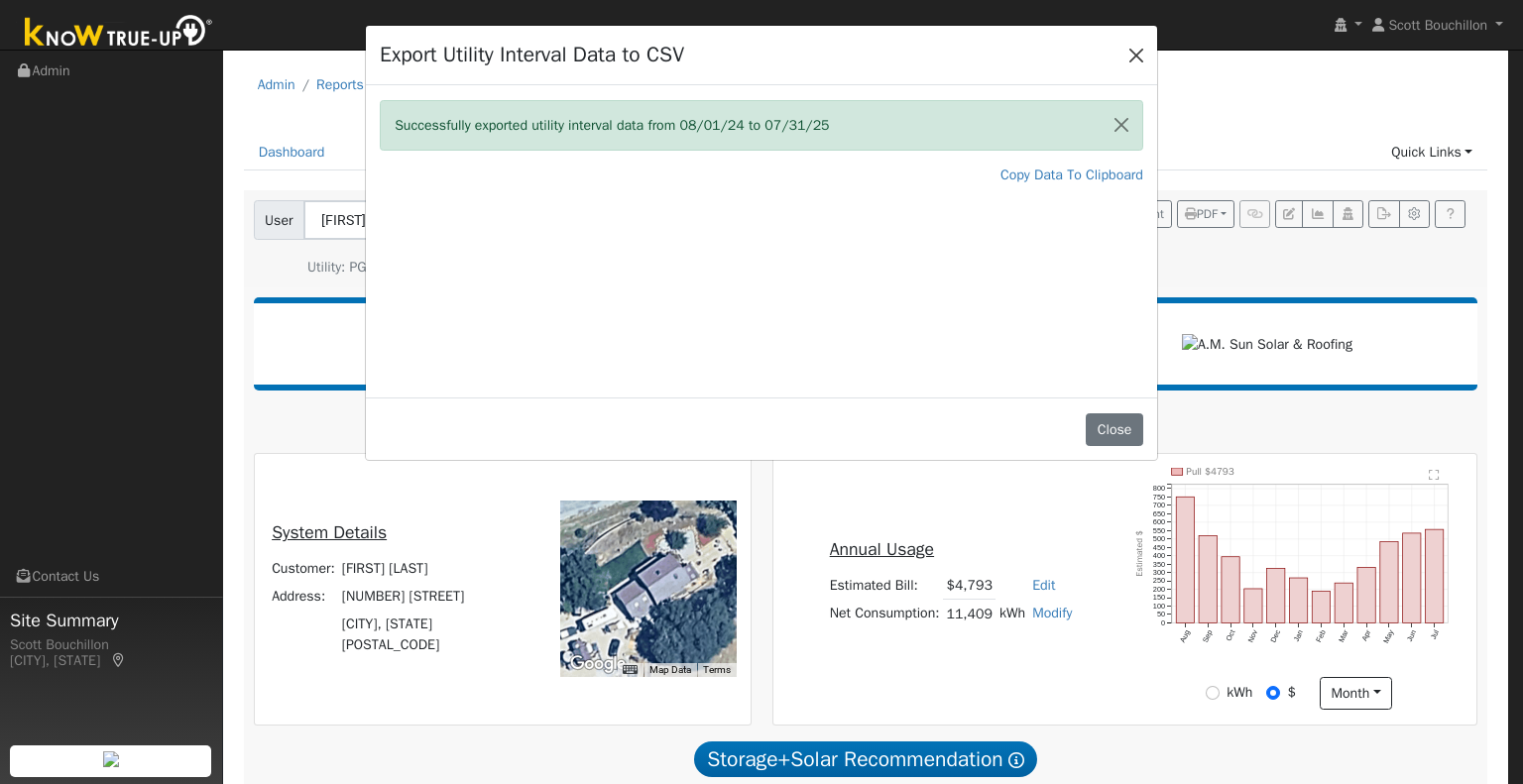 click at bounding box center [1136, 55] 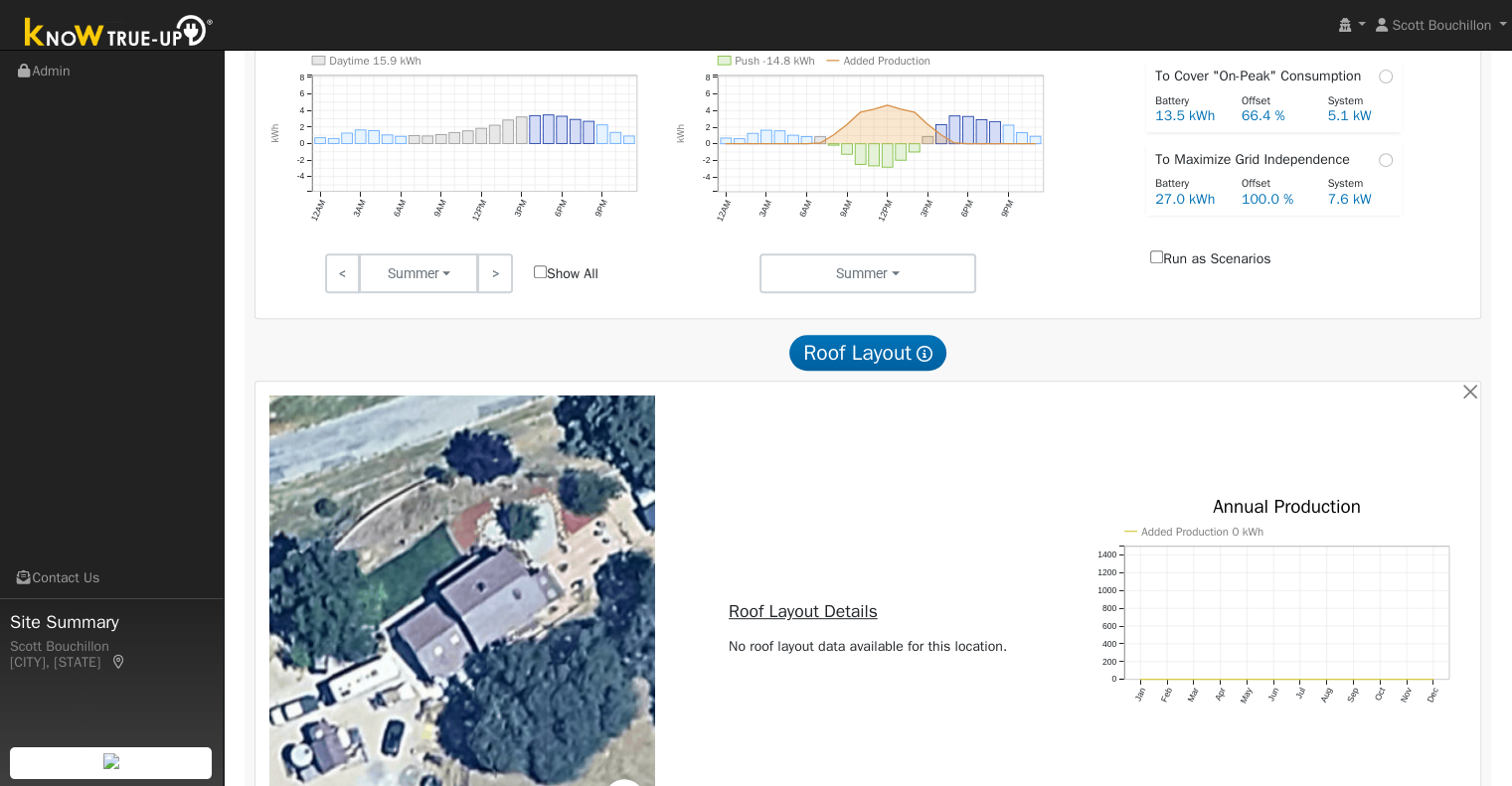 scroll, scrollTop: 1093, scrollLeft: 0, axis: vertical 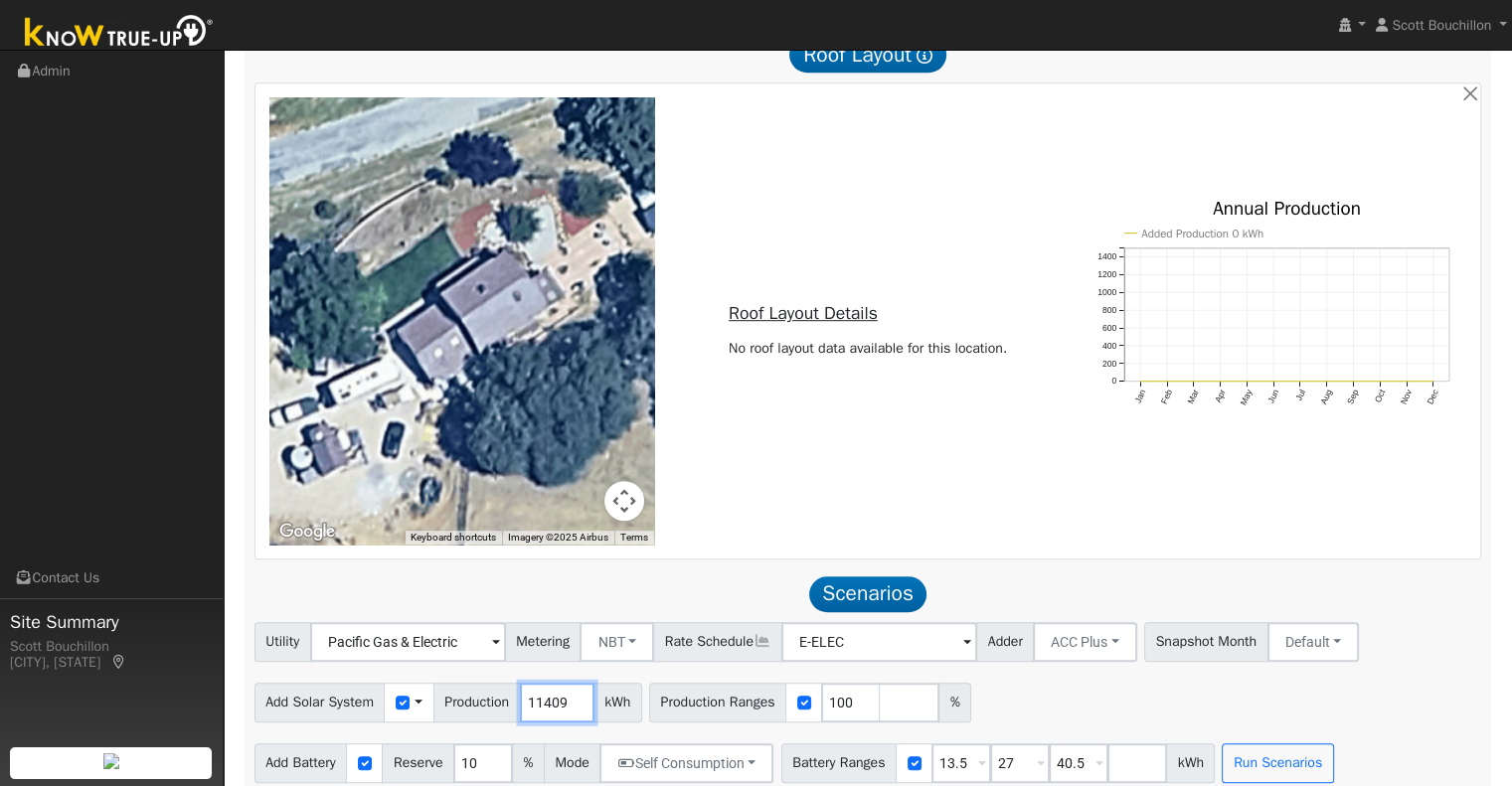 drag, startPoint x: 567, startPoint y: 706, endPoint x: 373, endPoint y: 697, distance: 194.20865 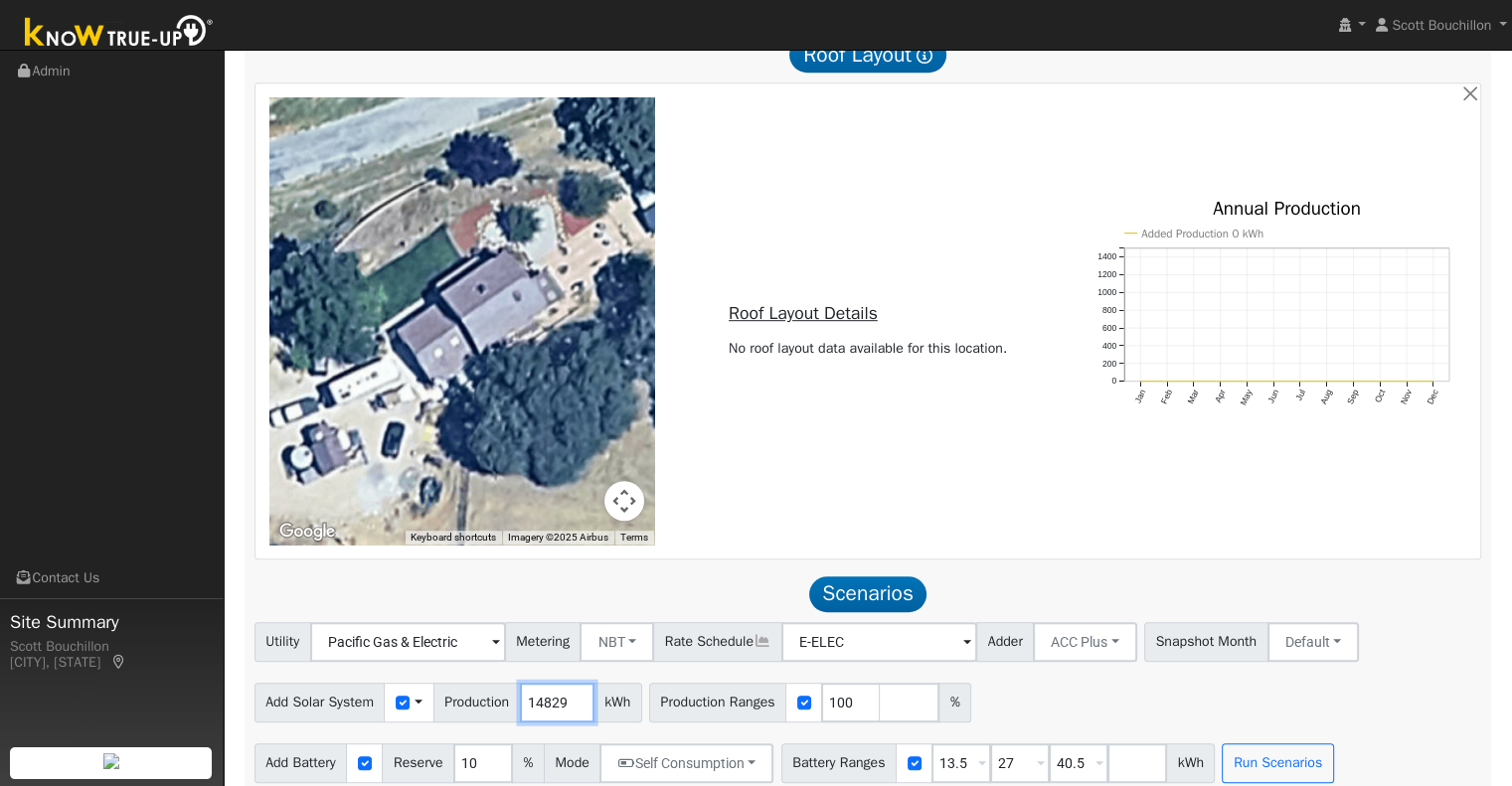 type on "14829" 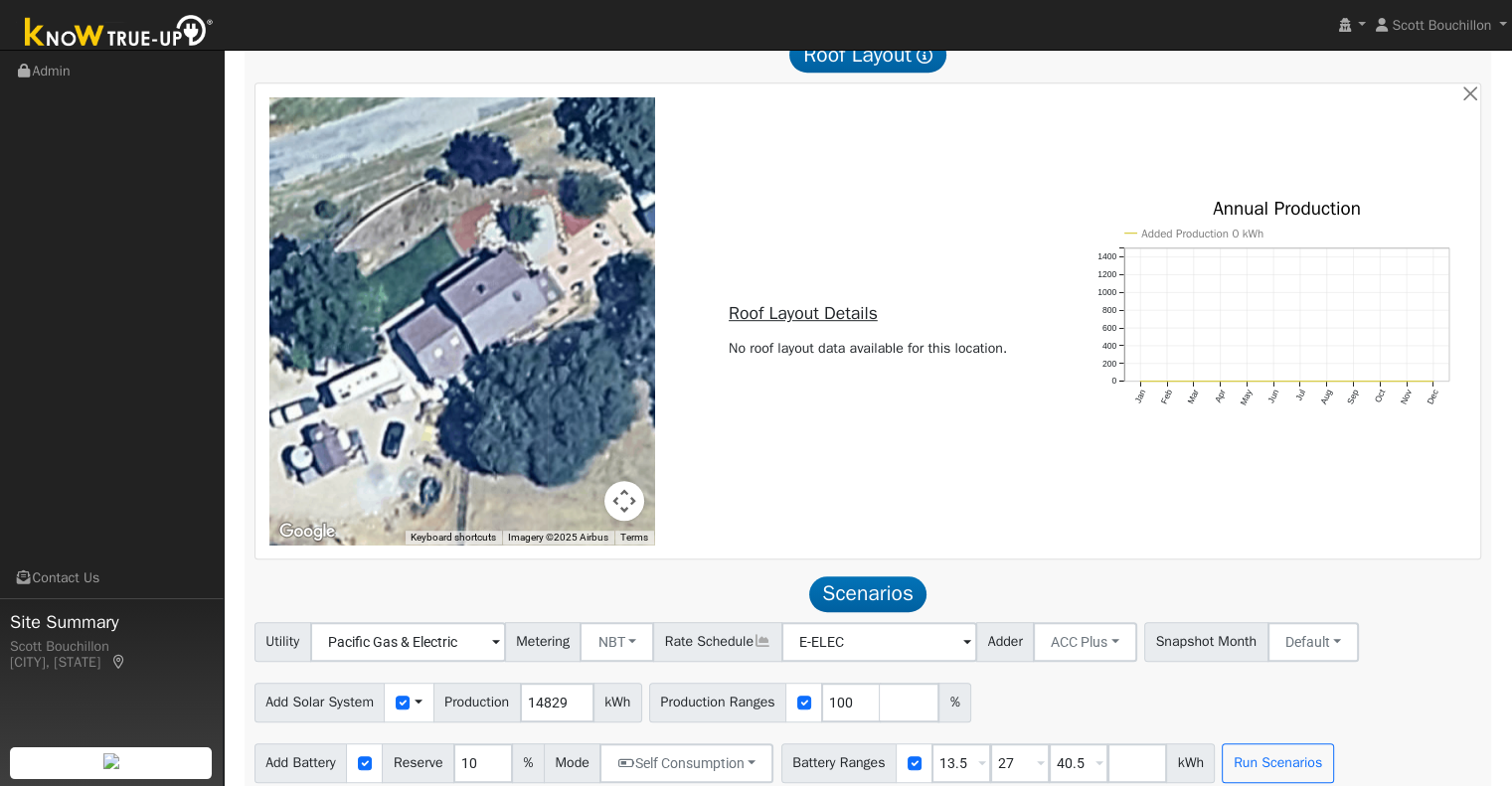 click on "To navigate the map with touch gestures double-tap and hold your finger on the map, then drag the map. ← Move left → Move right ↑ Move up ↓ Move down + Zoom in - Zoom out Home Jump left by 75% End Jump right by 75% Page Up Jump up by 75% Page Down Jump down by 75% Keyboard shortcuts Map Data Imagery ©2025 Airbus Imagery ©2025 Airbus 5 m  Click to toggle between metric and imperial units Terms Report a map error Roof Layout Details No roof layout data available for this location. Added Production 0 kWh Jan Feb Mar Apr May Jun Jul Aug Sep Oct Nov Dec 0 200 400 600 800 1000 1200 1400 Annual Production onclick="" onclick="" onclick="" onclick="" onclick="" onclick="" onclick="" onclick="" onclick="" onclick="" onclick="" onclick=""" at bounding box center (868, 321) 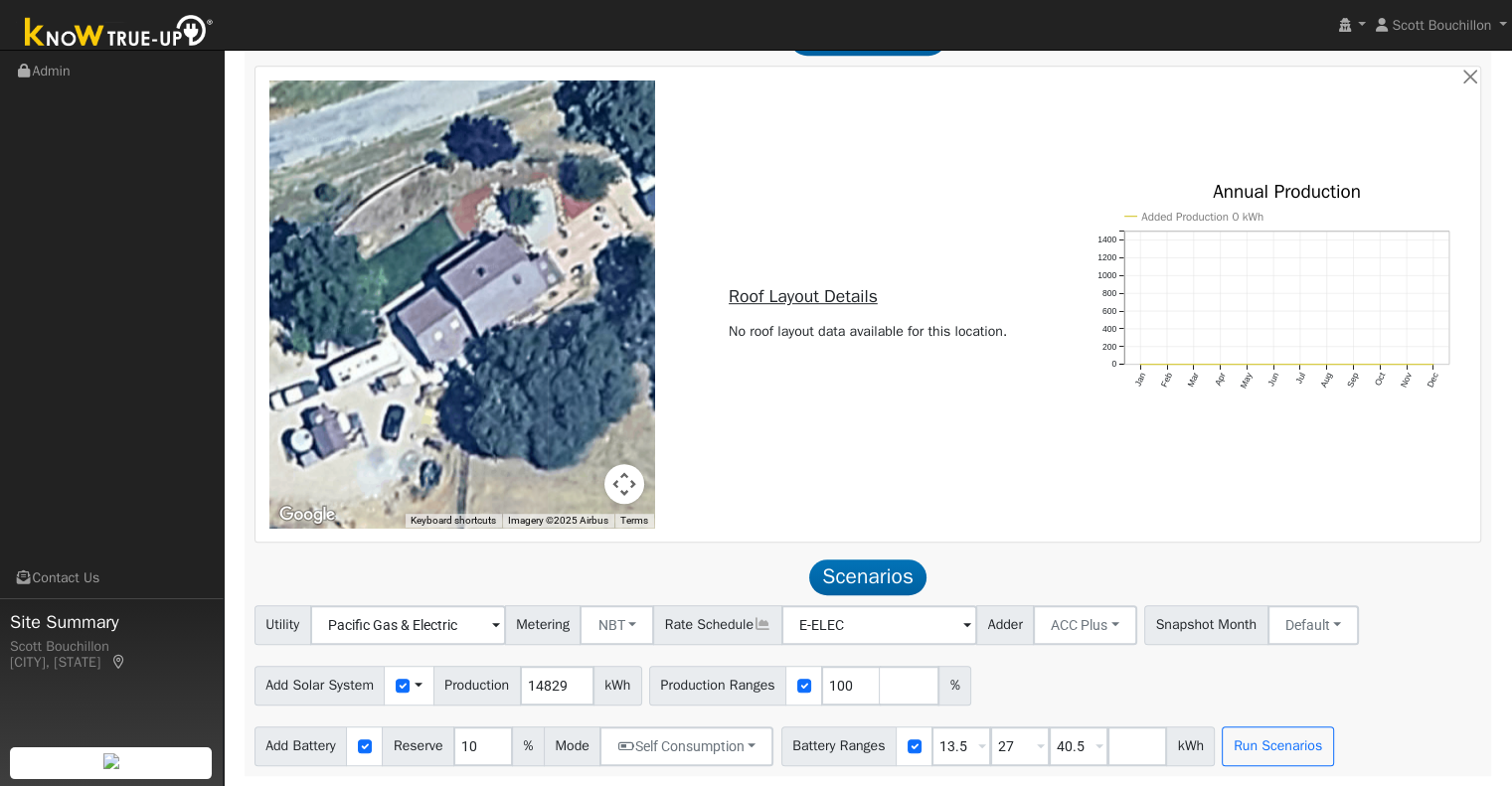 scroll, scrollTop: 1115, scrollLeft: 0, axis: vertical 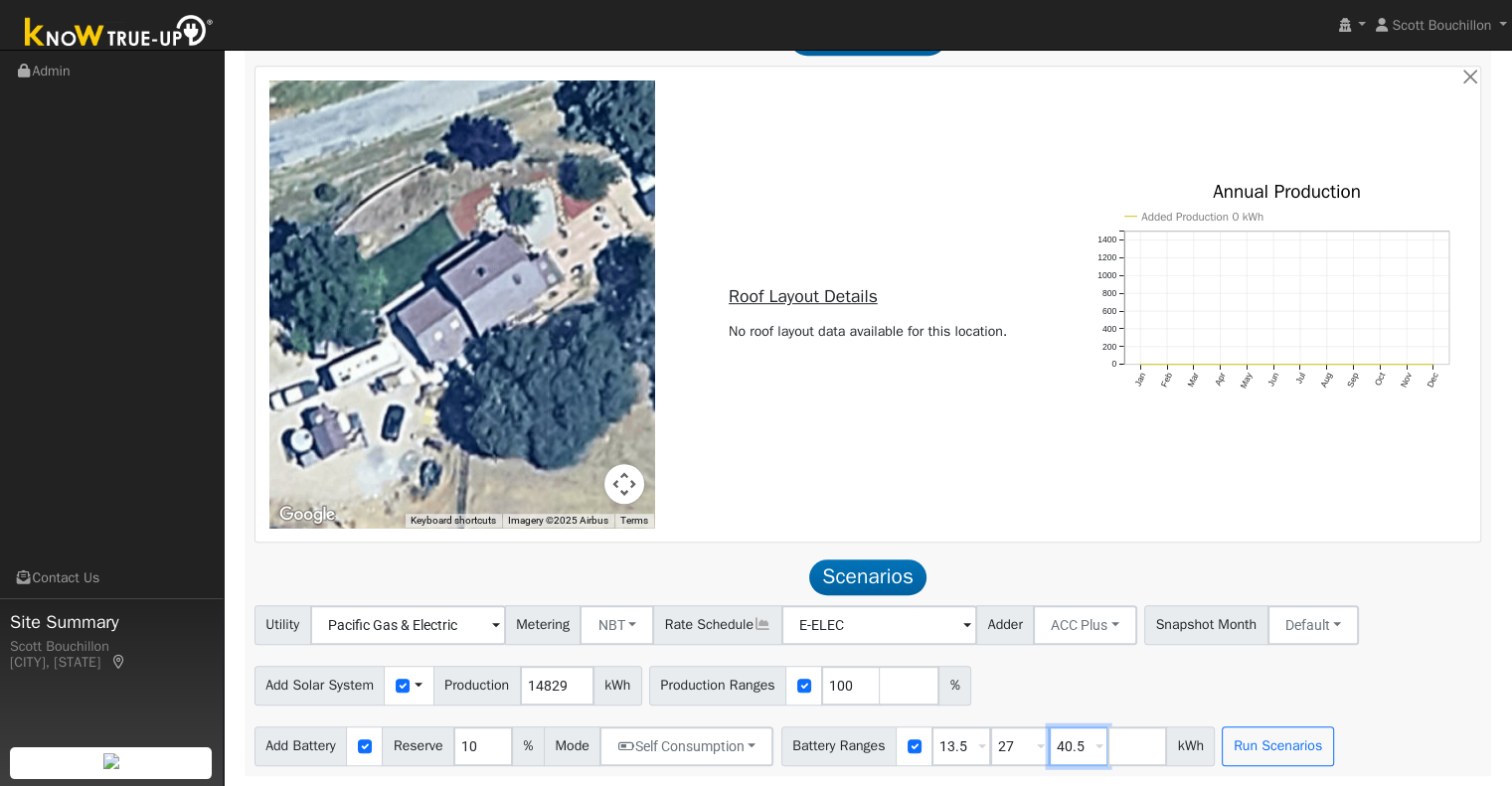 drag, startPoint x: 1099, startPoint y: 754, endPoint x: 1037, endPoint y: 746, distance: 62.513998 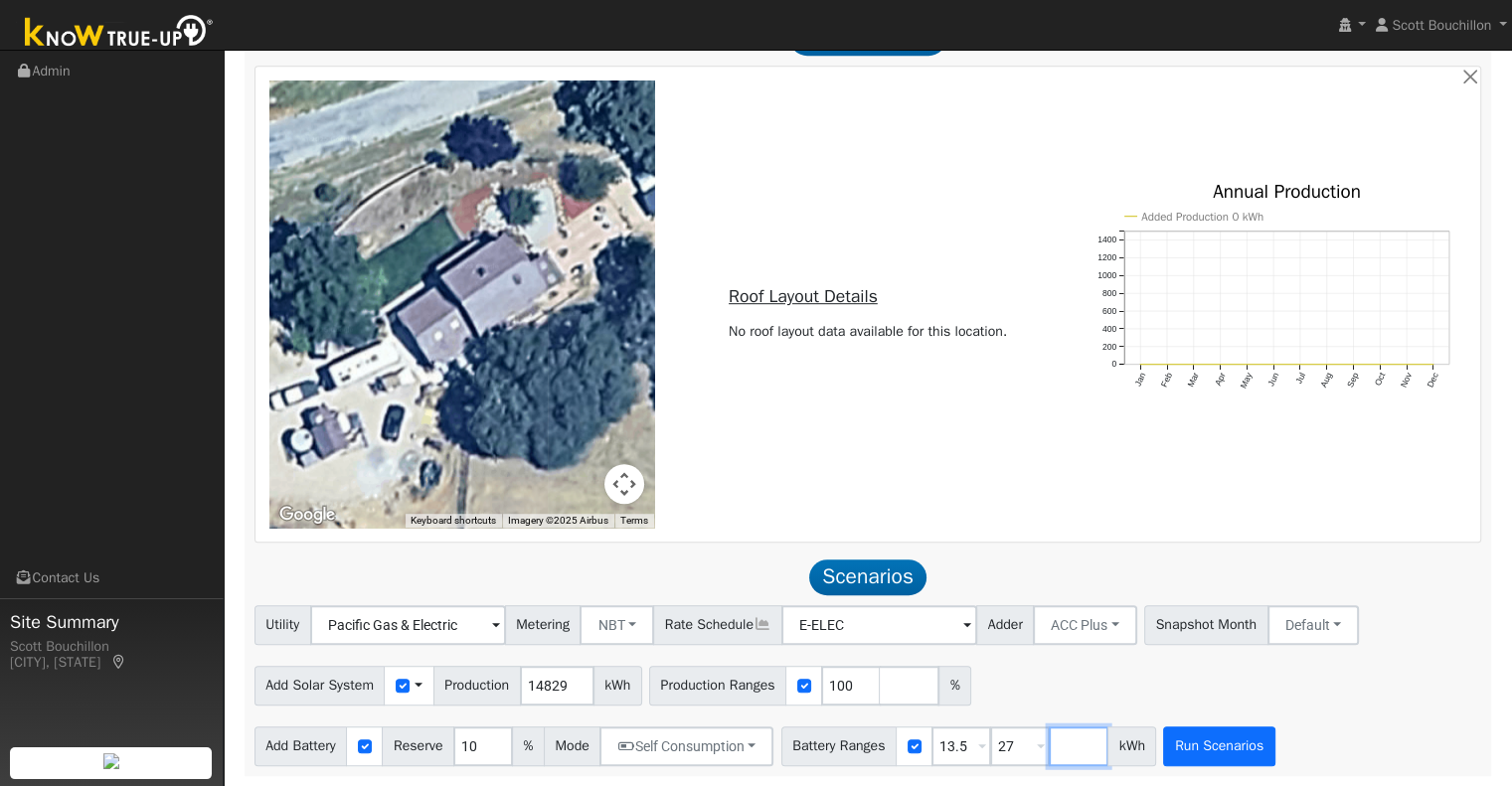 type 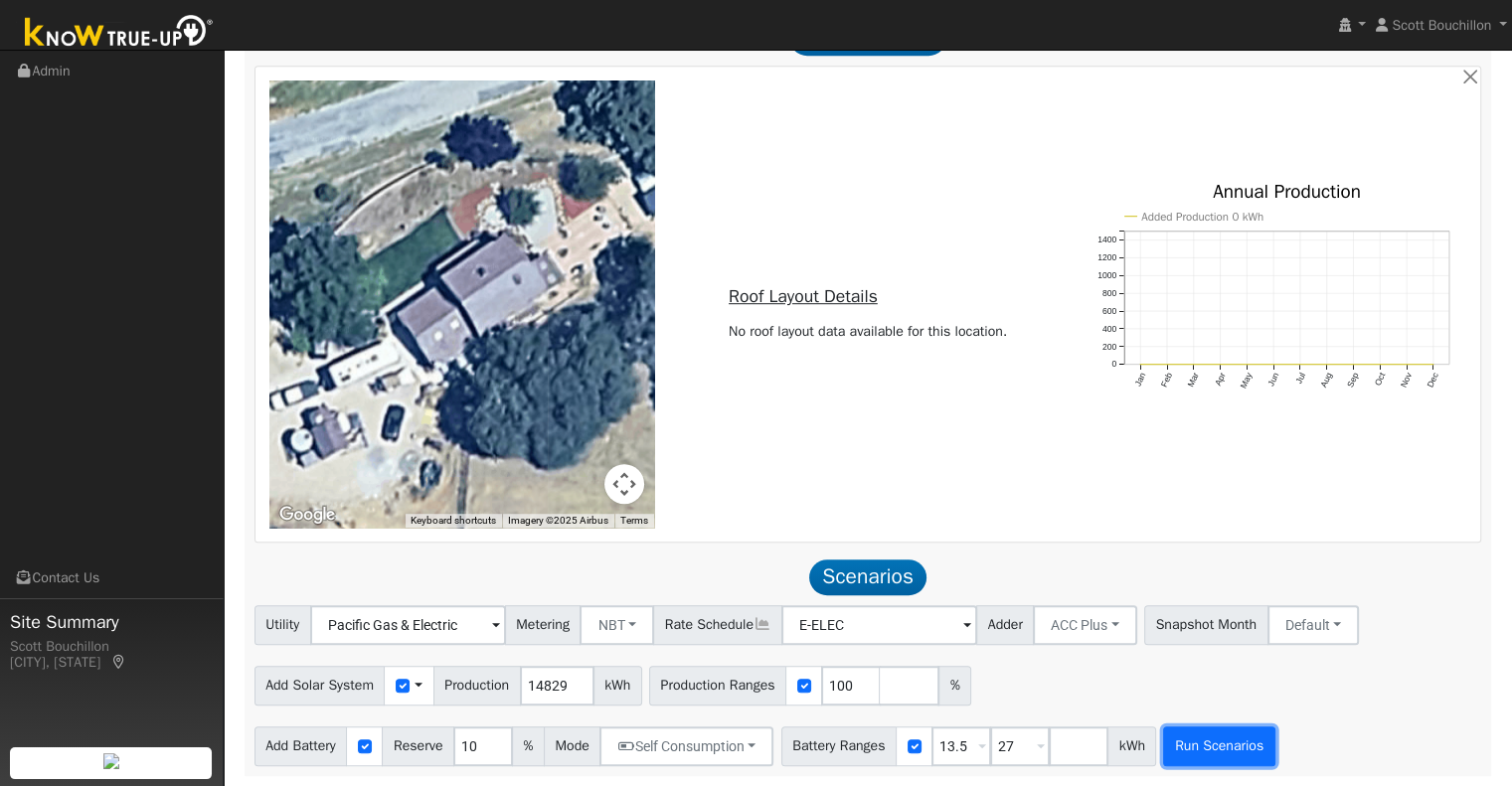click on "Run Scenarios" at bounding box center (1219, 746) 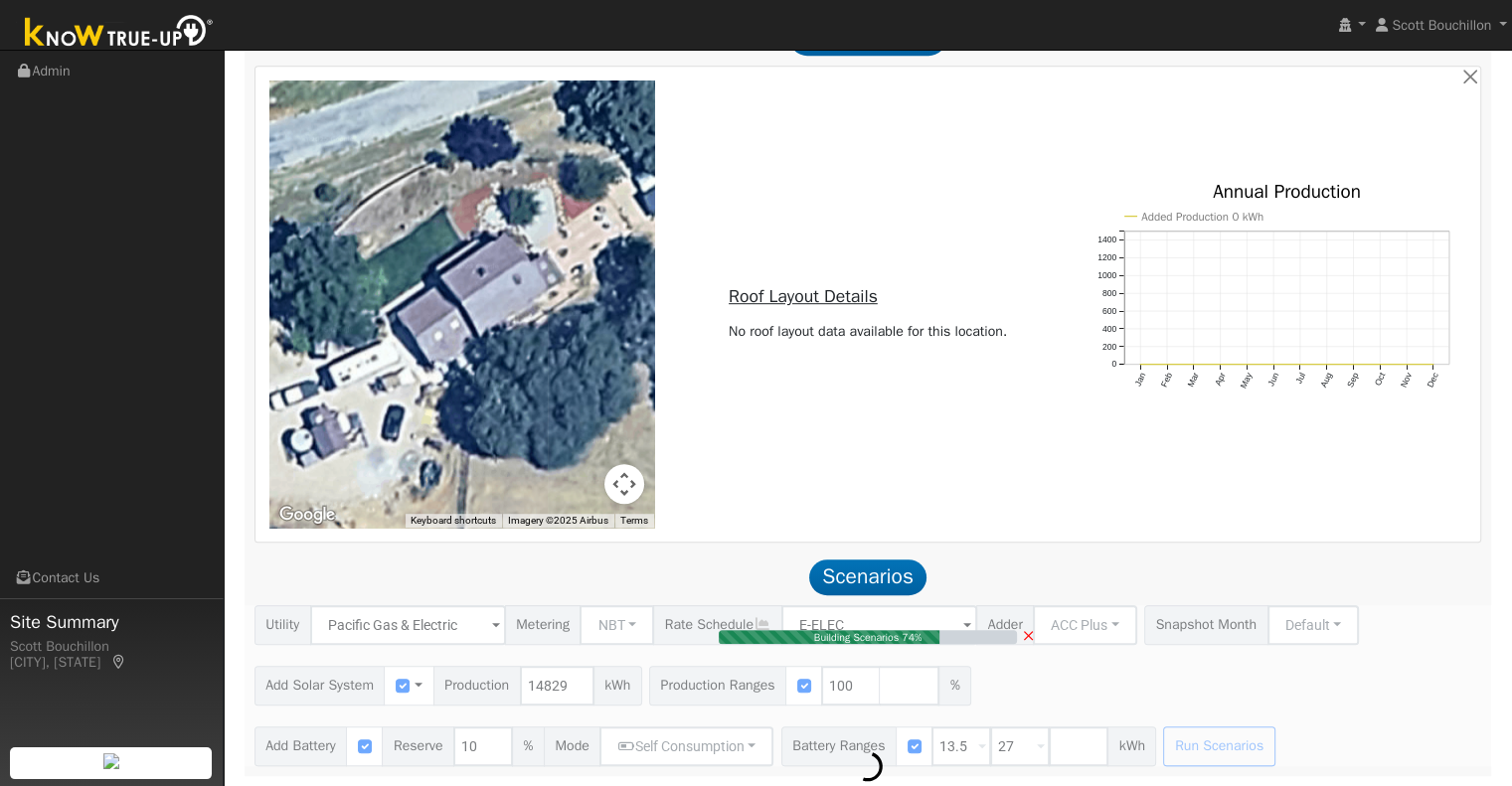 type on "9.9" 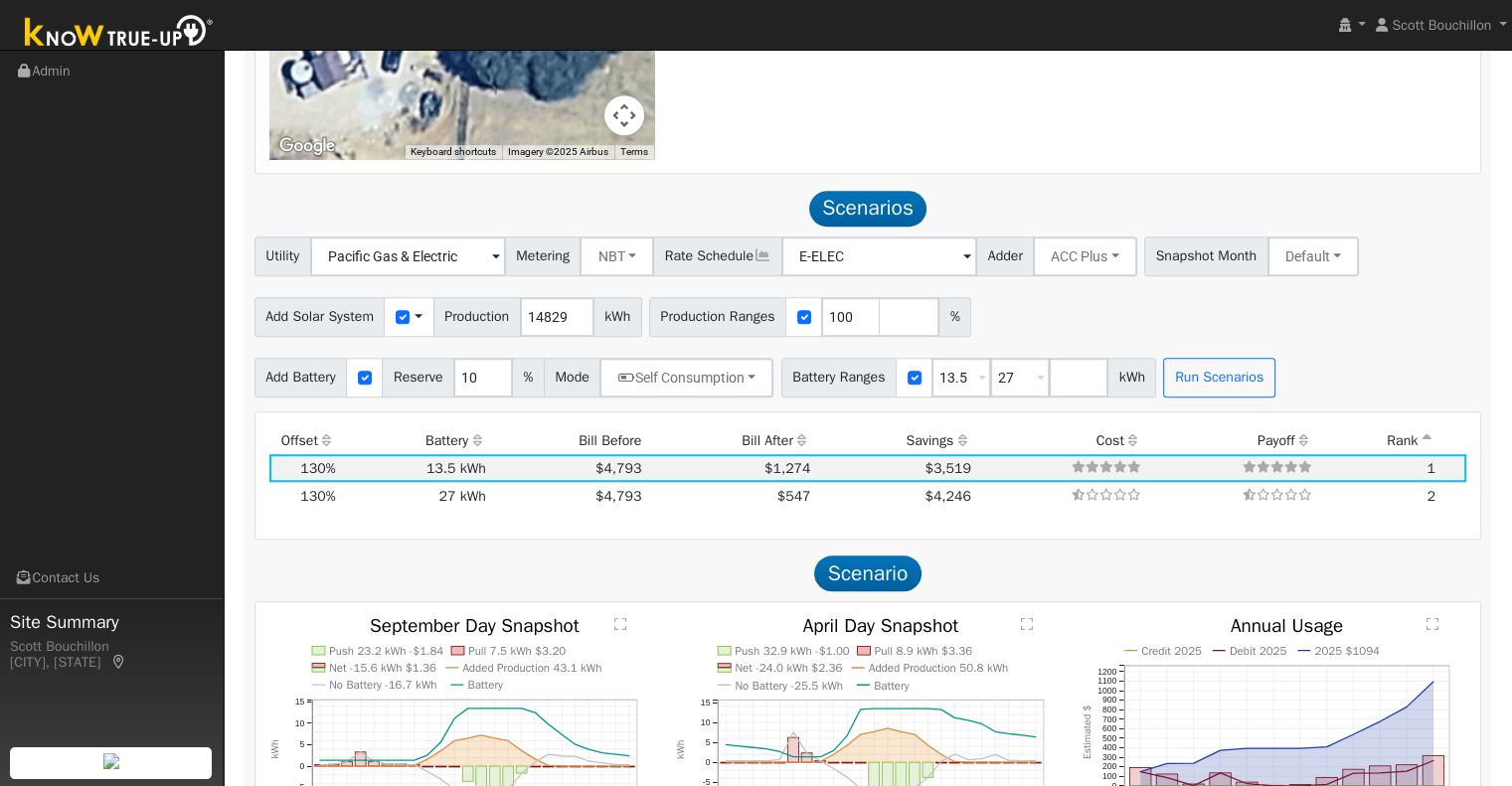 scroll, scrollTop: 1613, scrollLeft: 0, axis: vertical 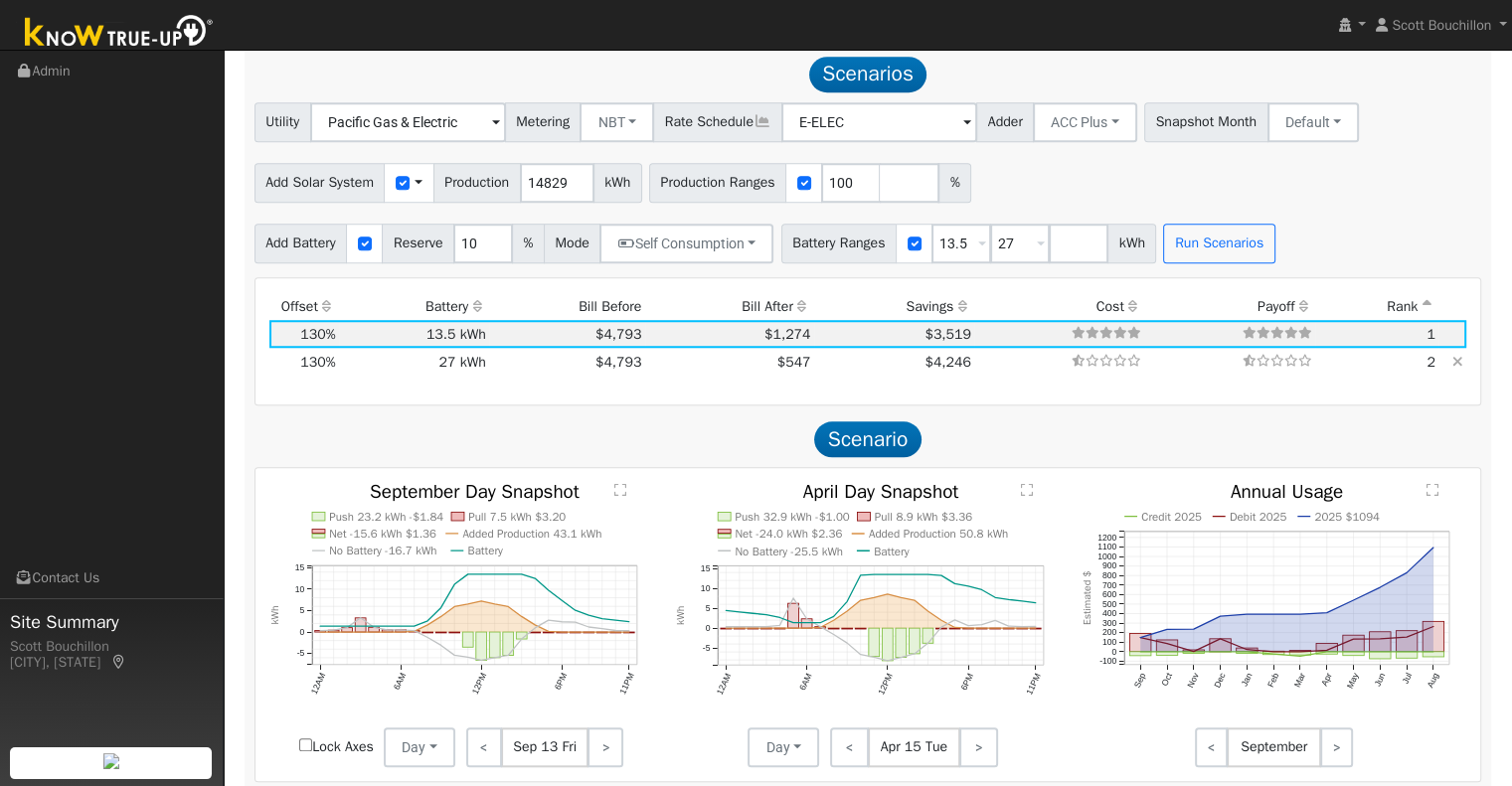 click on "$547" at bounding box center (730, 362) 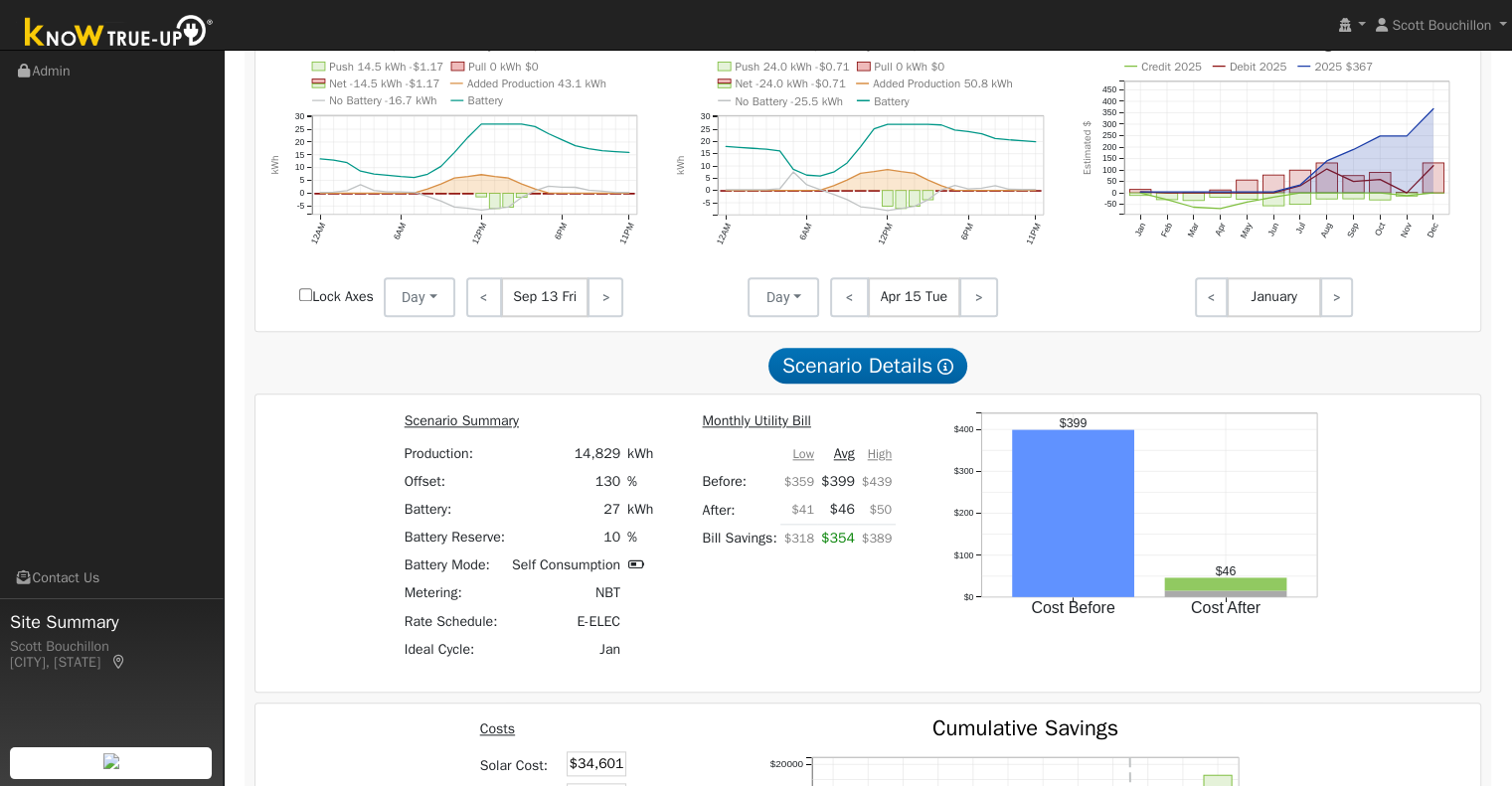 scroll, scrollTop: 1613, scrollLeft: 0, axis: vertical 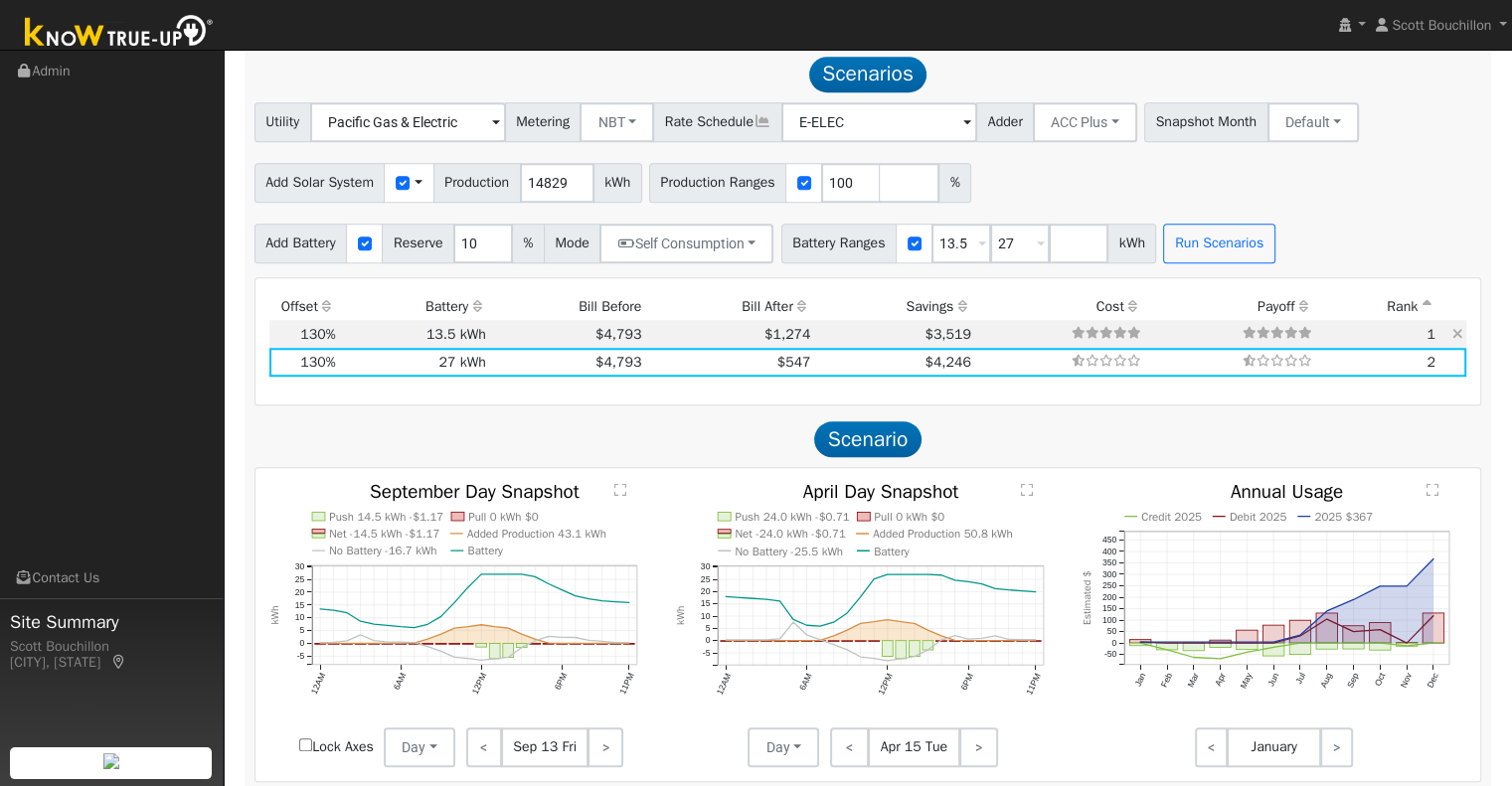 click on "$1,274" at bounding box center [730, 334] 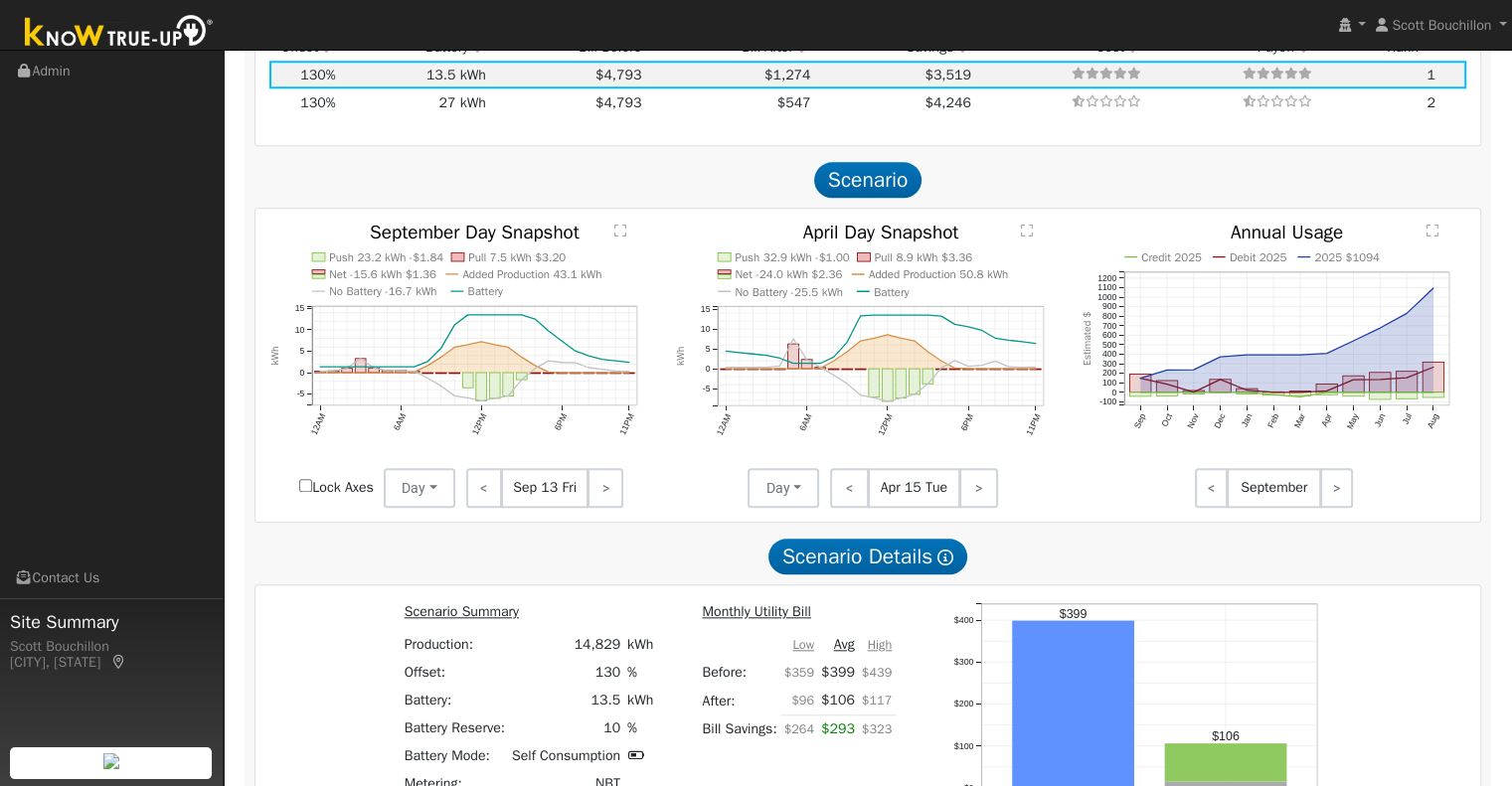 scroll, scrollTop: 1811, scrollLeft: 0, axis: vertical 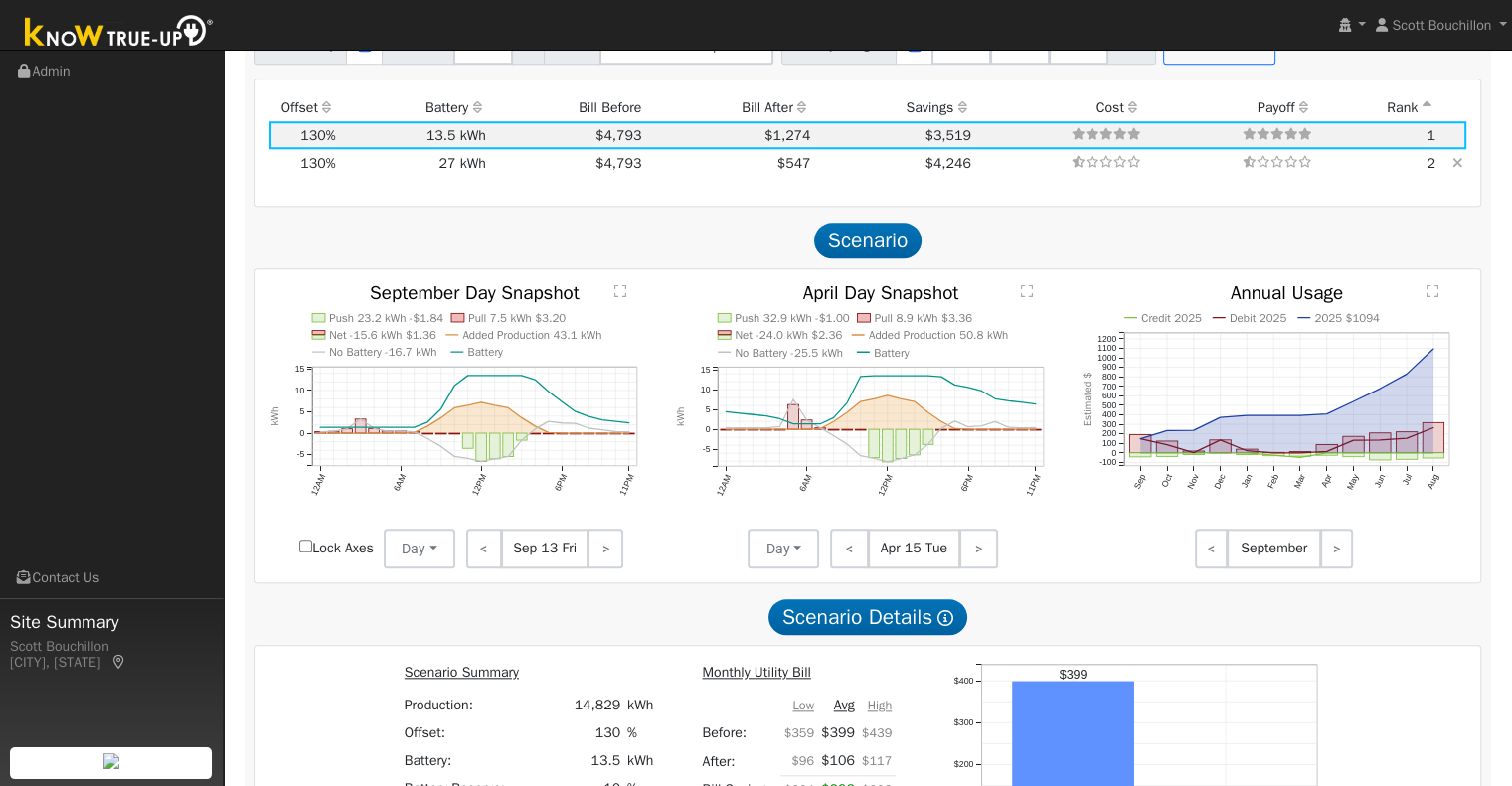 click on "$547" at bounding box center [730, 163] 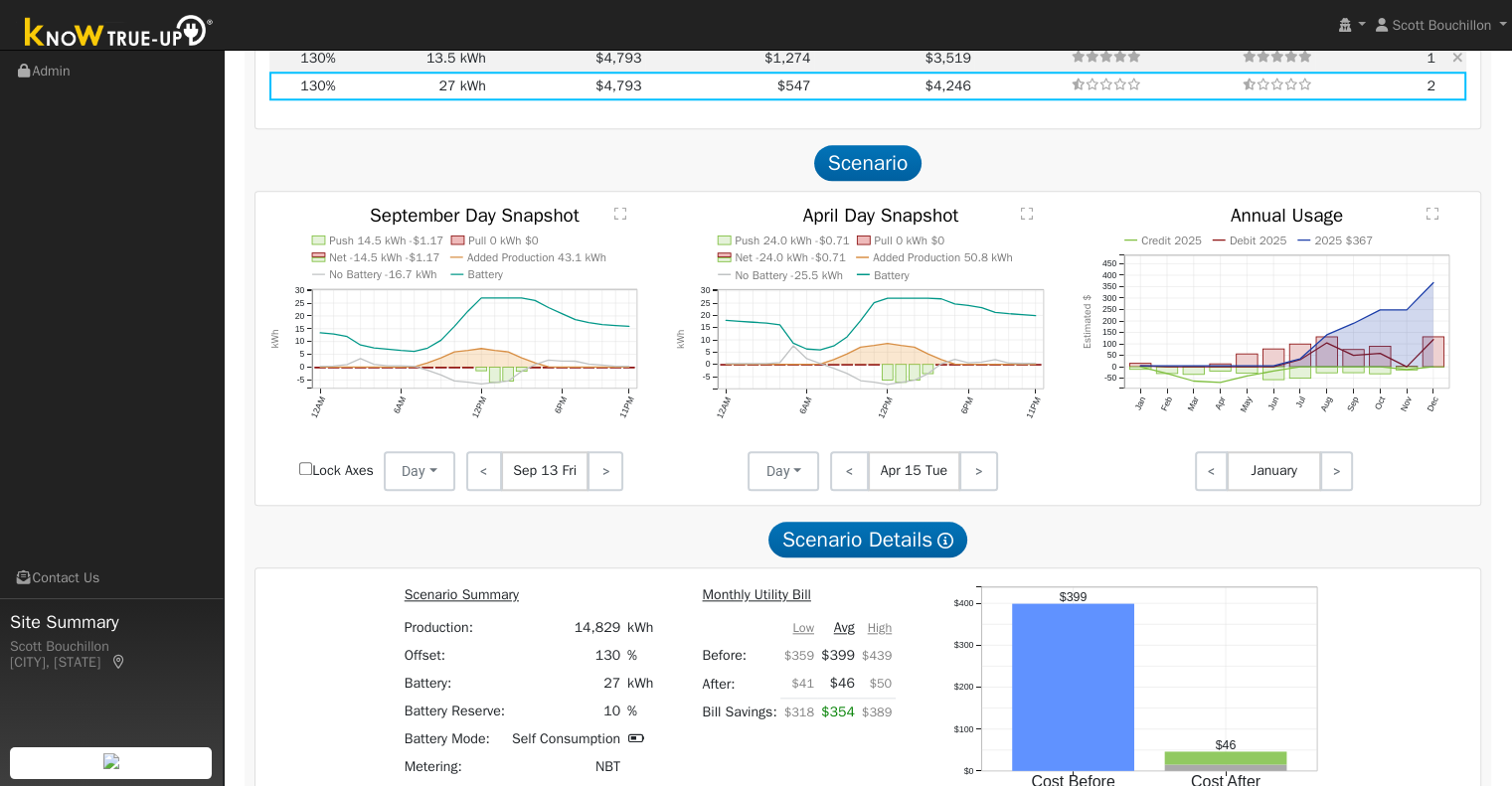 scroll, scrollTop: 1811, scrollLeft: 0, axis: vertical 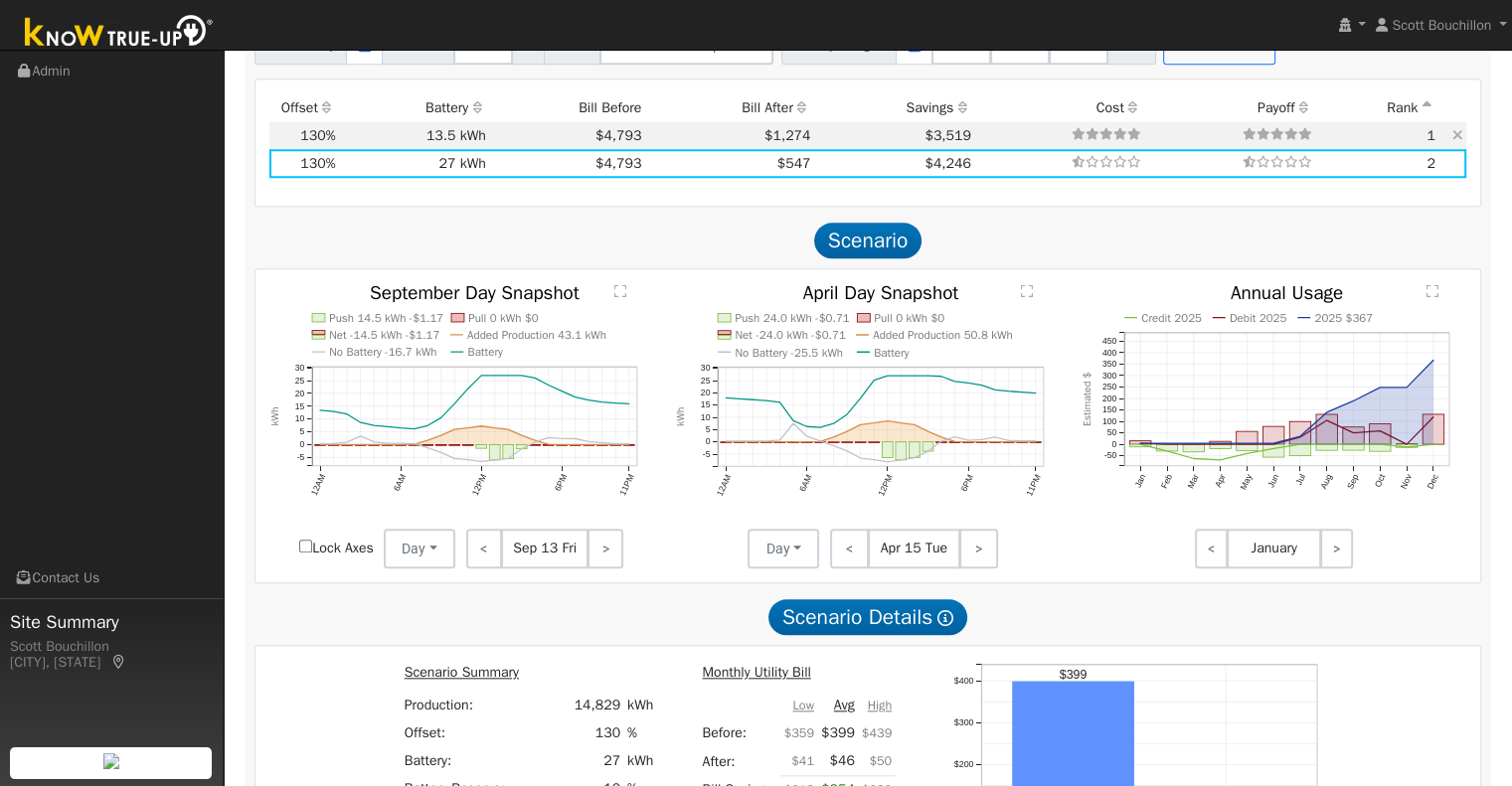 click on "$1,274" at bounding box center (730, 135) 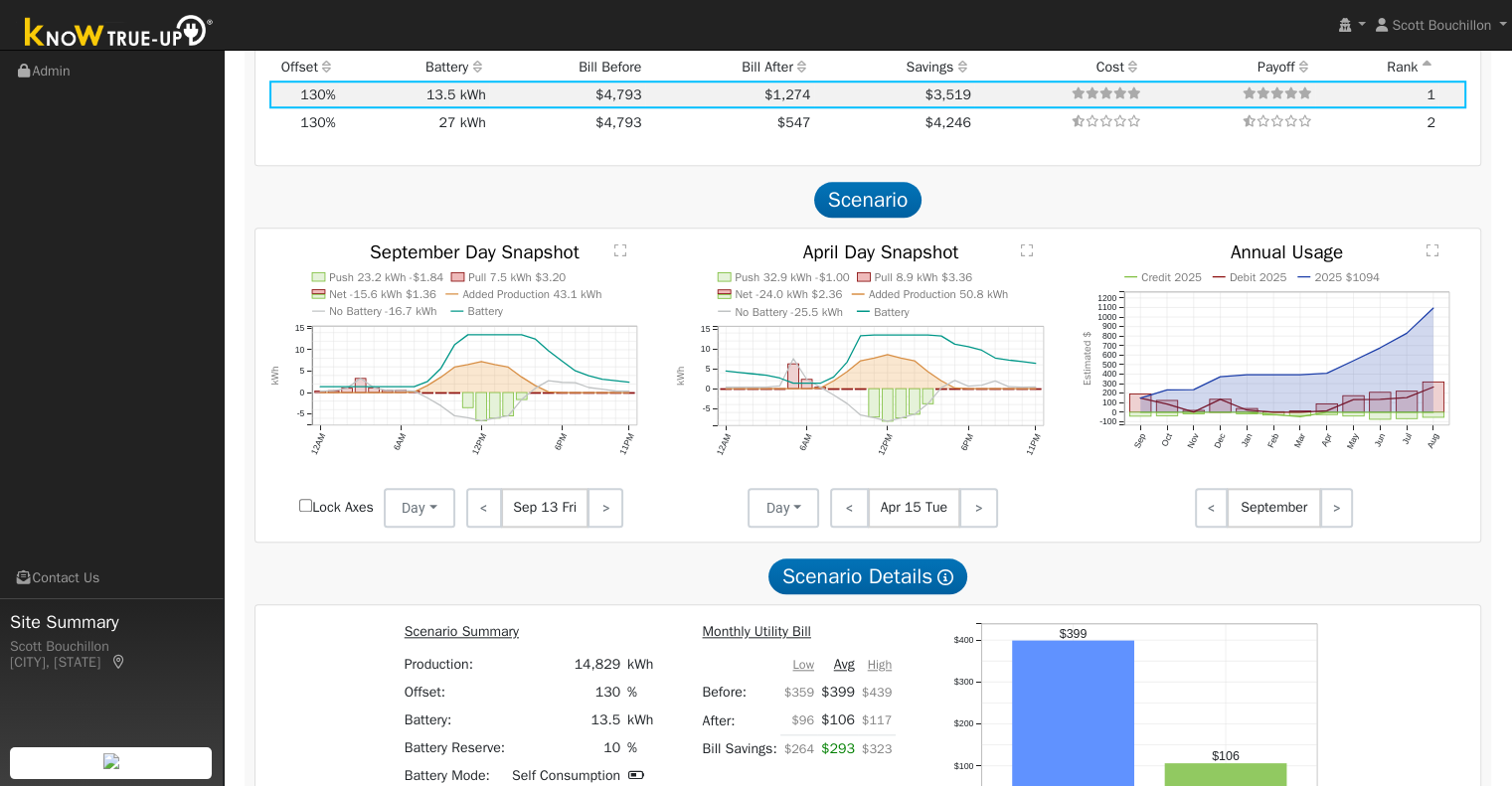 scroll, scrollTop: 1712, scrollLeft: 0, axis: vertical 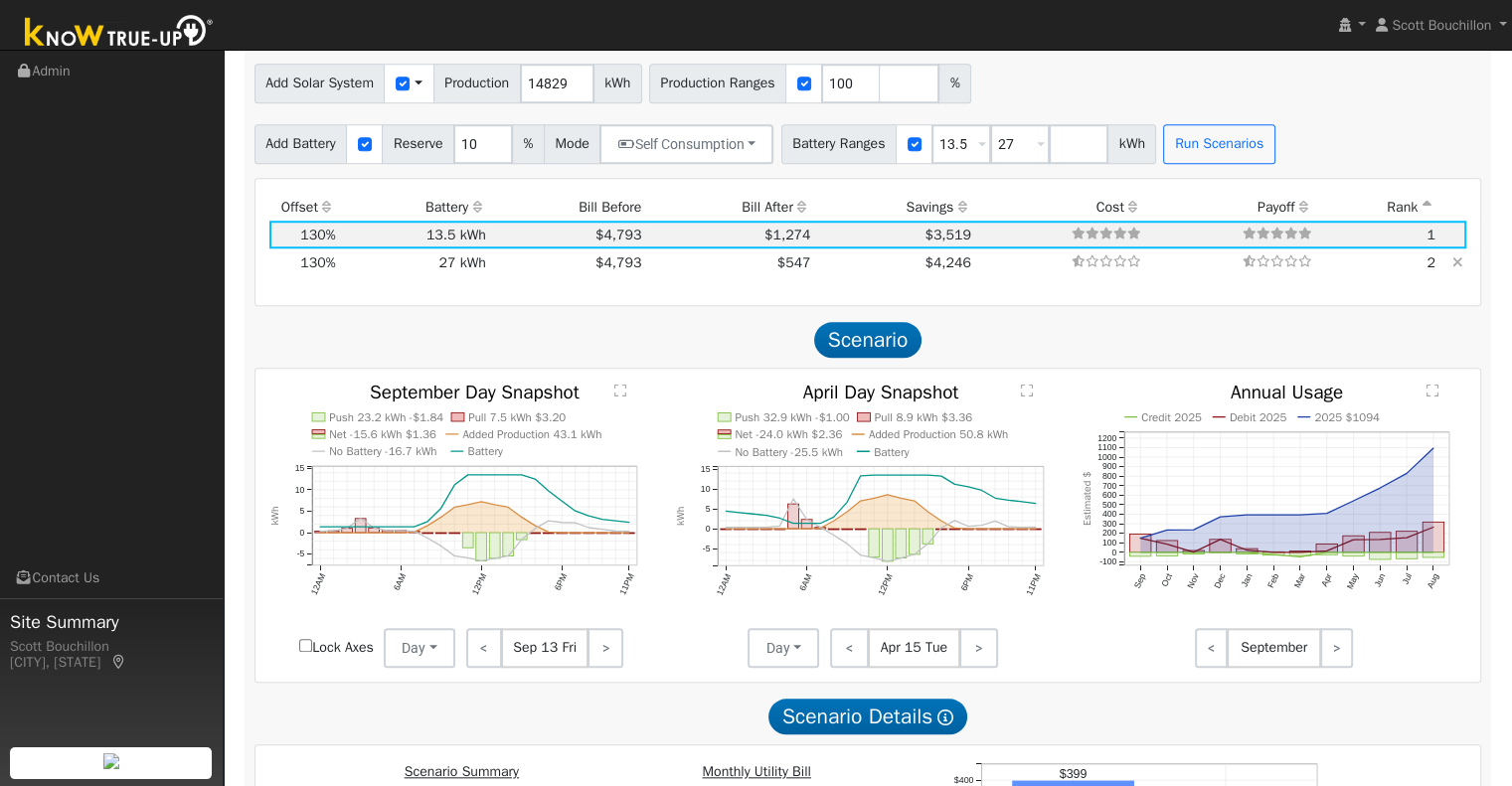 click on "$4,246" at bounding box center [894, 262] 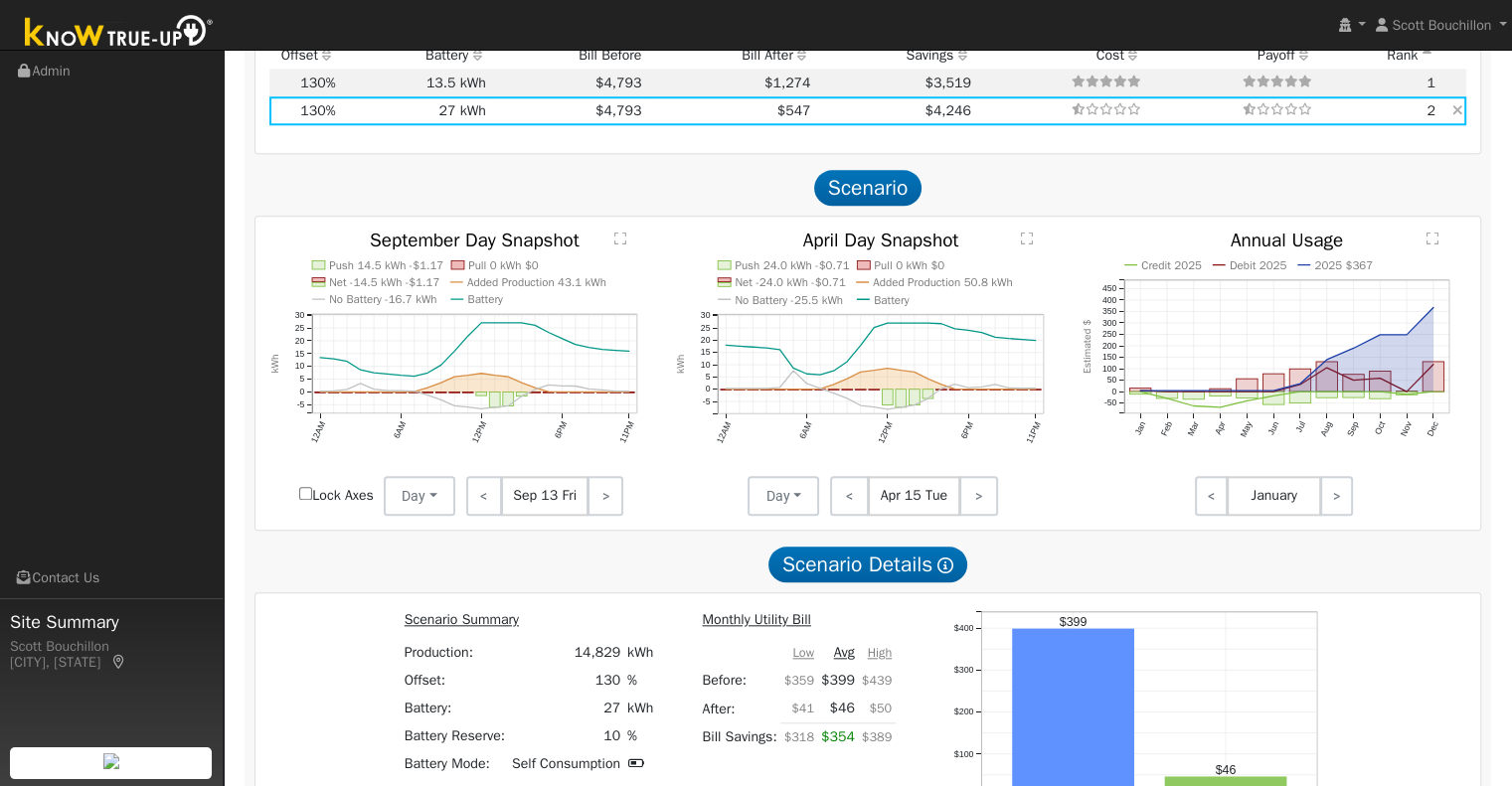 scroll, scrollTop: 1712, scrollLeft: 0, axis: vertical 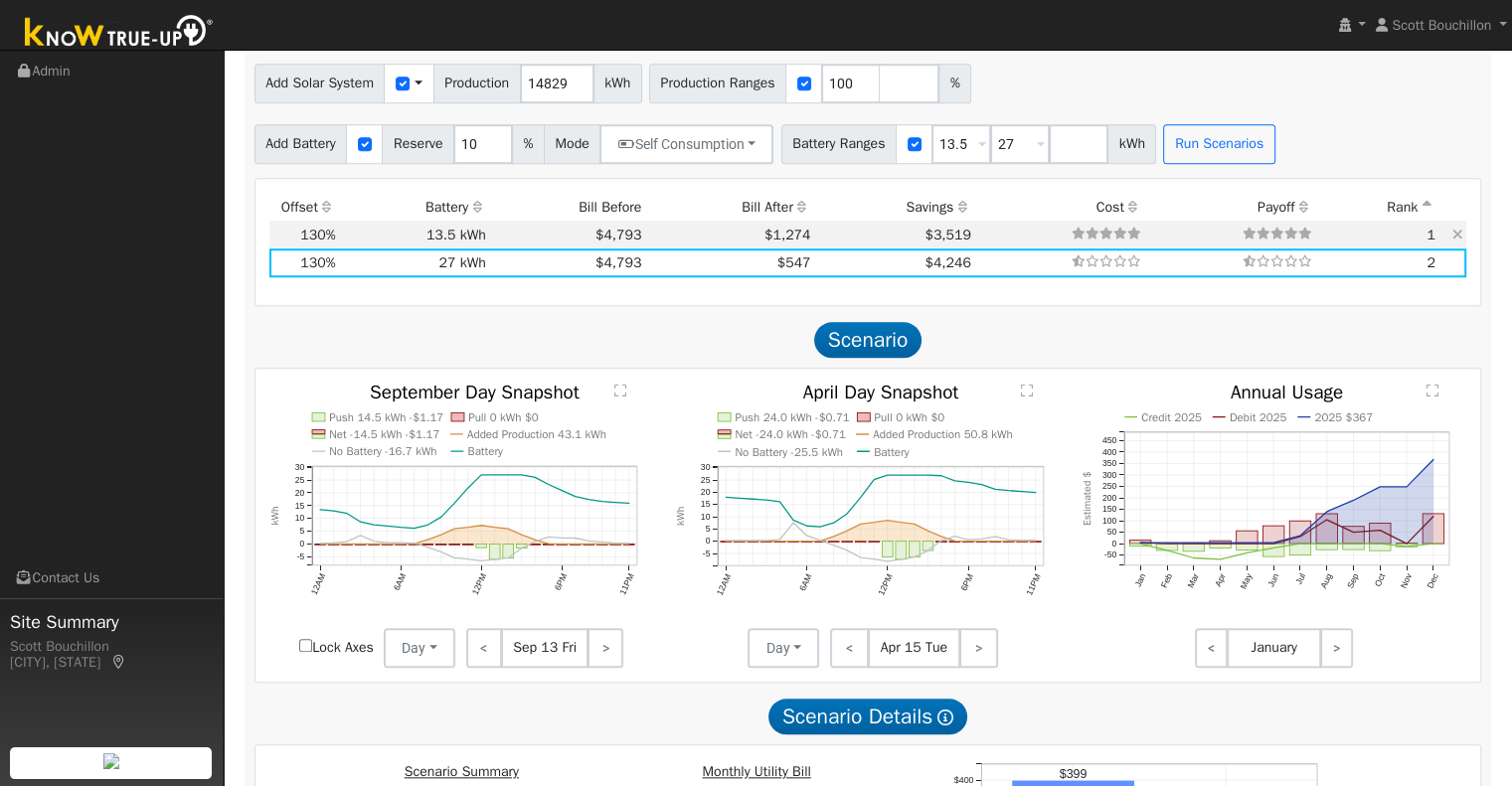 click on "$1,274" at bounding box center (730, 235) 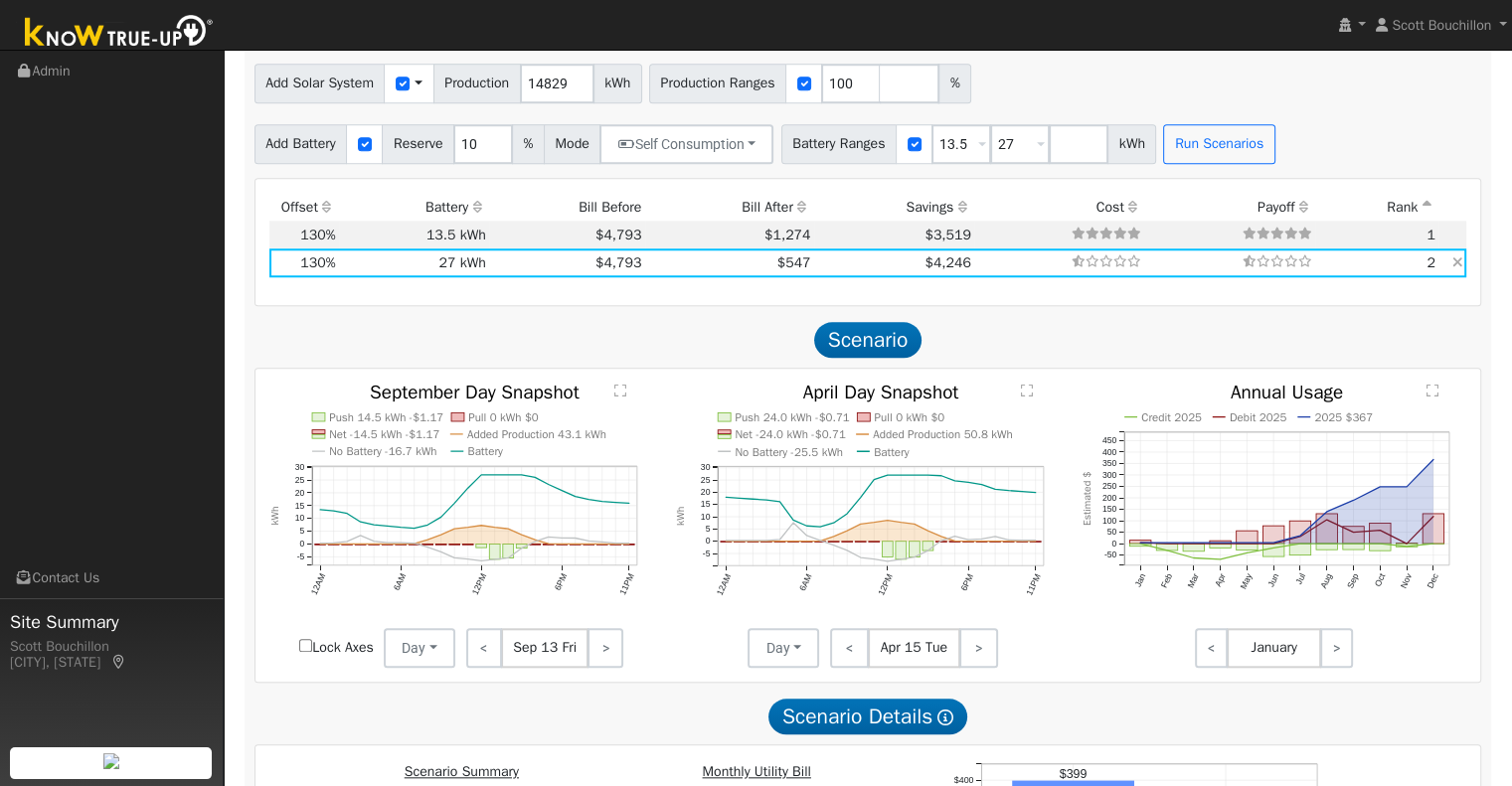 type on "$16,200" 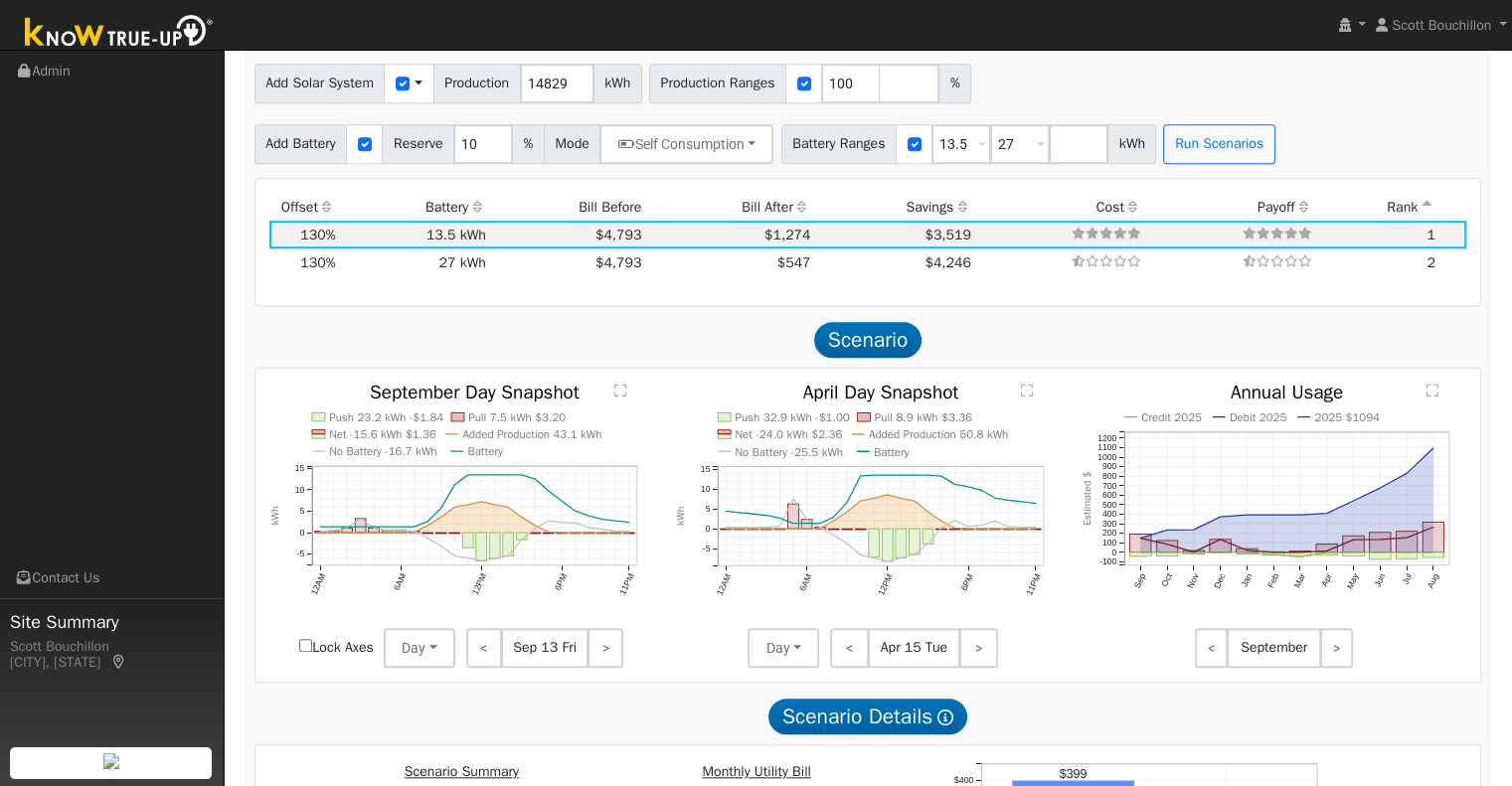 scroll, scrollTop: 2010, scrollLeft: 0, axis: vertical 